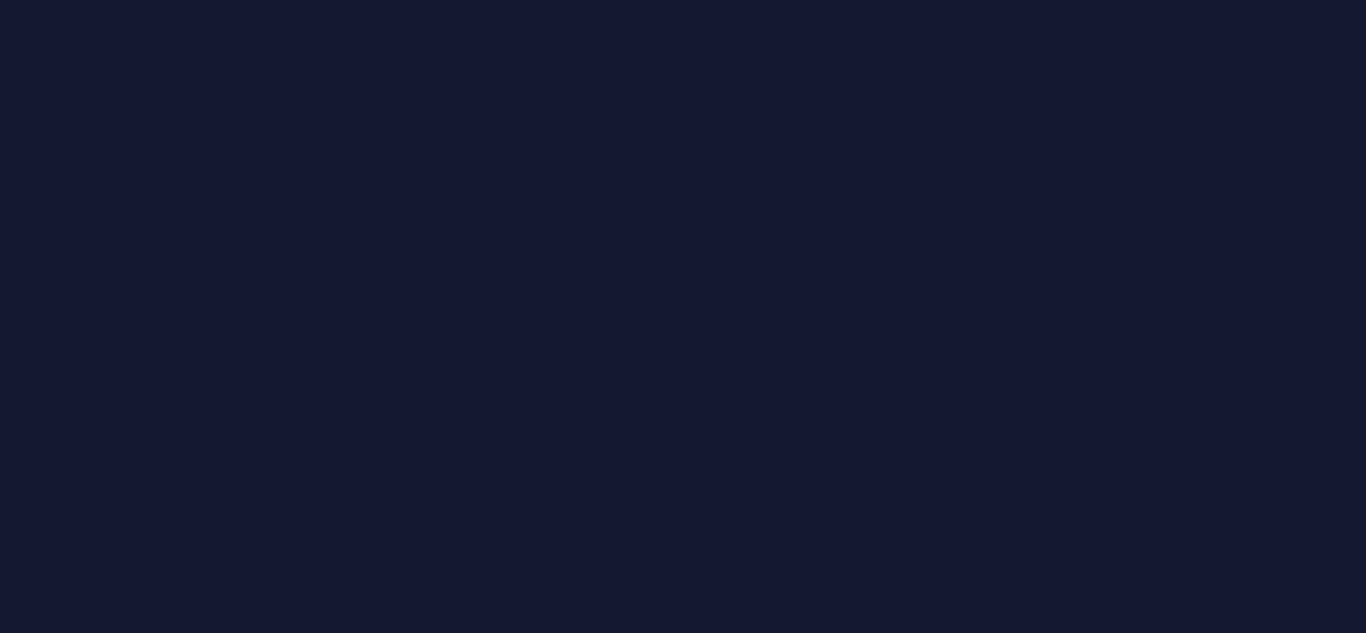 scroll, scrollTop: 0, scrollLeft: 0, axis: both 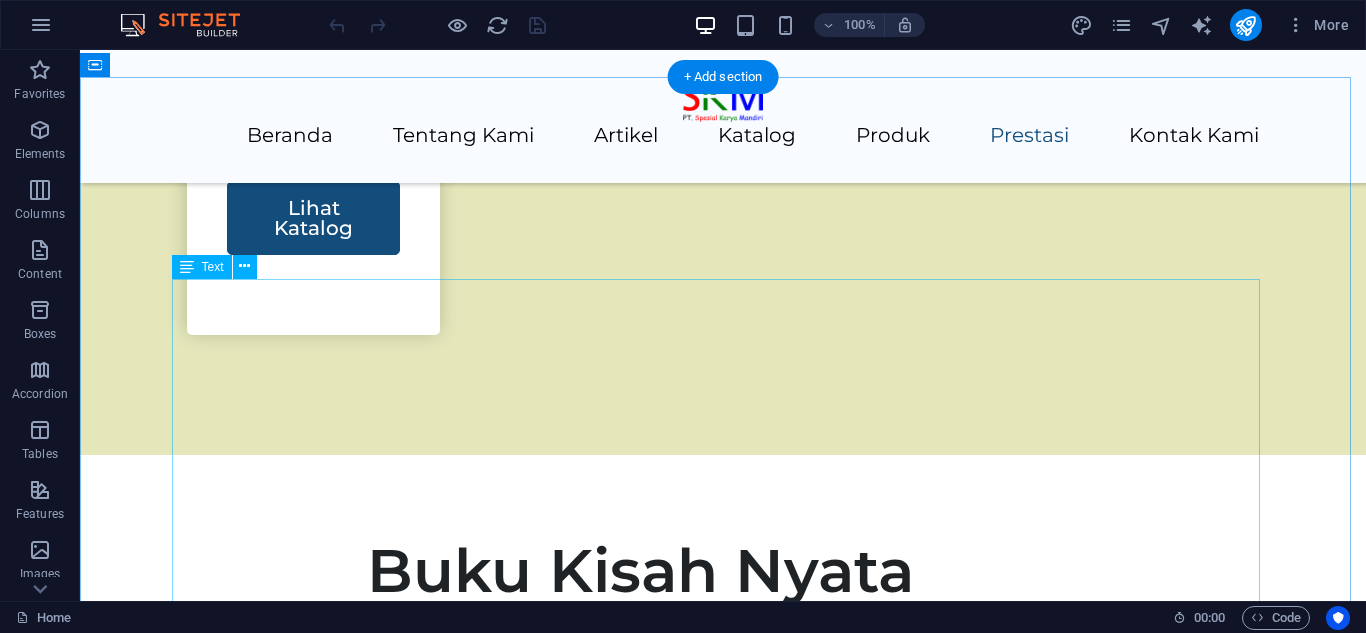 click on "Kami telah mengadakan beberapa kegiatan, diantaranya sebagai berikut: Kata Siapa Autisme tidak bisa berbisnis (11 Juli 2024) Workshop Dasar-Dasar HTML Bagian 1 (8 Agustus 2024) Tips dan Trik menghadapi Anak Berkebutuhan Khusus (15 Agustus 2024) Workshop Dasar-Dasar CSS Bagian 1 (12 September 2024) Peran Keluarga dalam Menyikapi  dan Mendampingi Anak Berkebutuhan Khusus (19 September 2024) Workshop Dasar-Dasar HTML Bagian 2 (26 September 2024) Menangani Anak Berkebutuhan Khusus di Sekolah (10 Oktober 2024) Workshop Dasar-Dasar HTML Bagian 3 (24 Oktober 2024) Menghadapi Tantrum pada Anak Berkebutuhan Khusus (8 November 2024) Workshop Dasar-Dasar HTML Bagian 4 (22 November 2024) Kesejahteraan Mental dan Fisik bagi Orang Tua dalam Pengasuhan Anak Disabilitas (12 Desember 2024)  Workshop AI dan Disabililtas (26 Februari 2025) Menggali Potensi Anak Berkebutuhan Khusus (16 Juni 2025)" at bounding box center (723, 6477) 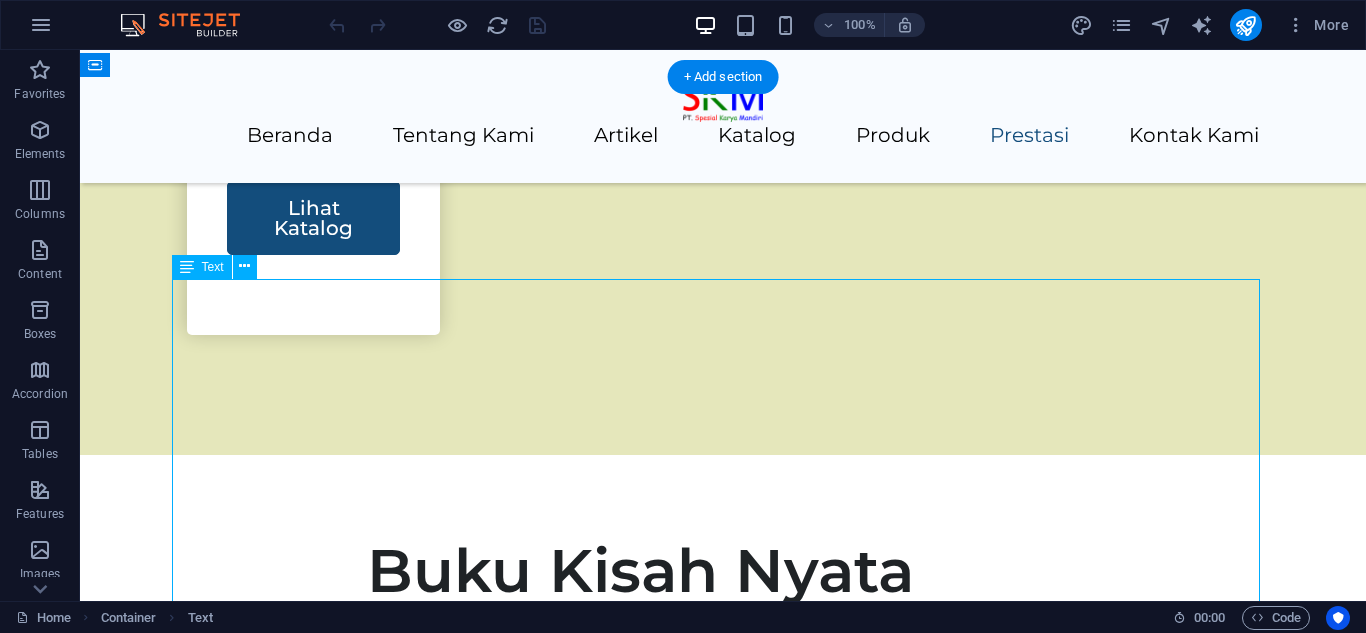 click on "Kami telah mengadakan beberapa kegiatan, diantaranya sebagai berikut: Kata Siapa Autisme tidak bisa berbisnis (11 Juli 2024) Workshop Dasar-Dasar HTML Bagian 1 (8 Agustus 2024) Tips dan Trik menghadapi Anak Berkebutuhan Khusus (15 Agustus 2024) Workshop Dasar-Dasar CSS Bagian 1 (12 September 2024) Peran Keluarga dalam Menyikapi  dan Mendampingi Anak Berkebutuhan Khusus (19 September 2024) Workshop Dasar-Dasar HTML Bagian 2 (26 September 2024) Menangani Anak Berkebutuhan Khusus di Sekolah (10 Oktober 2024) Workshop Dasar-Dasar HTML Bagian 3 (24 Oktober 2024) Menghadapi Tantrum pada Anak Berkebutuhan Khusus (8 November 2024) Workshop Dasar-Dasar HTML Bagian 4 (22 November 2024) Kesejahteraan Mental dan Fisik bagi Orang Tua dalam Pengasuhan Anak Disabilitas (12 Desember 2024)  Workshop AI dan Disabililtas (26 Februari 2025) Menggali Potensi Anak Berkebutuhan Khusus (16 Juni 2025)" at bounding box center (723, 6477) 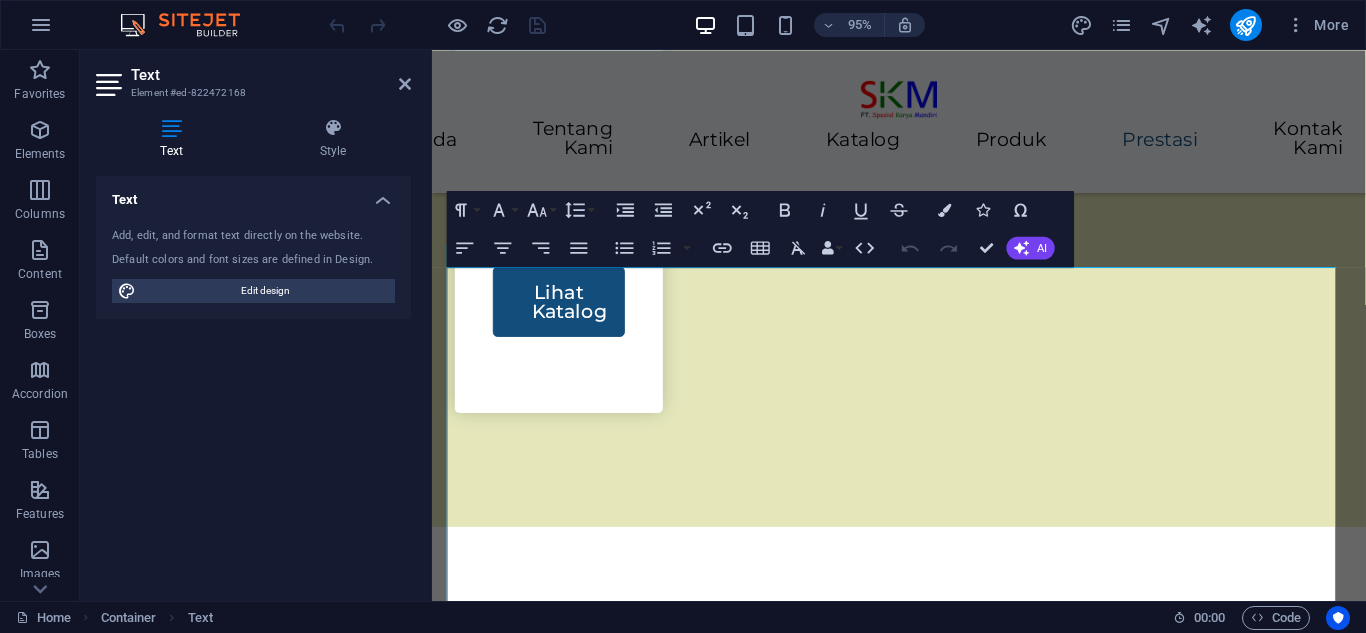 scroll, scrollTop: 4329, scrollLeft: 0, axis: vertical 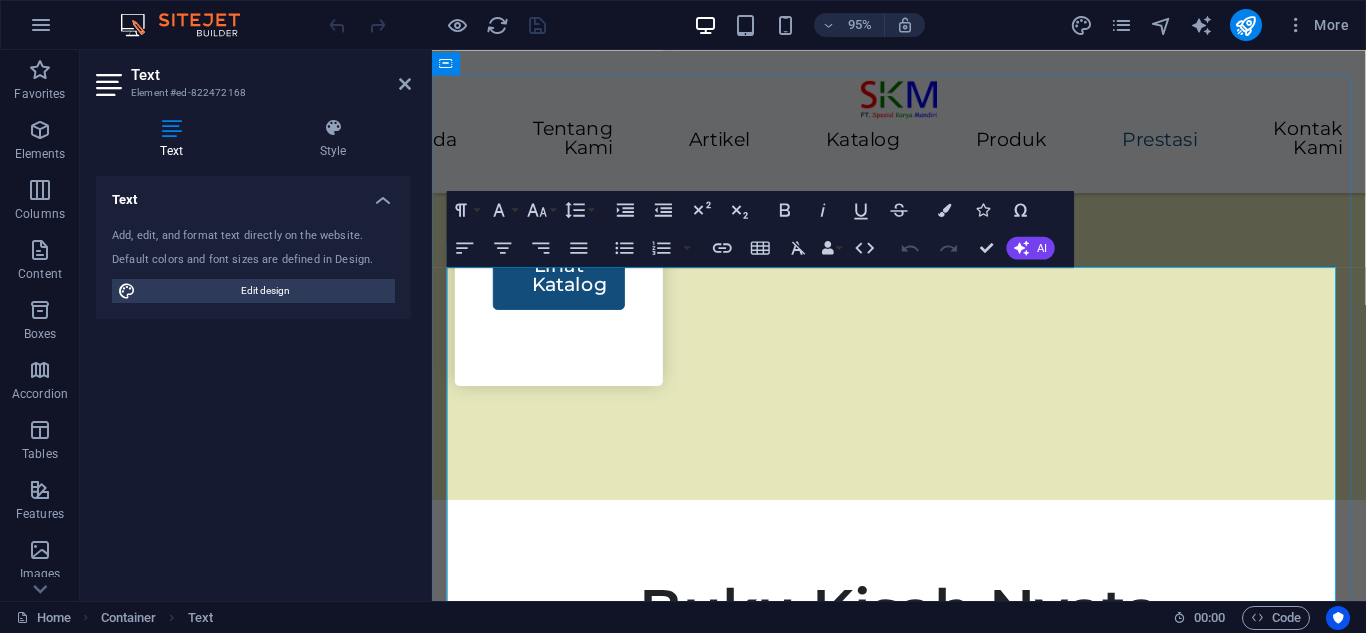 click on "Kami telah mengadakan beberapa kegiatan, diantaranya sebagai berikut:" at bounding box center [923, 6005] 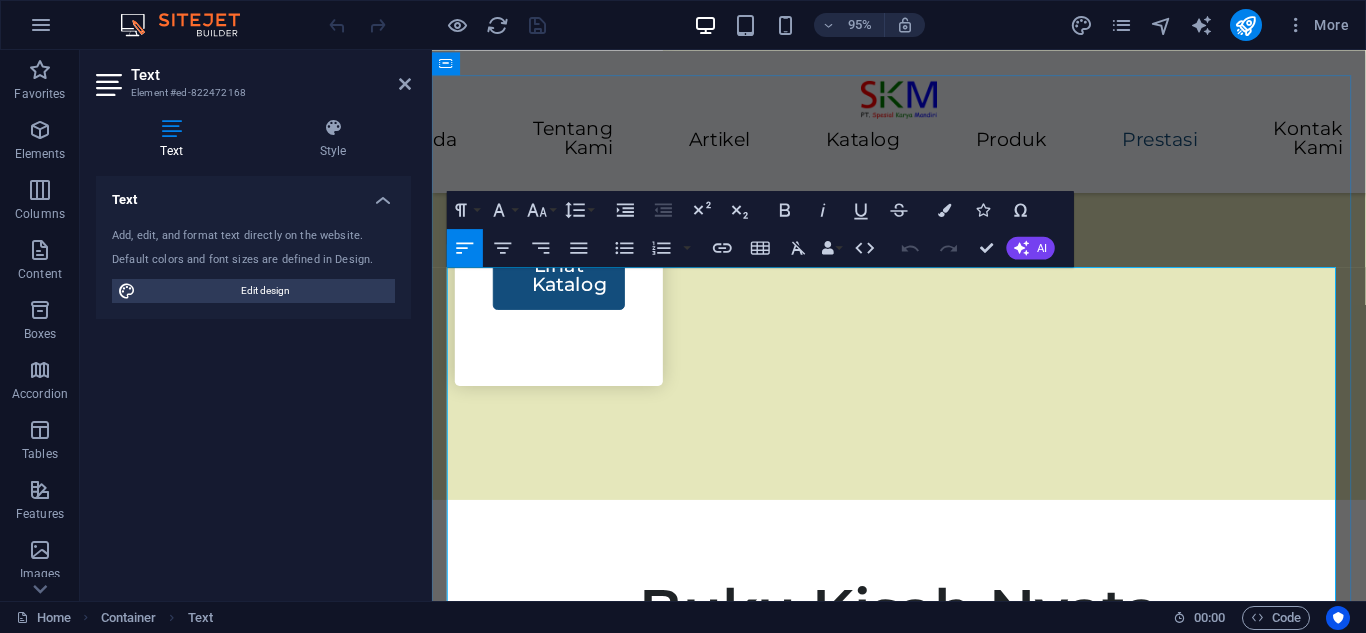 click on "Kami telah mengadakan beberapa kegiatan, diantaranya sebagai berikut:" at bounding box center (923, 6005) 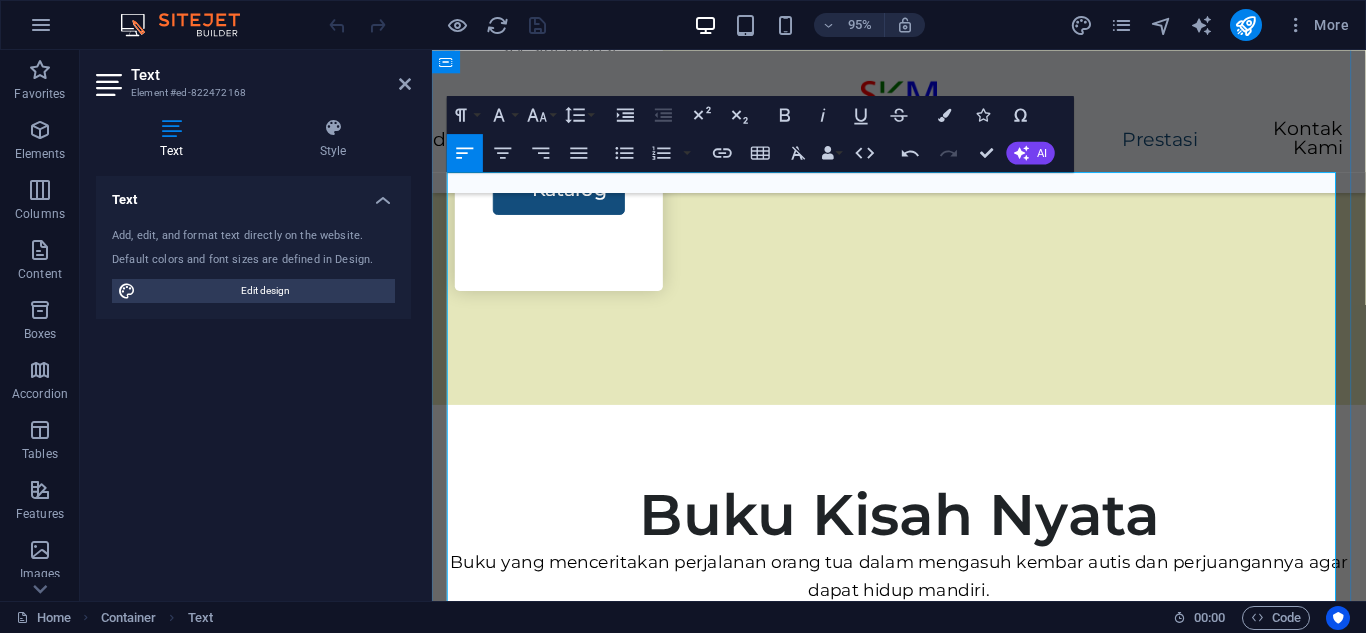 scroll, scrollTop: 4529, scrollLeft: 0, axis: vertical 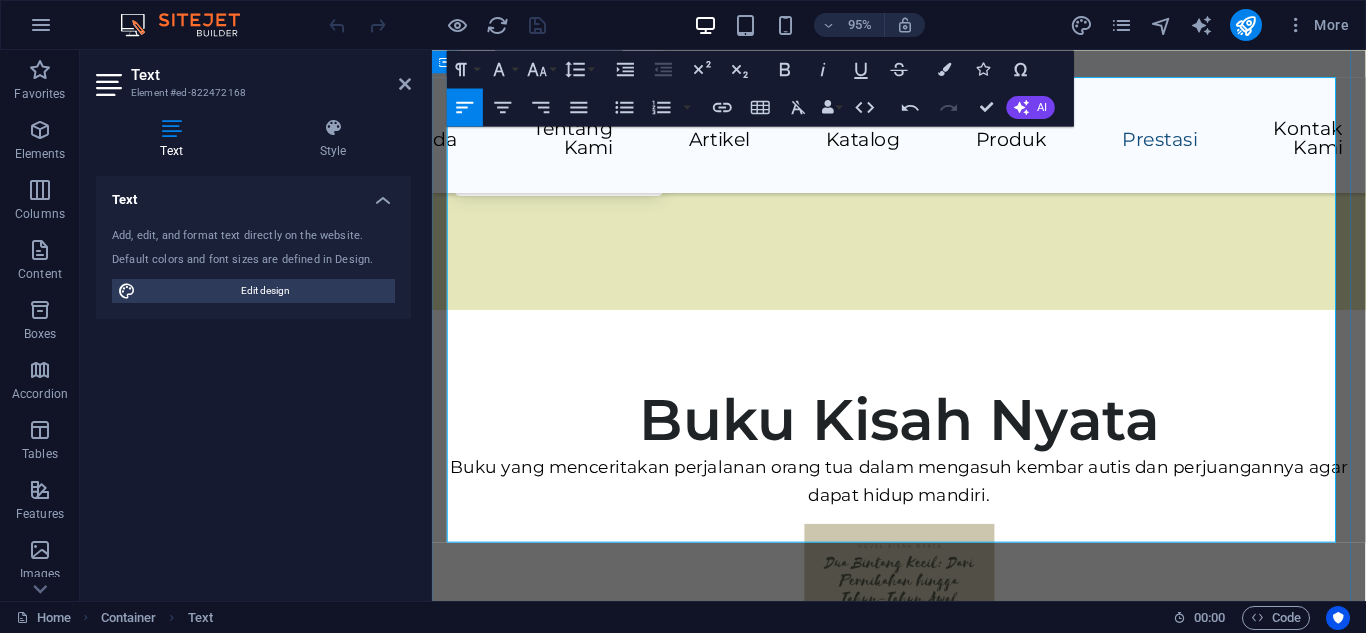 click on "Workshop Dasar-Dasar HTML Bagian 3 (24 Oktober 2024)" at bounding box center [923, 6093] 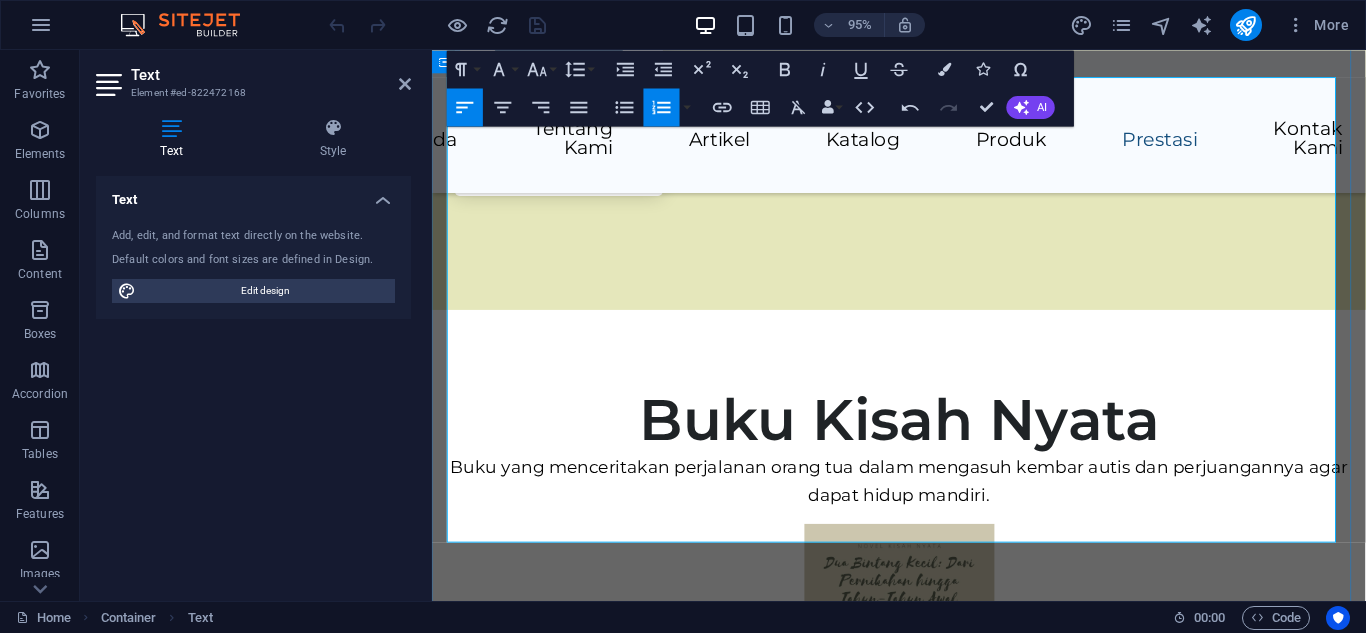 click on "Menangani Anak Berkebutuhan Khusus di Sekolah (10 Oktober 2024)" at bounding box center (923, 6065) 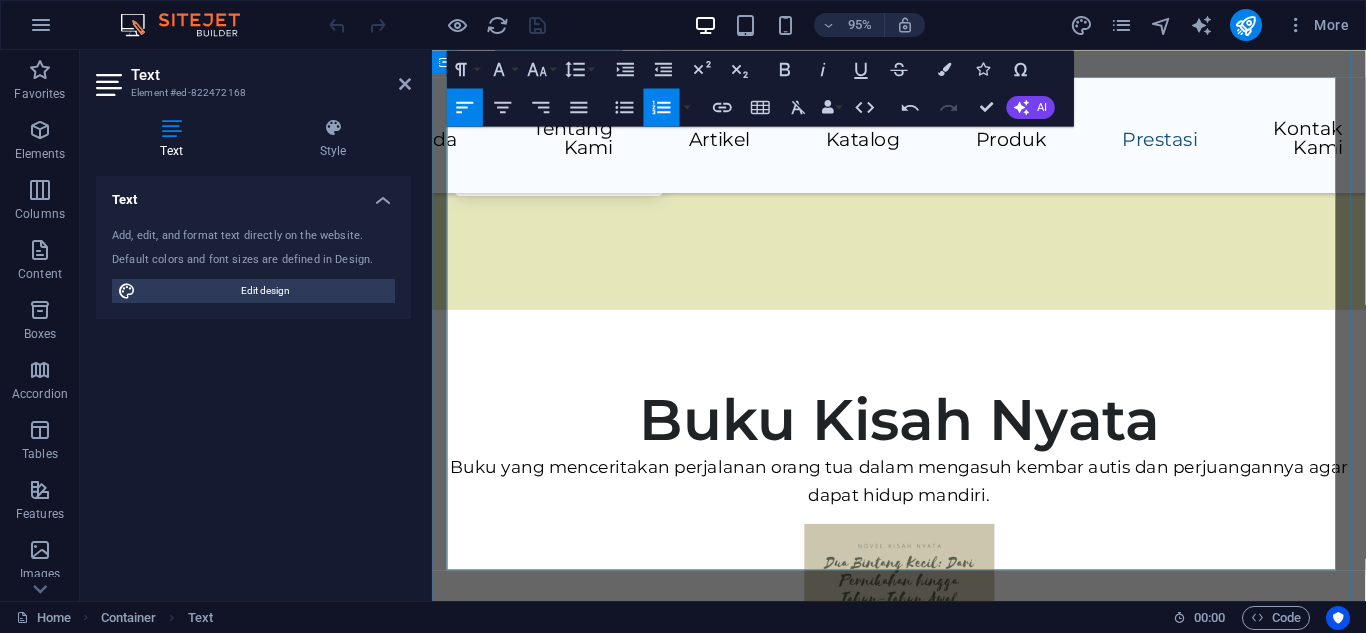 click at bounding box center [923, 6180] 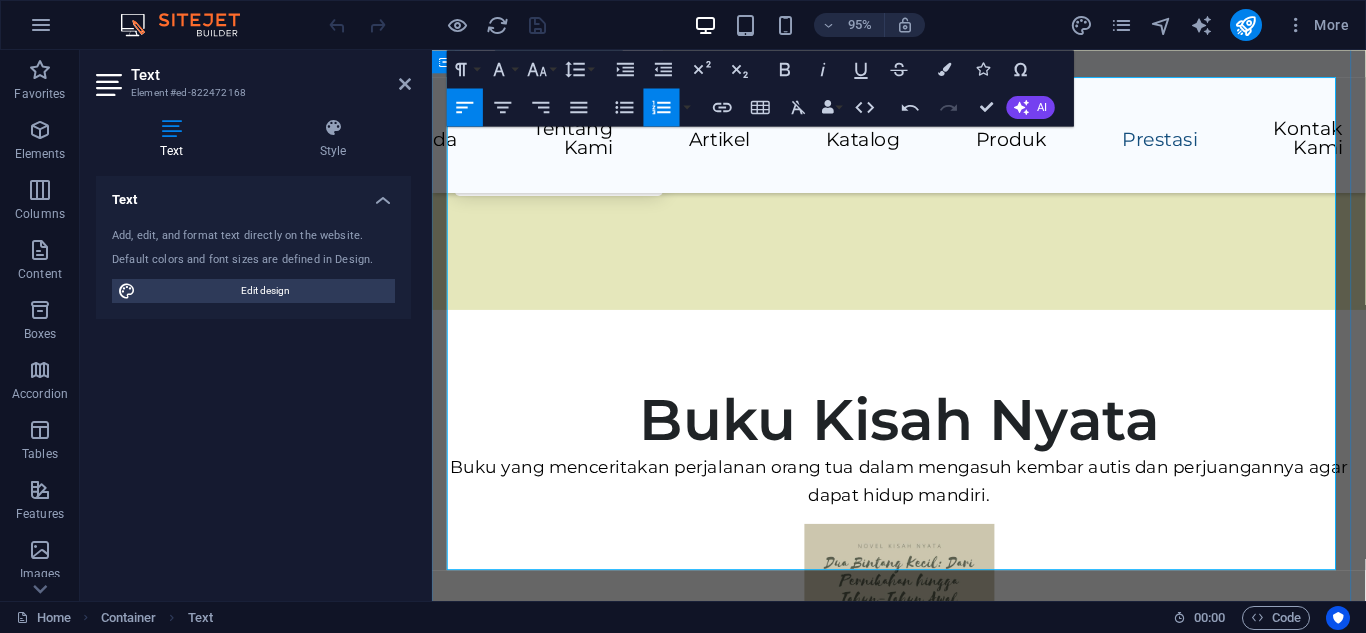 click on "Tips dan Trik menghadapi Anak Berkebutuhan Khusus (15 Agustus 2024)" at bounding box center (923, 5921) 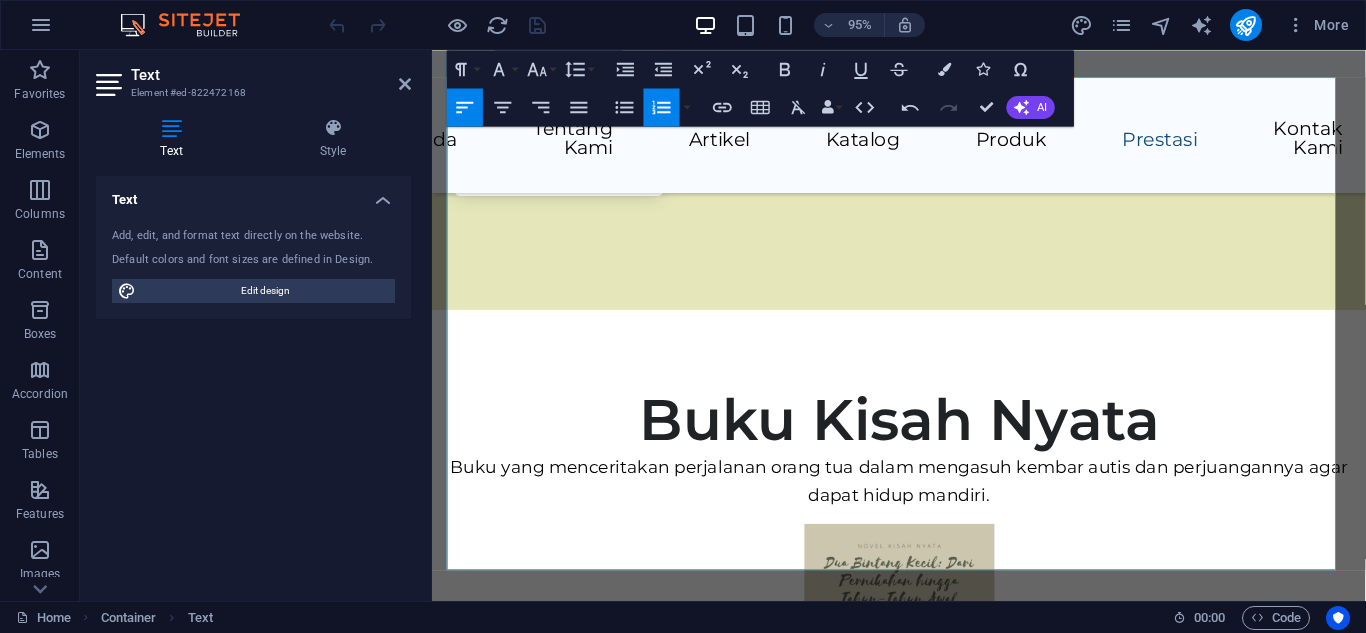 click on "Text Element #ed-822472168" at bounding box center [253, 76] 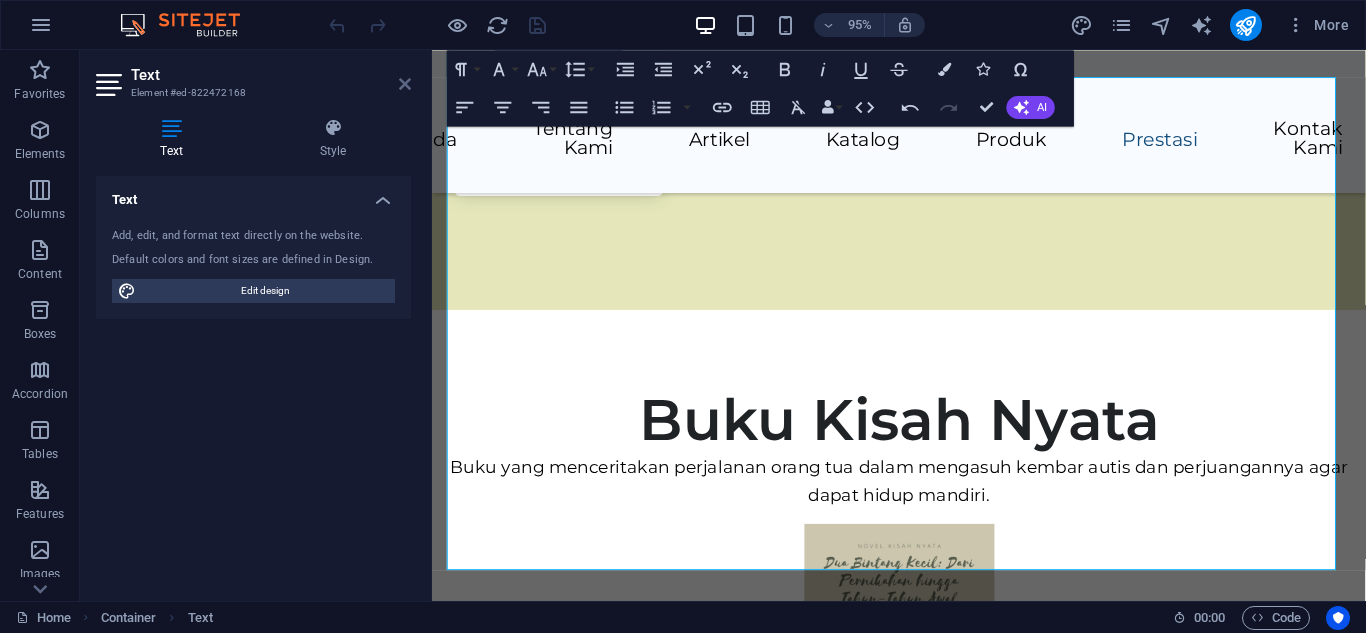 click at bounding box center (405, 84) 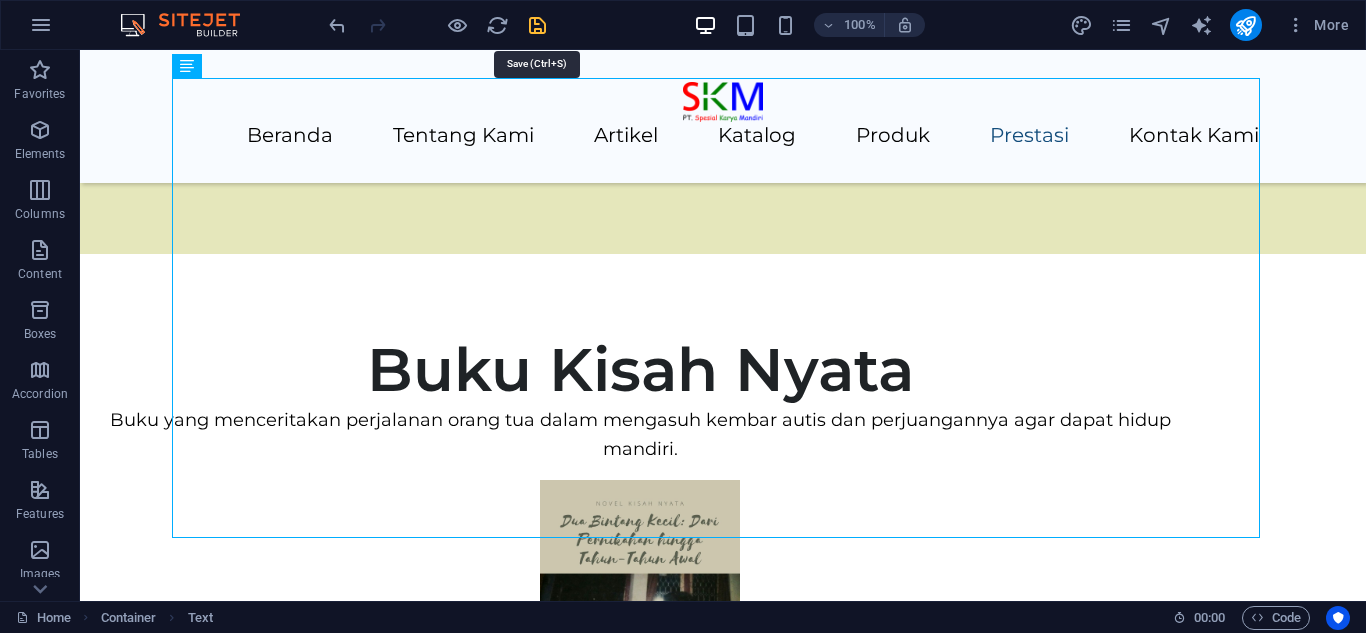 click at bounding box center [537, 25] 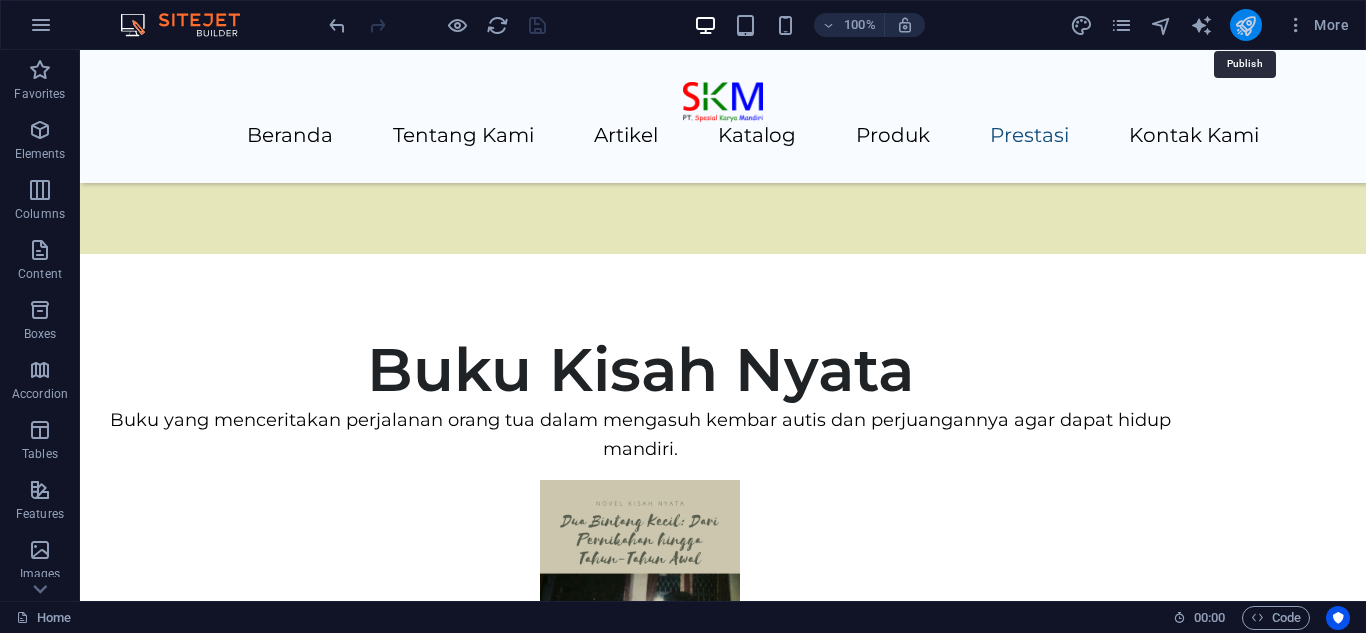 click at bounding box center (1245, 25) 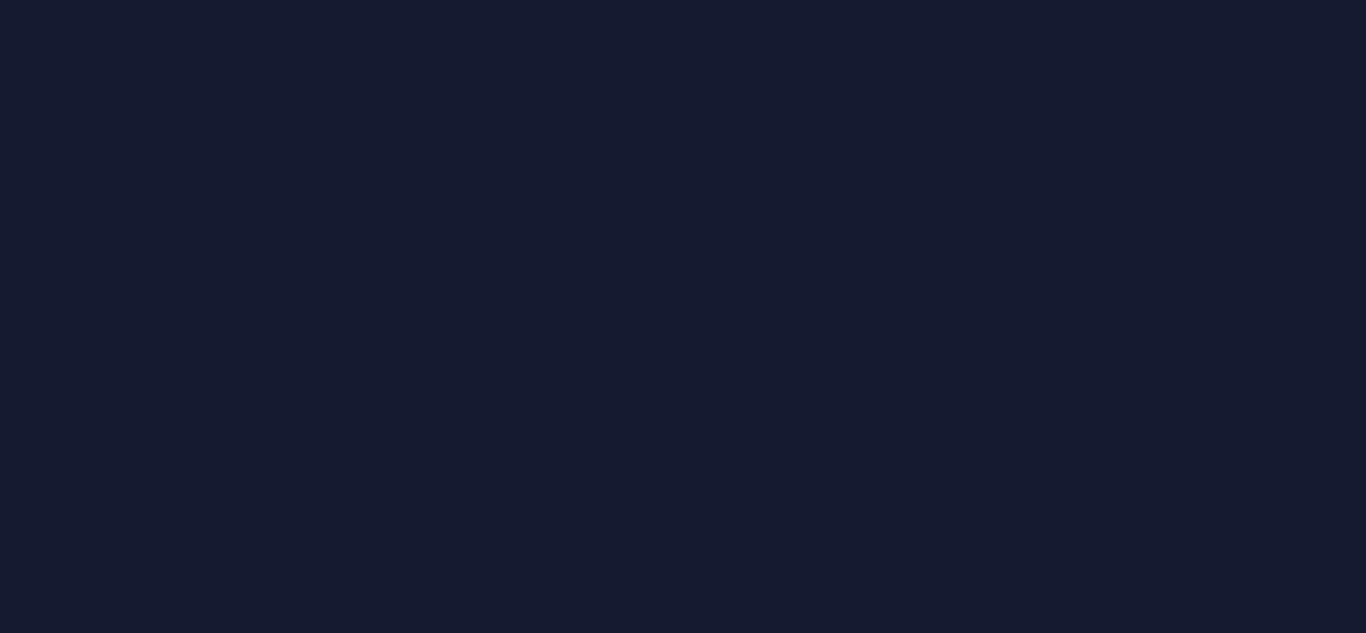 scroll, scrollTop: 0, scrollLeft: 0, axis: both 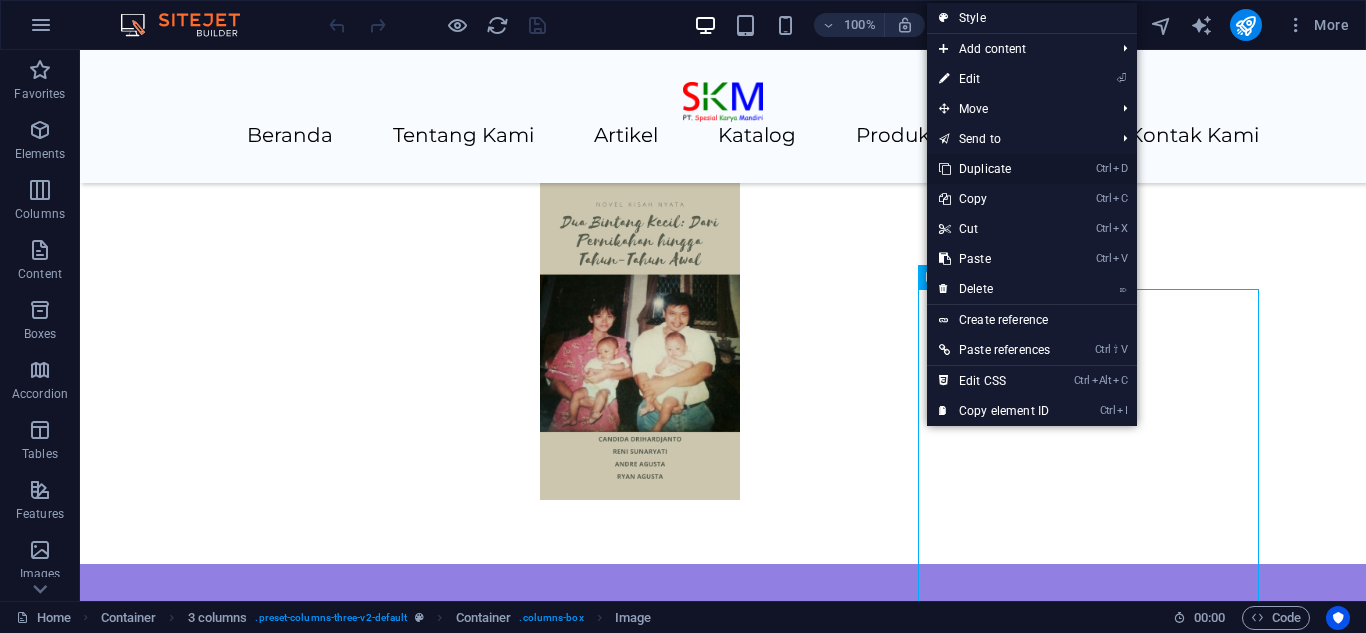 click on "Ctrl D  Duplicate" at bounding box center (994, 169) 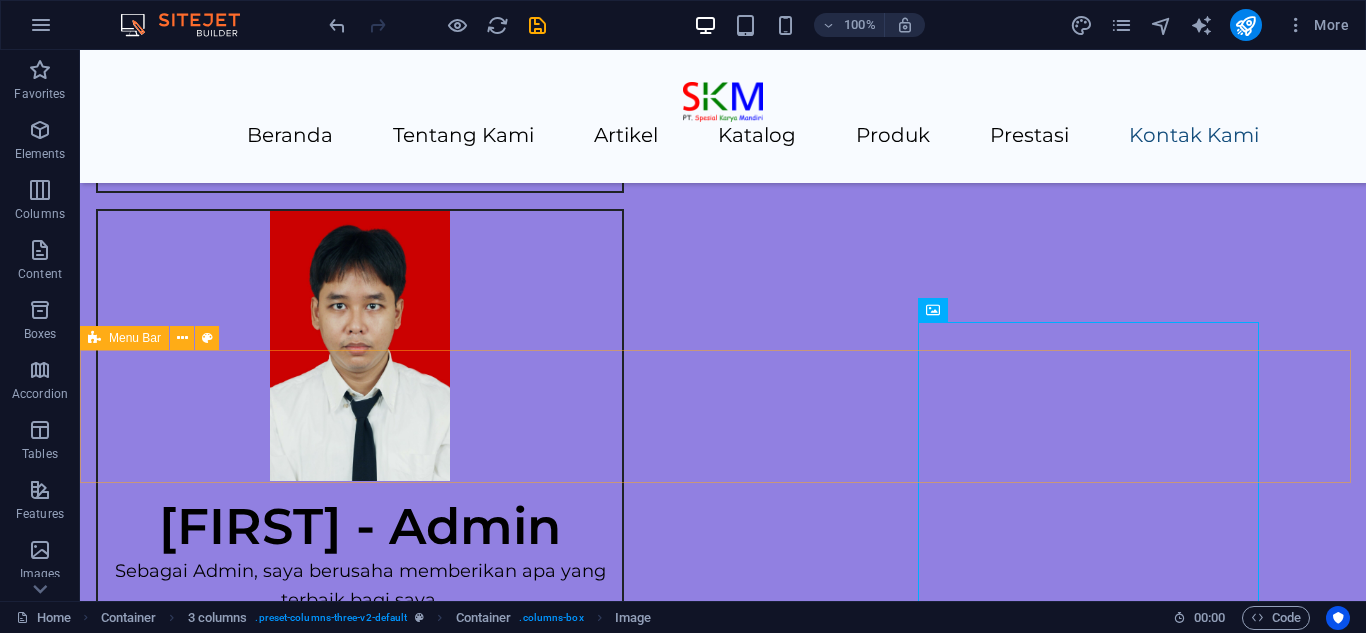 scroll, scrollTop: 5274, scrollLeft: 0, axis: vertical 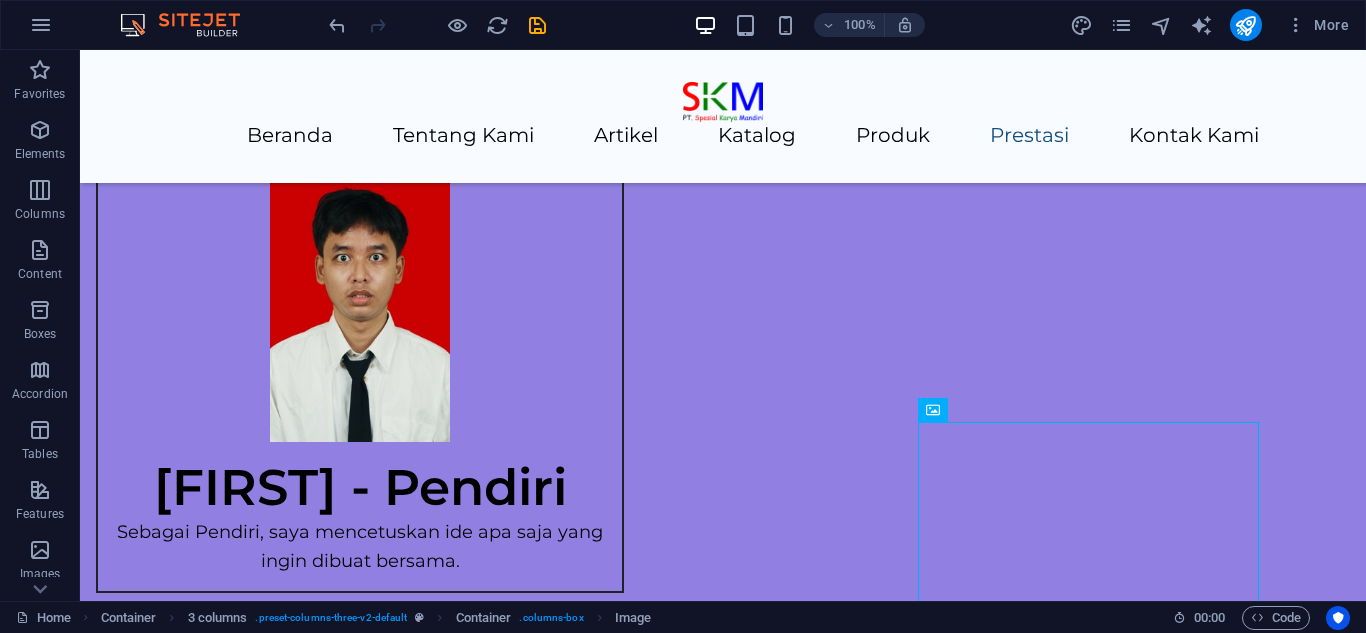 drag, startPoint x: 940, startPoint y: 460, endPoint x: 1273, endPoint y: 217, distance: 412.23538 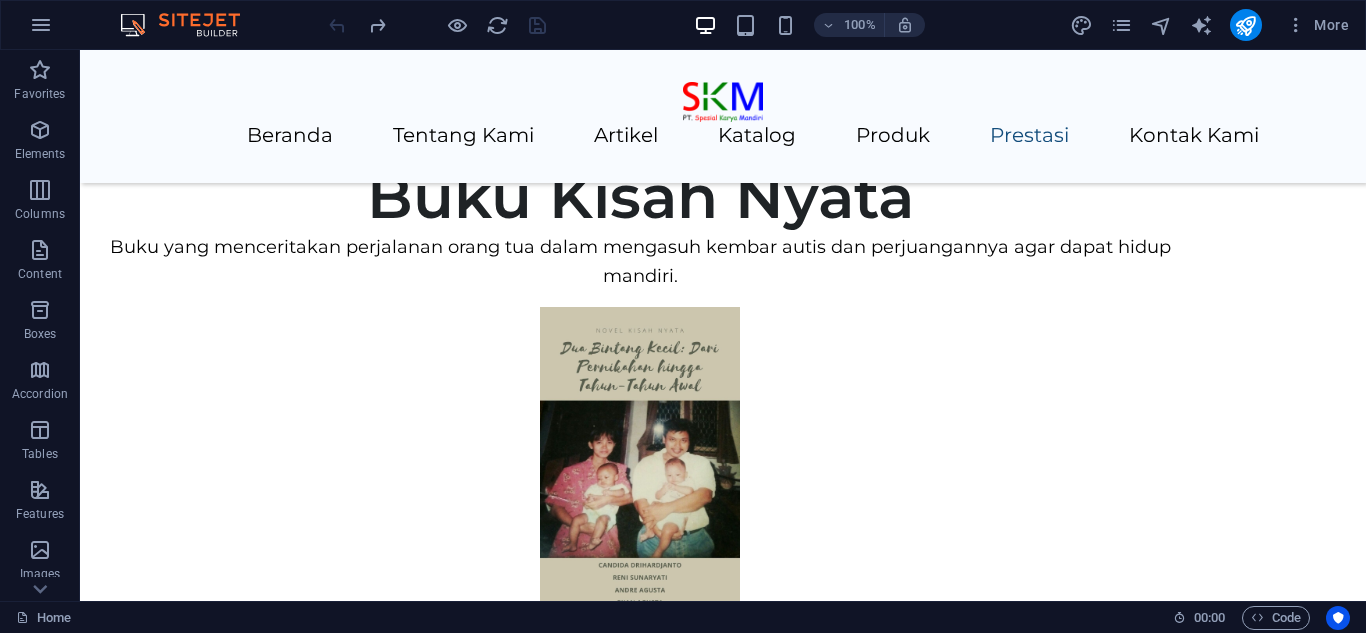 scroll, scrollTop: 5274, scrollLeft: 0, axis: vertical 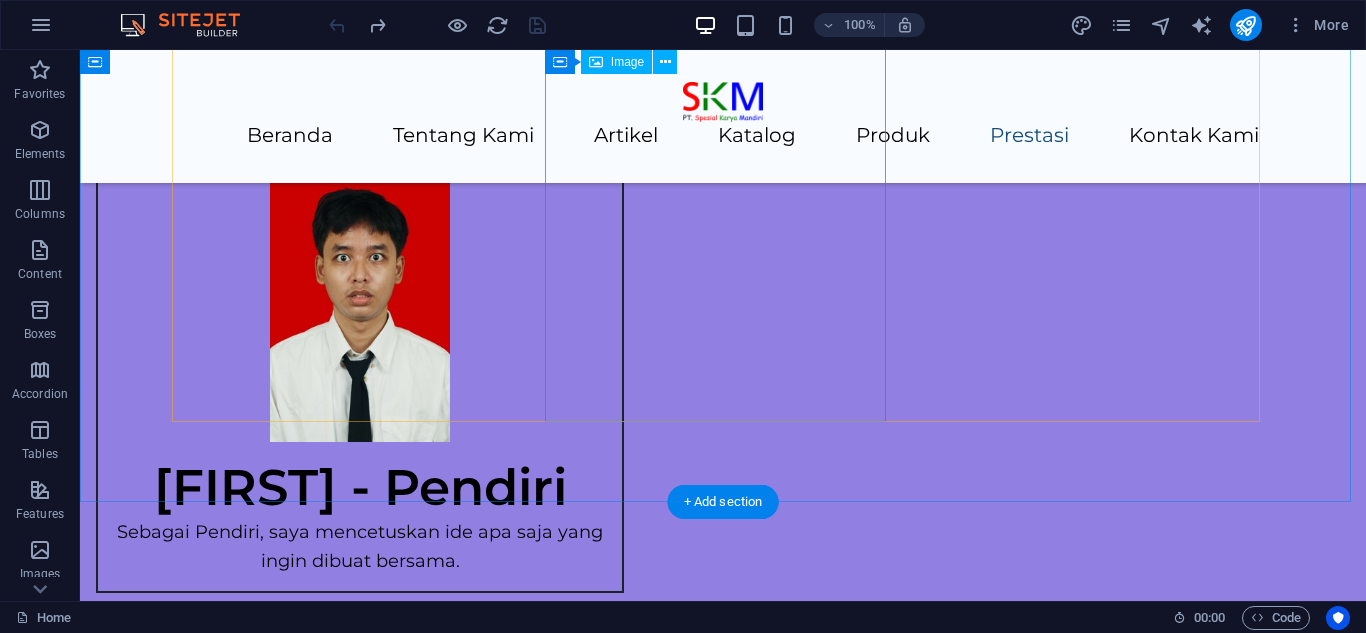 click at bounding box center [349, 9243] 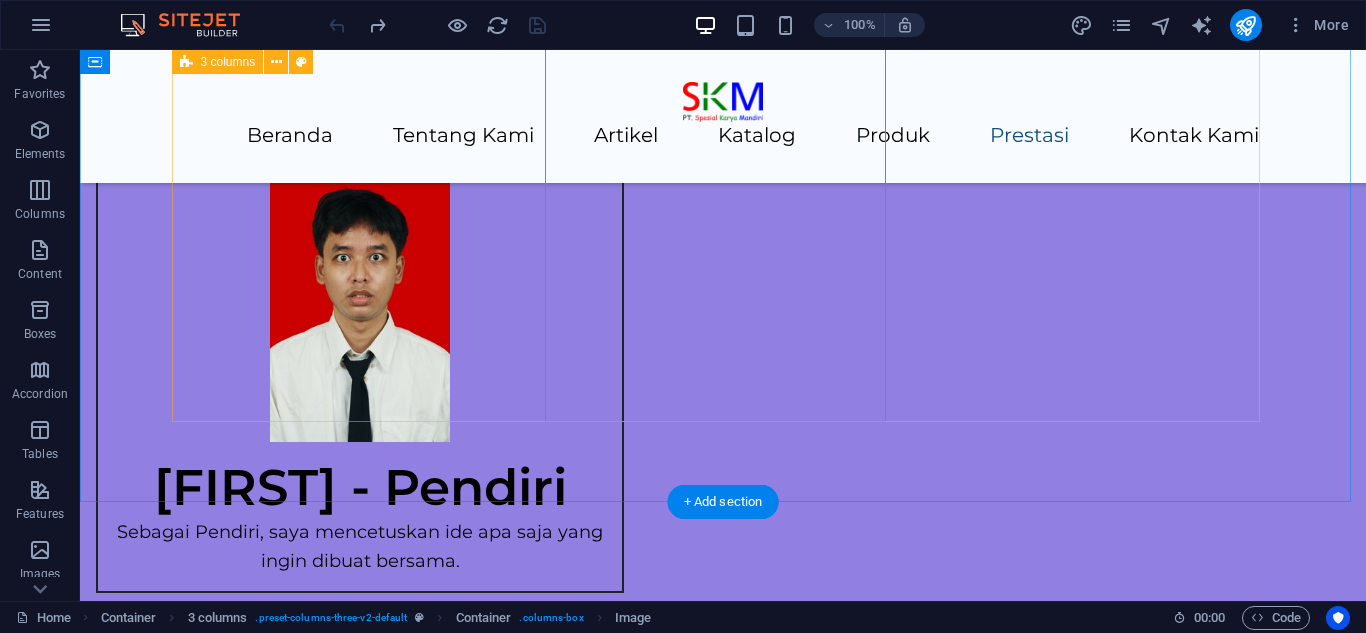 click at bounding box center (723, 9243) 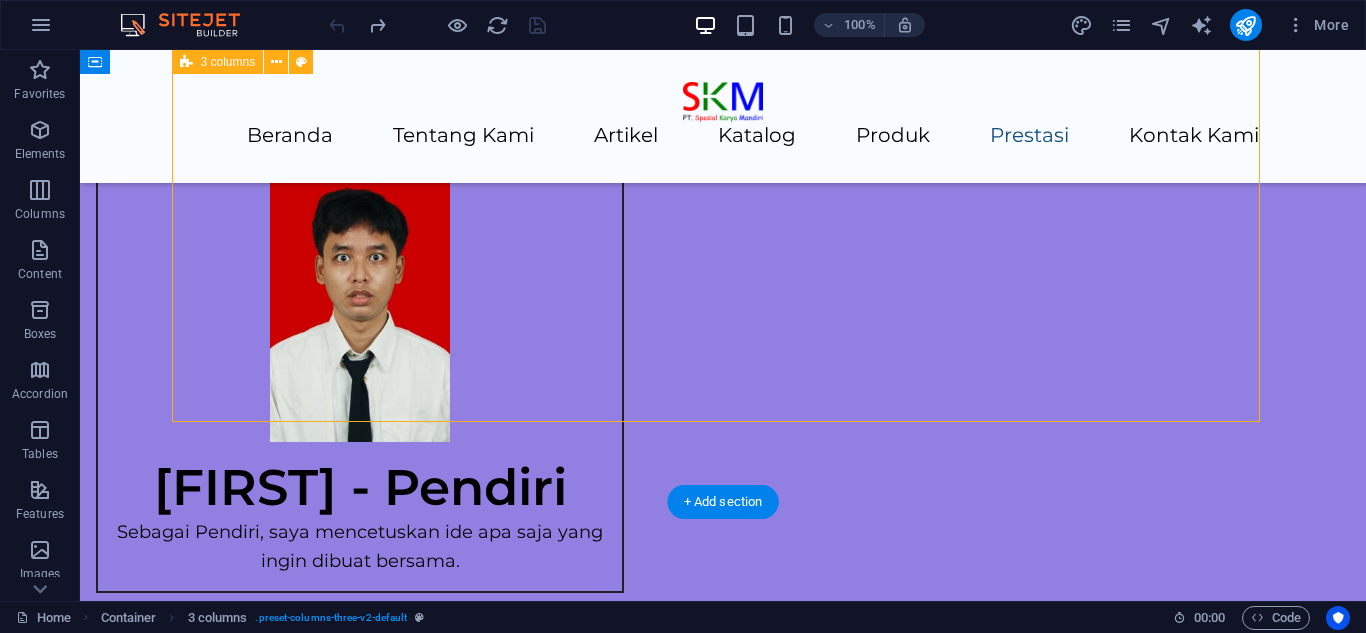click at bounding box center (723, 9243) 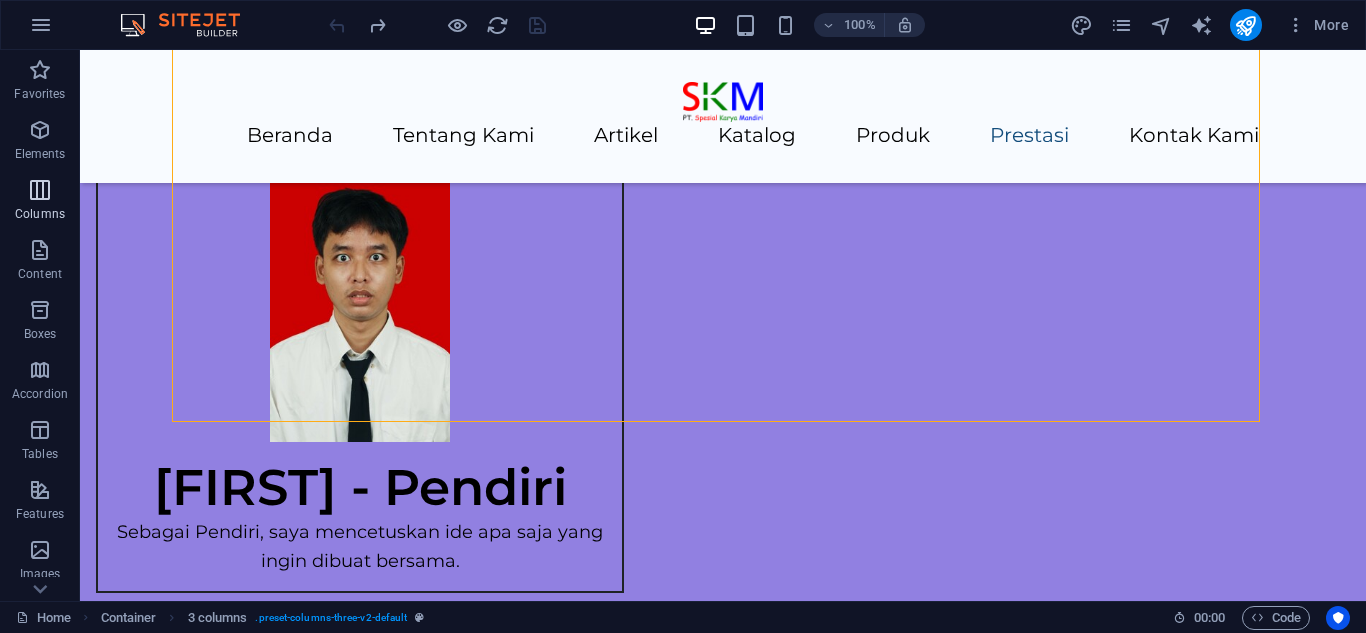 click at bounding box center (40, 190) 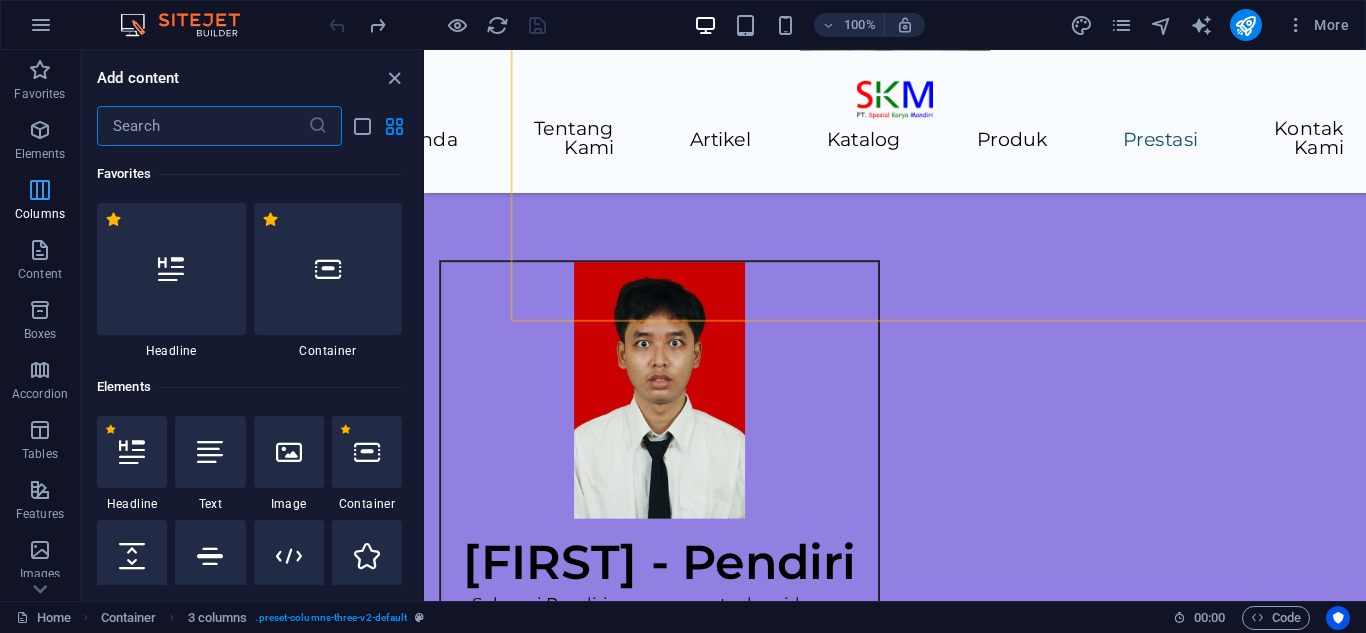 scroll, scrollTop: 5361, scrollLeft: 0, axis: vertical 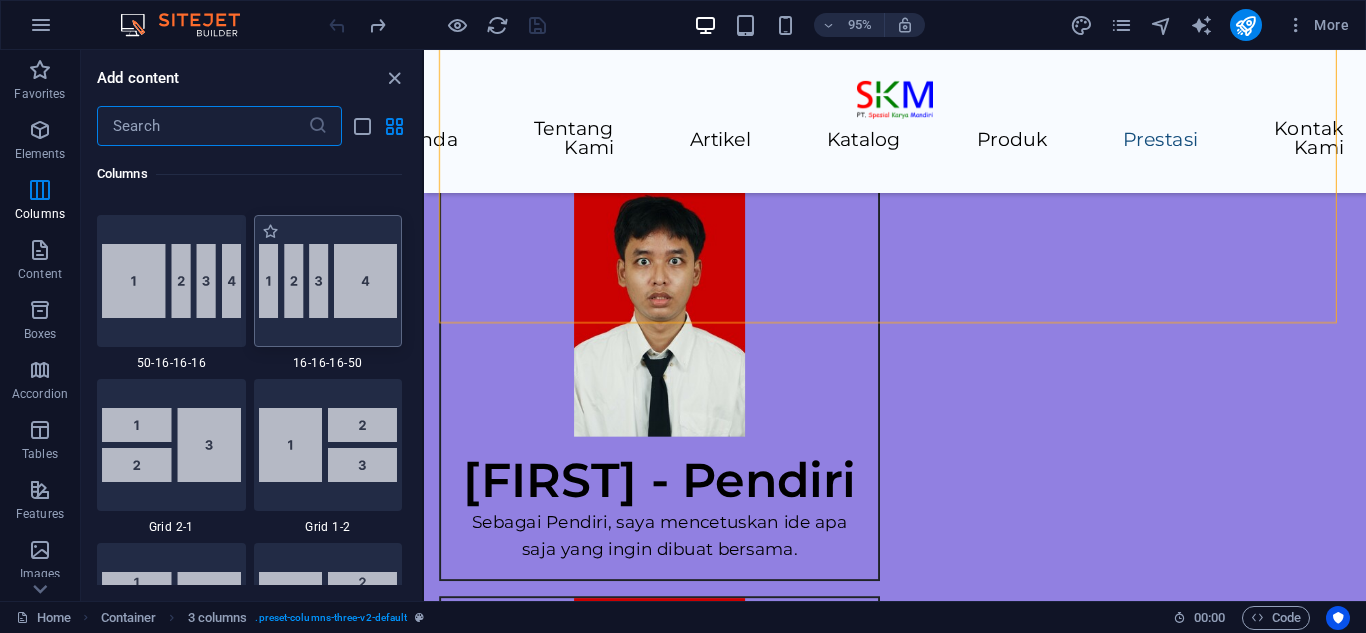 click at bounding box center (328, 281) 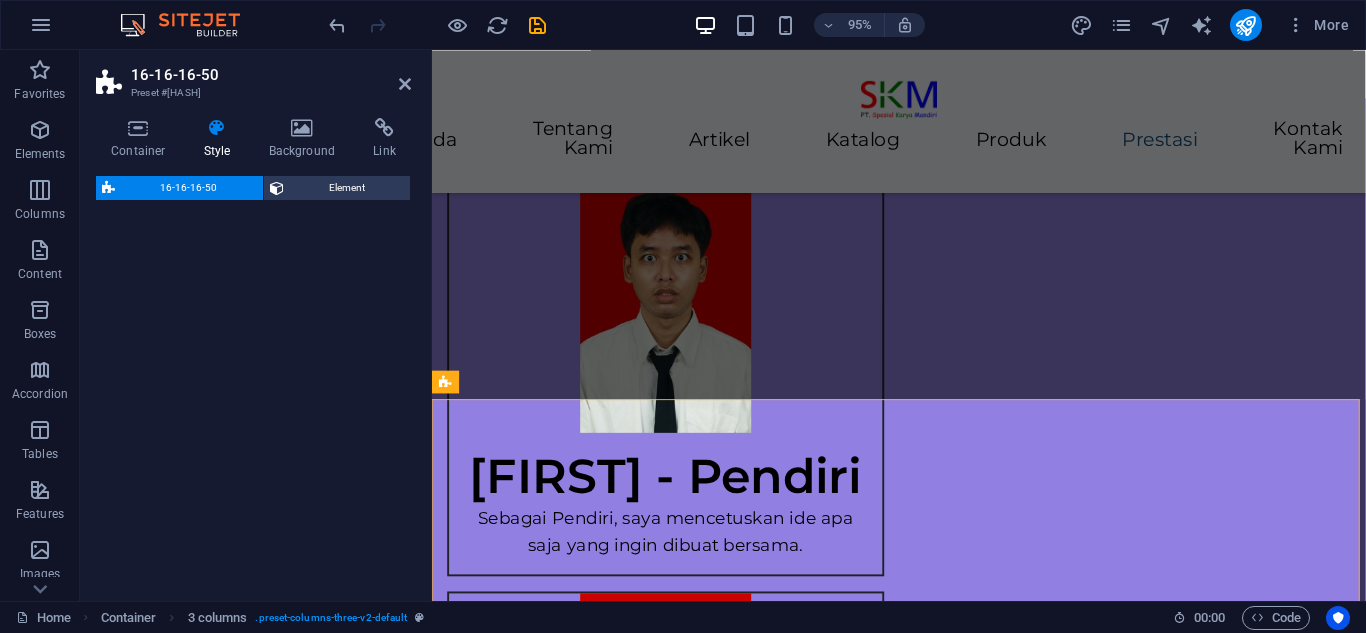 select on "%" 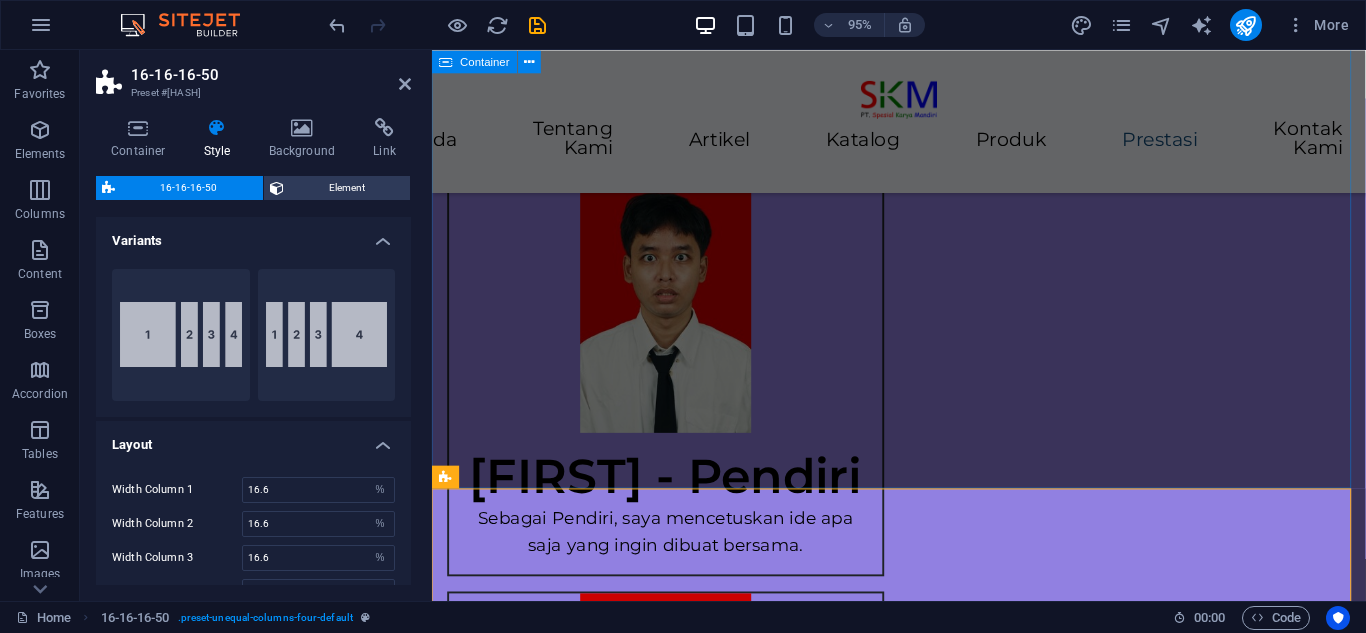 scroll, scrollTop: 5261, scrollLeft: 0, axis: vertical 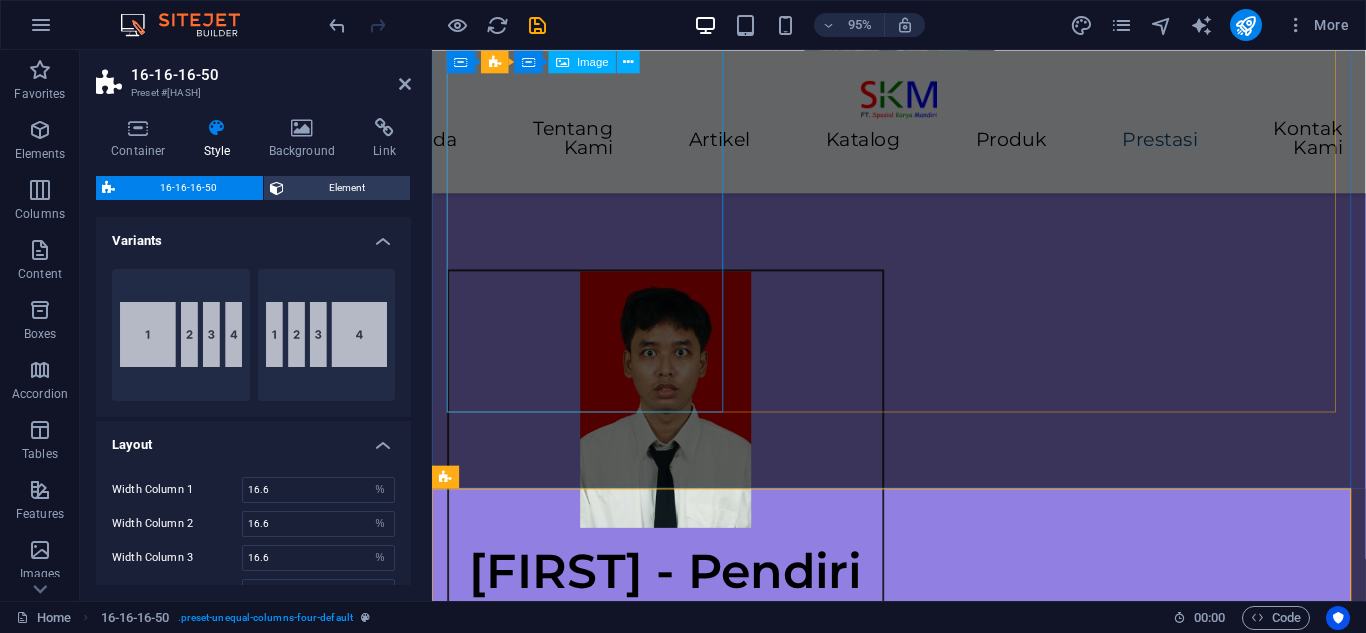 click at bounding box center (596, 6442) 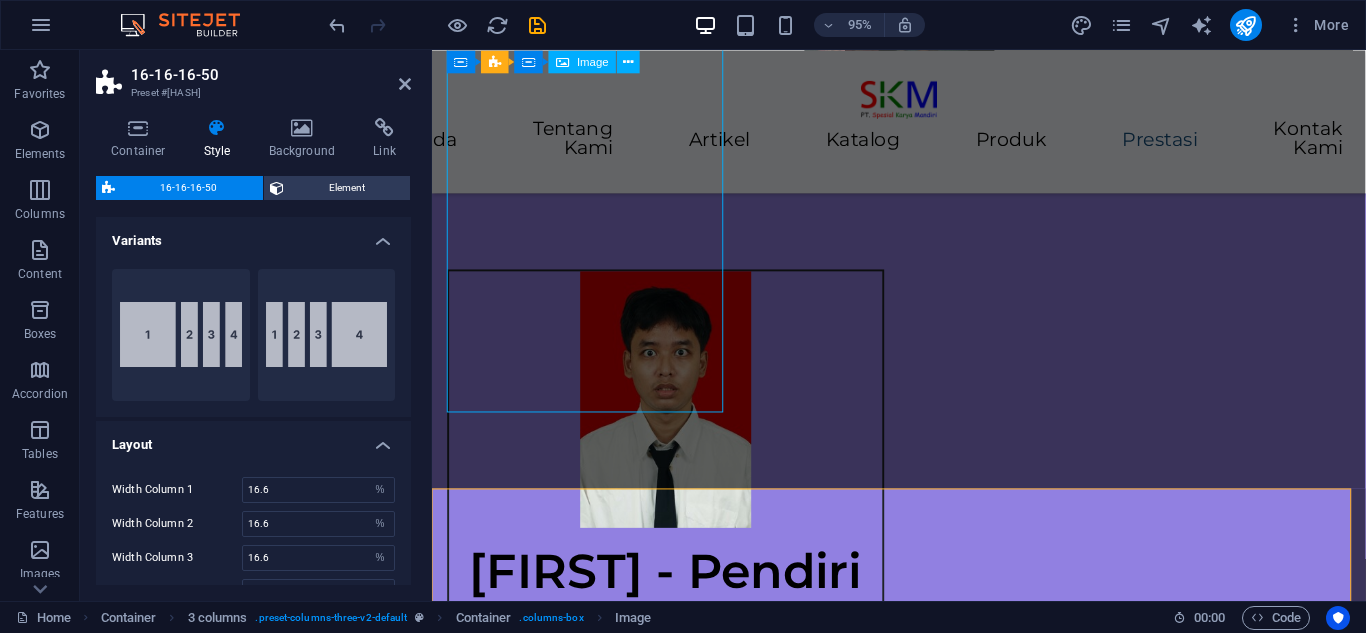 scroll, scrollTop: 5174, scrollLeft: 0, axis: vertical 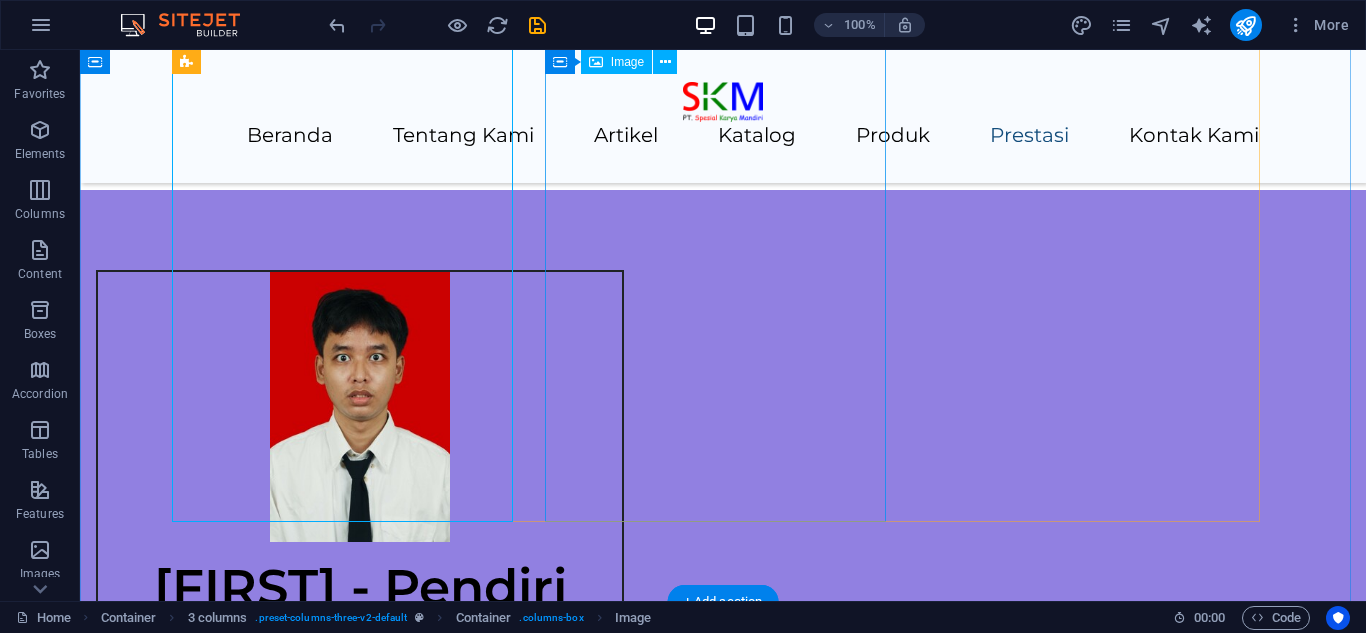 click at bounding box center [349, 9343] 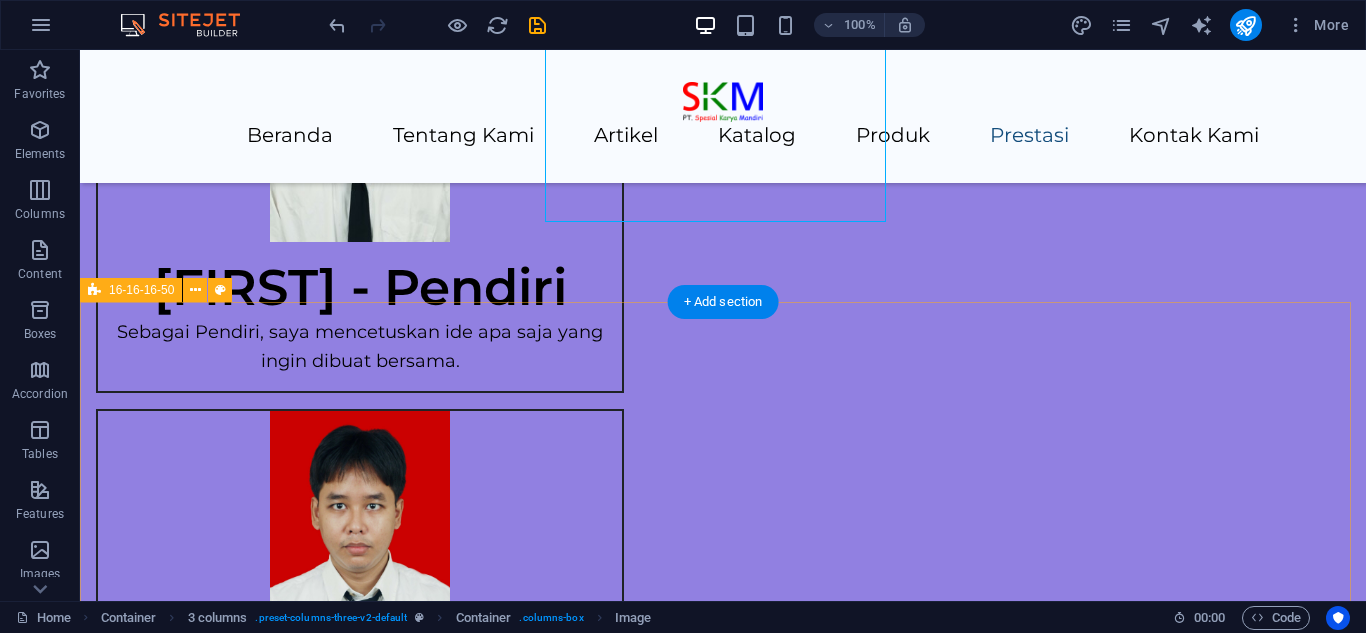 scroll, scrollTop: 5374, scrollLeft: 0, axis: vertical 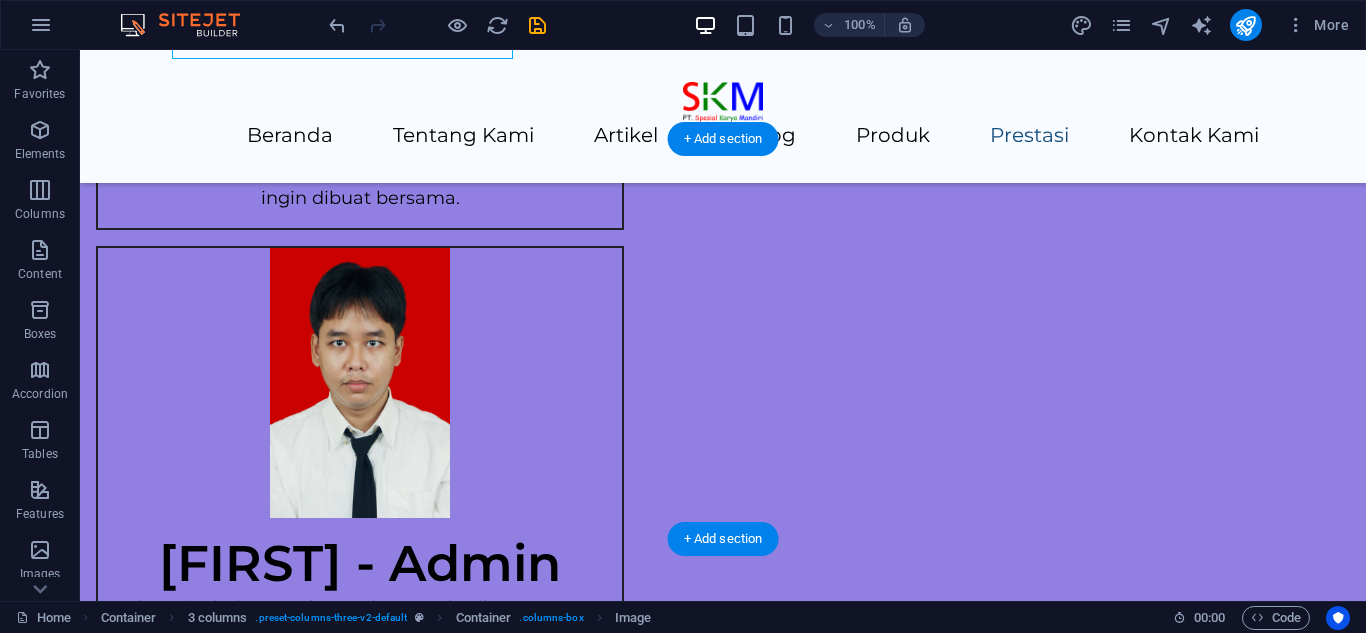 drag, startPoint x: 424, startPoint y: 260, endPoint x: 261, endPoint y: 395, distance: 211.64594 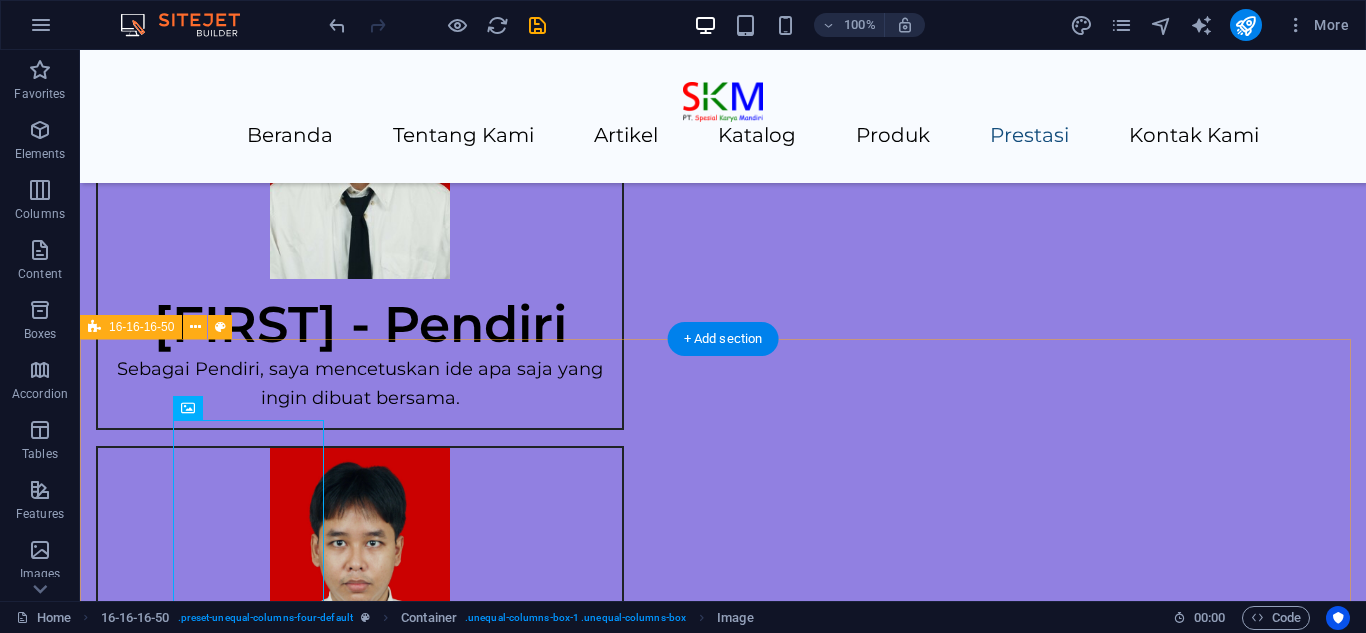 scroll, scrollTop: 5337, scrollLeft: 0, axis: vertical 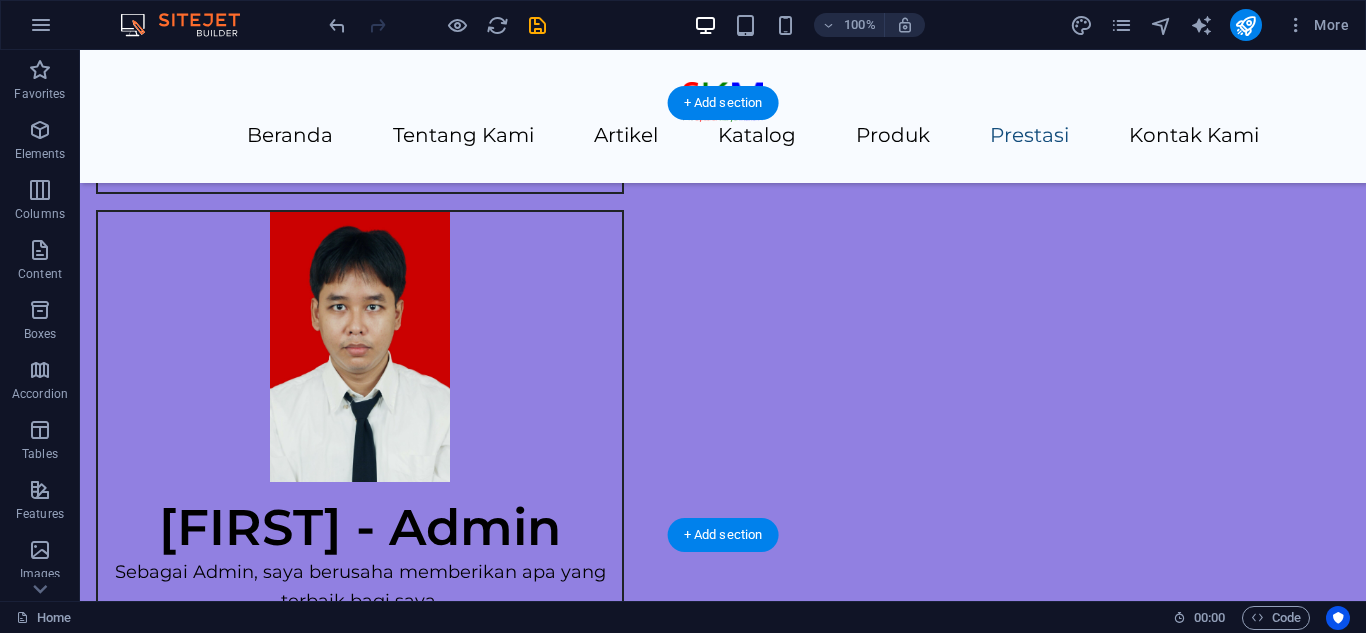 drag, startPoint x: 655, startPoint y: 259, endPoint x: 424, endPoint y: 368, distance: 255.42514 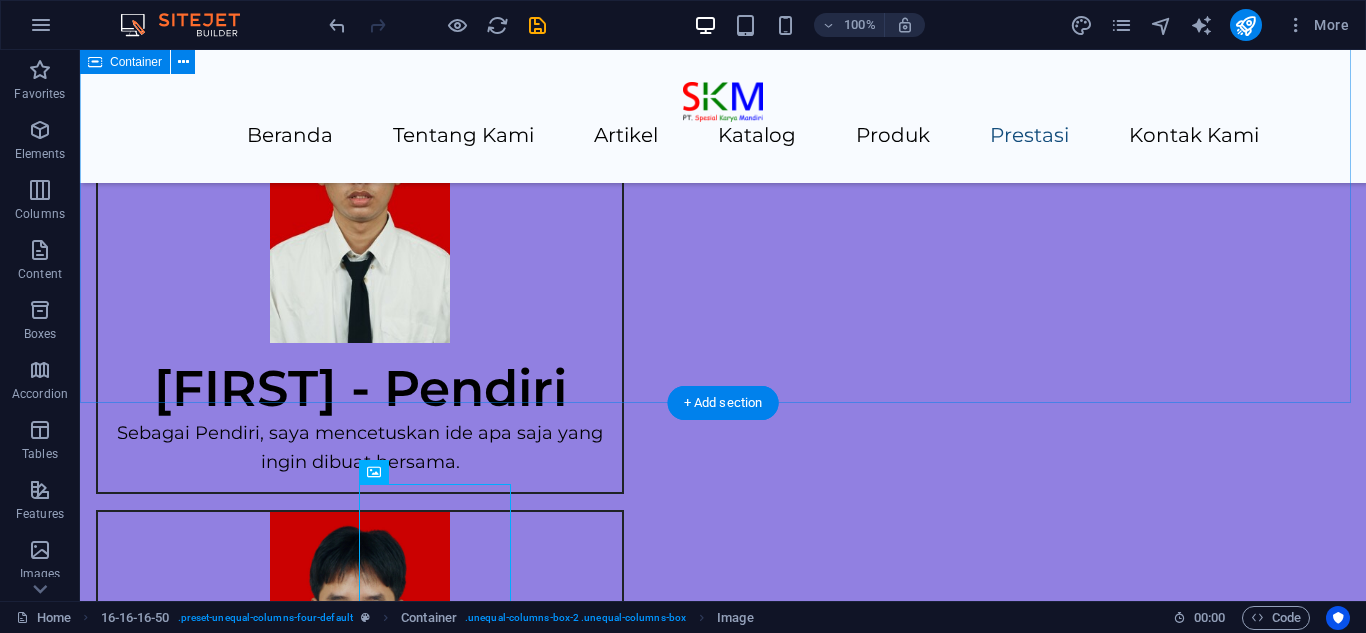 scroll, scrollTop: 5273, scrollLeft: 0, axis: vertical 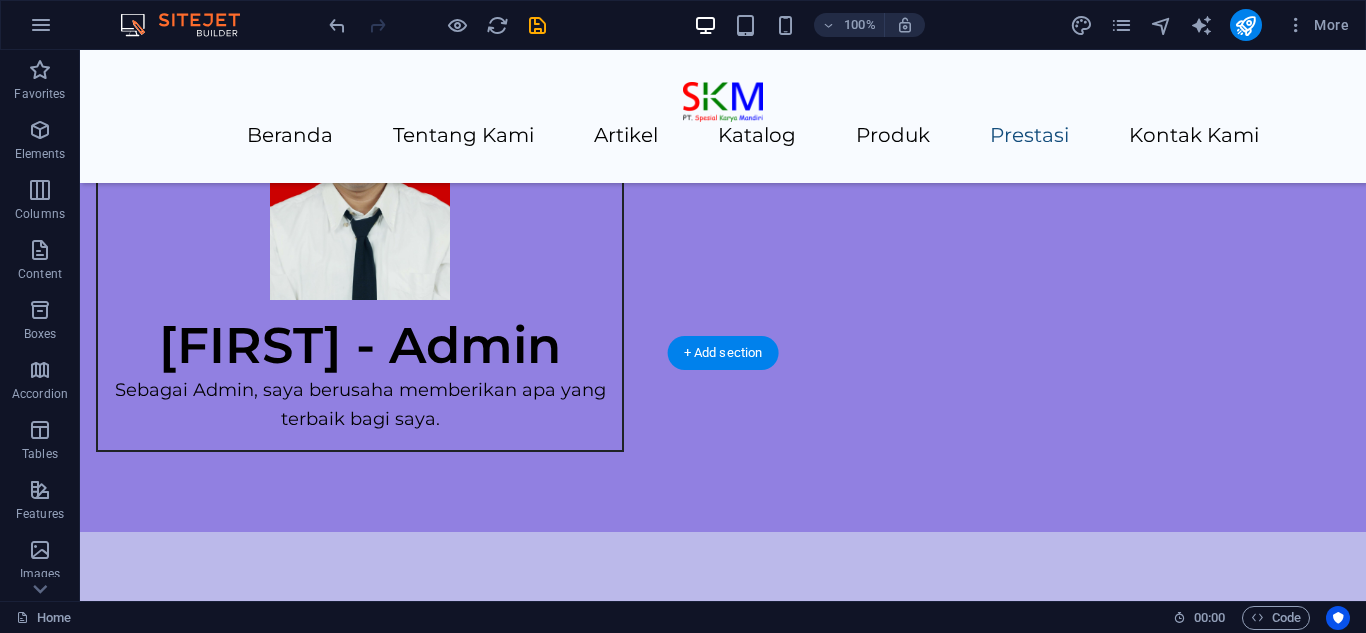 drag, startPoint x: 957, startPoint y: 278, endPoint x: 623, endPoint y: 228, distance: 337.72177 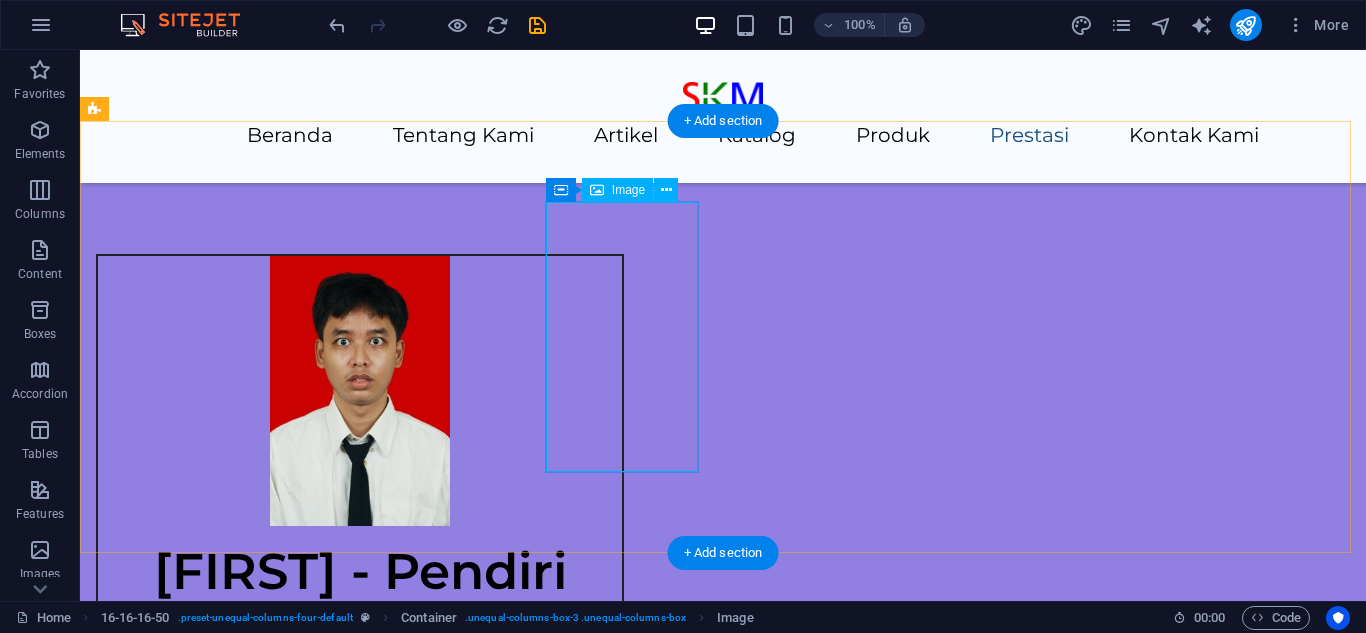 scroll, scrollTop: 5090, scrollLeft: 0, axis: vertical 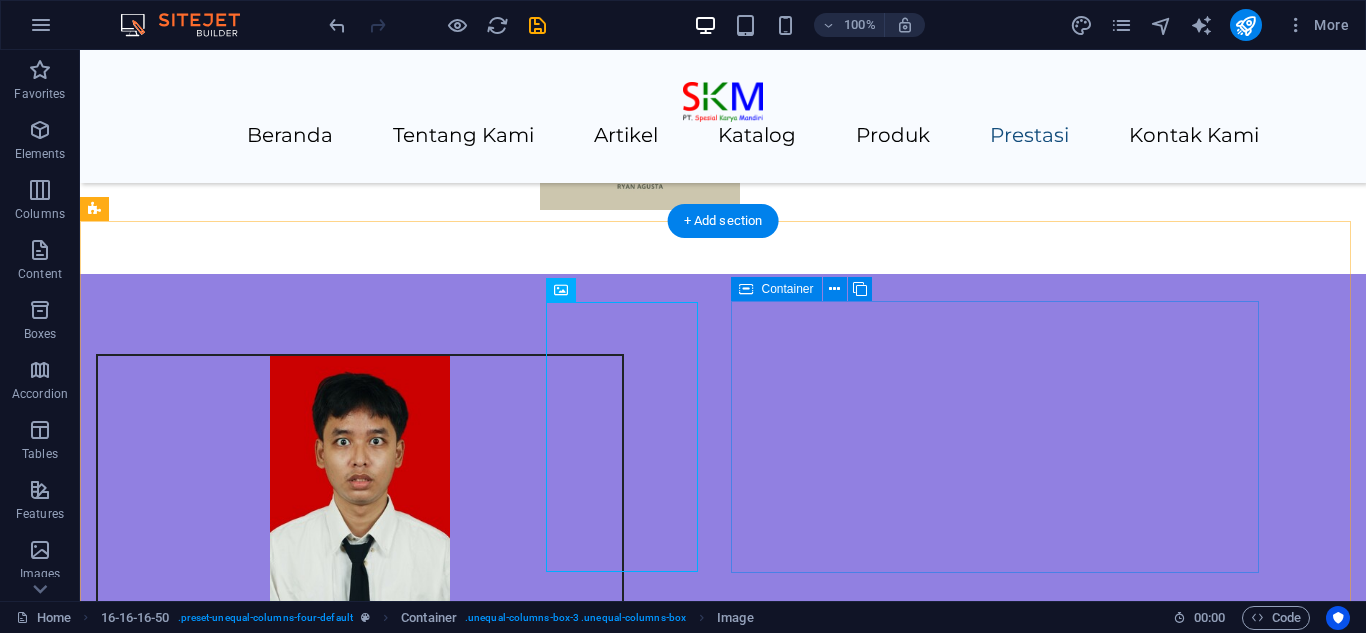 click on "Add elements" at bounding box center (581, 13615) 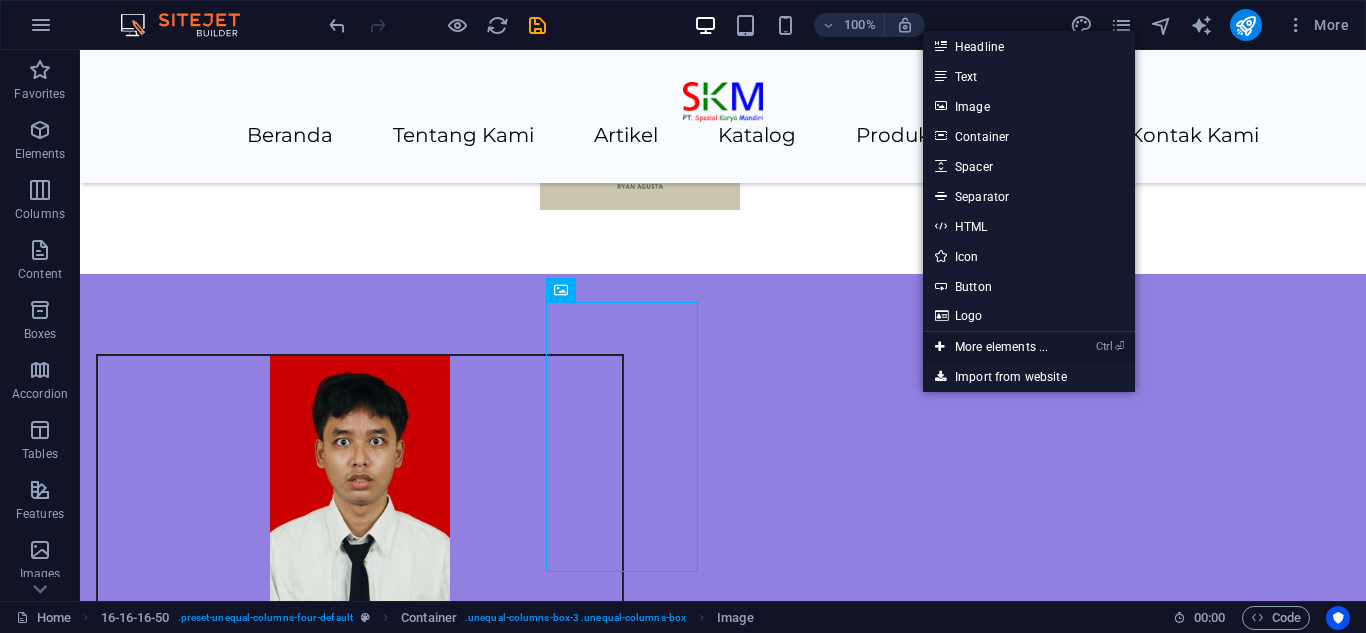 click on "Ctrl ⏎  More elements ..." at bounding box center (991, 347) 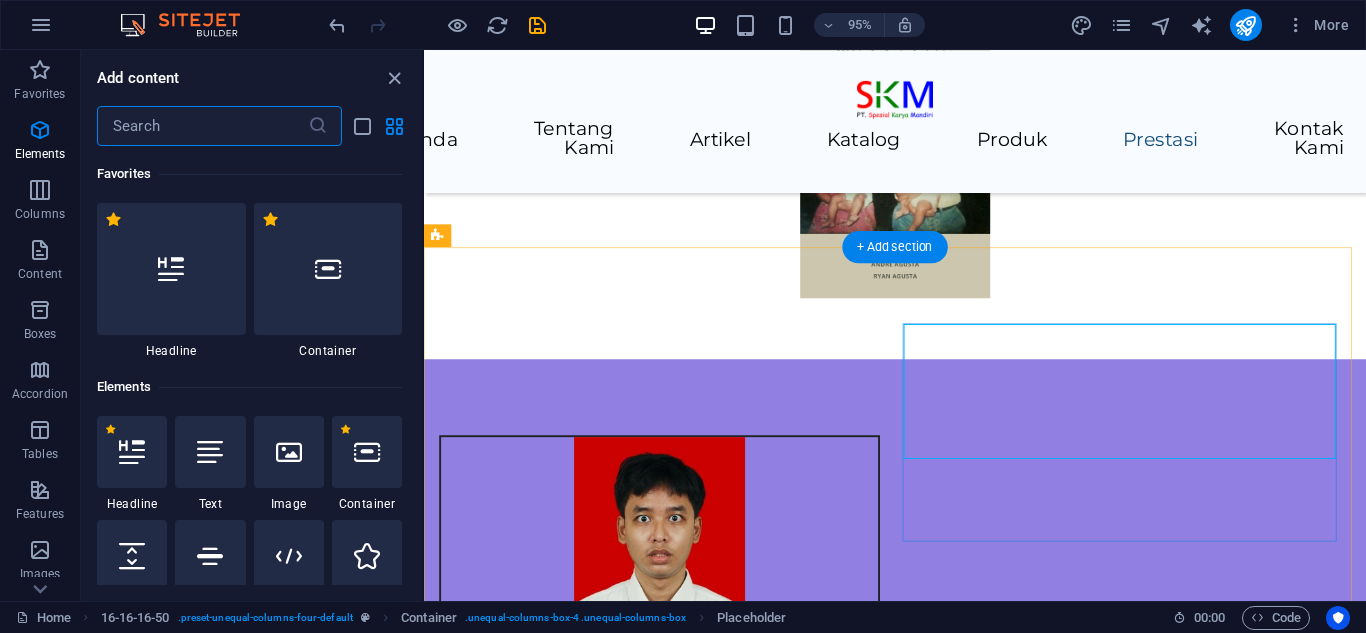 scroll, scrollTop: 5177, scrollLeft: 0, axis: vertical 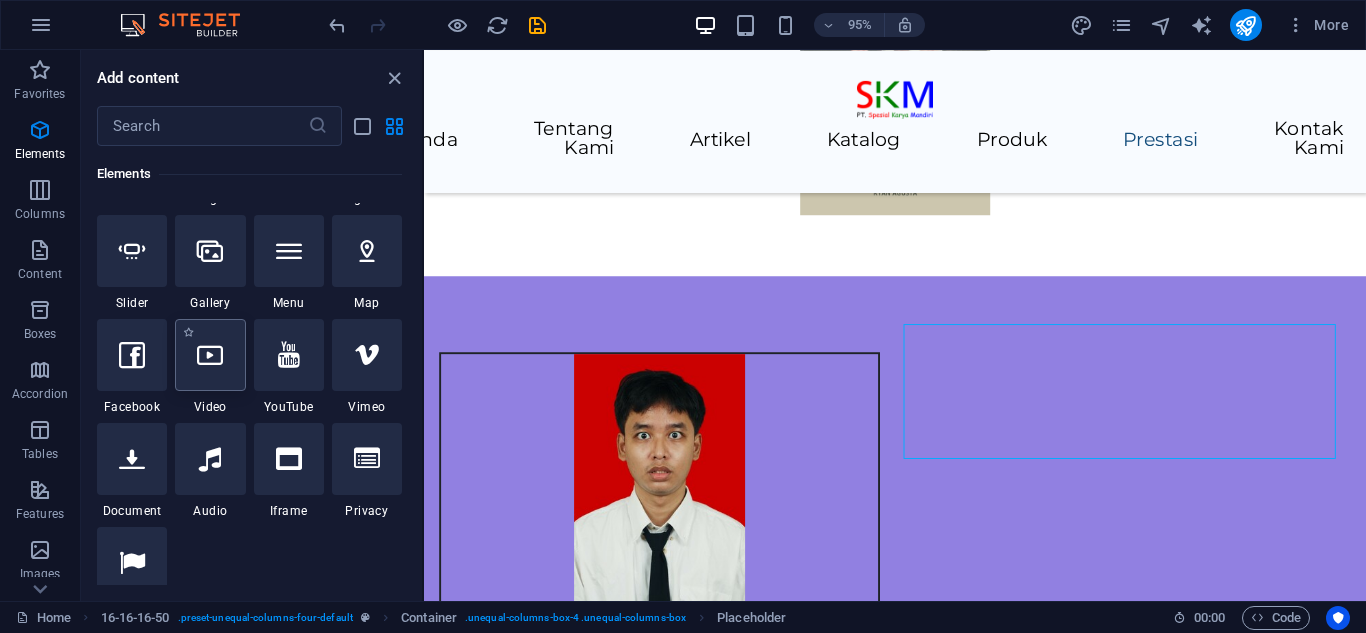 click at bounding box center (210, 355) 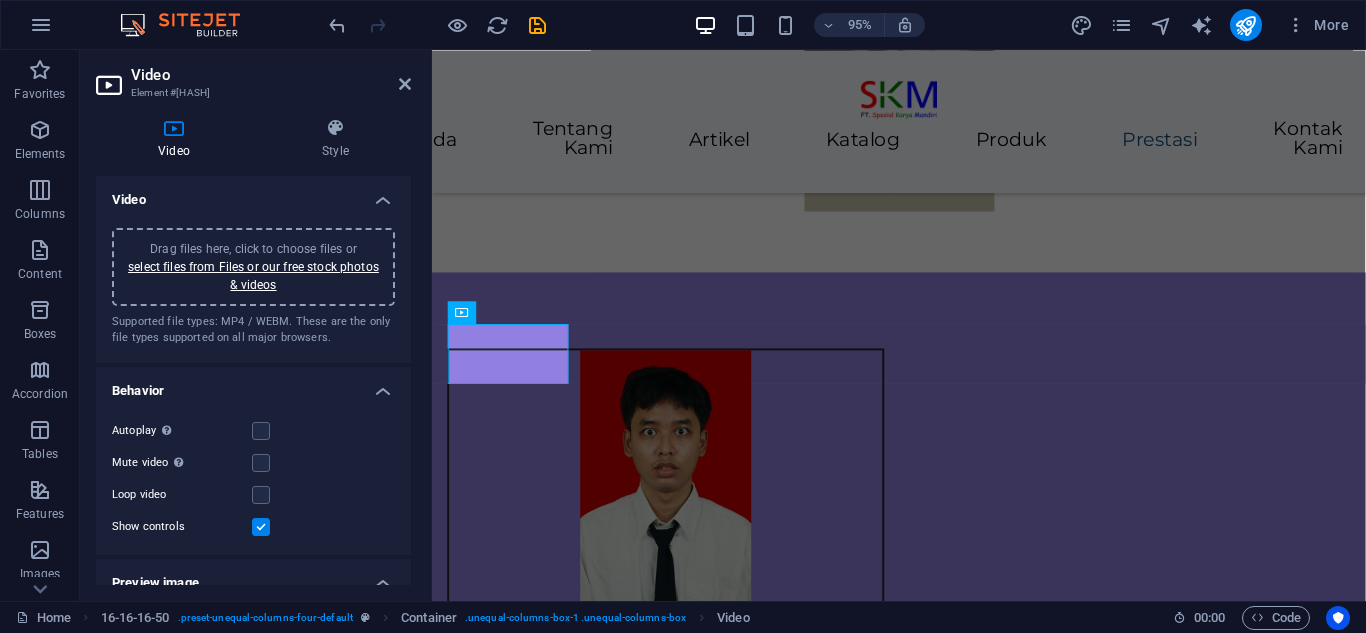 click on "Drag files here, click to choose files or select files from Files or our free stock photos & videos" at bounding box center (253, 267) 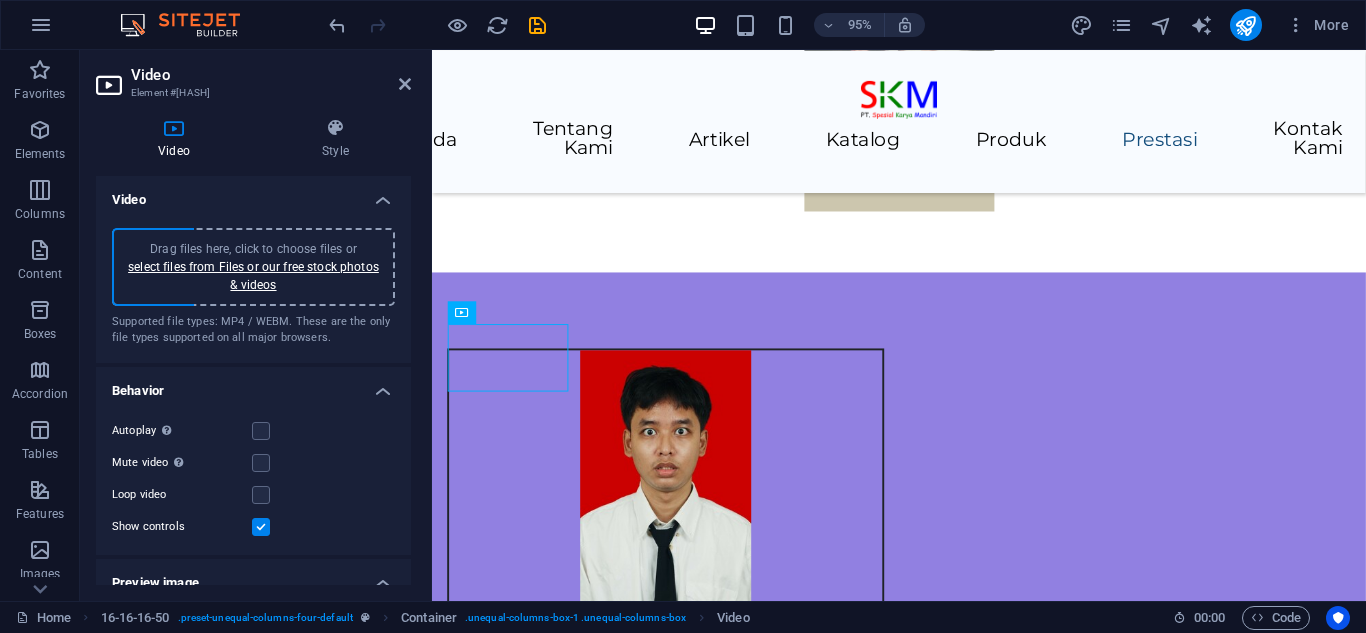 drag, startPoint x: 525, startPoint y: 350, endPoint x: 1053, endPoint y: 383, distance: 529.0303 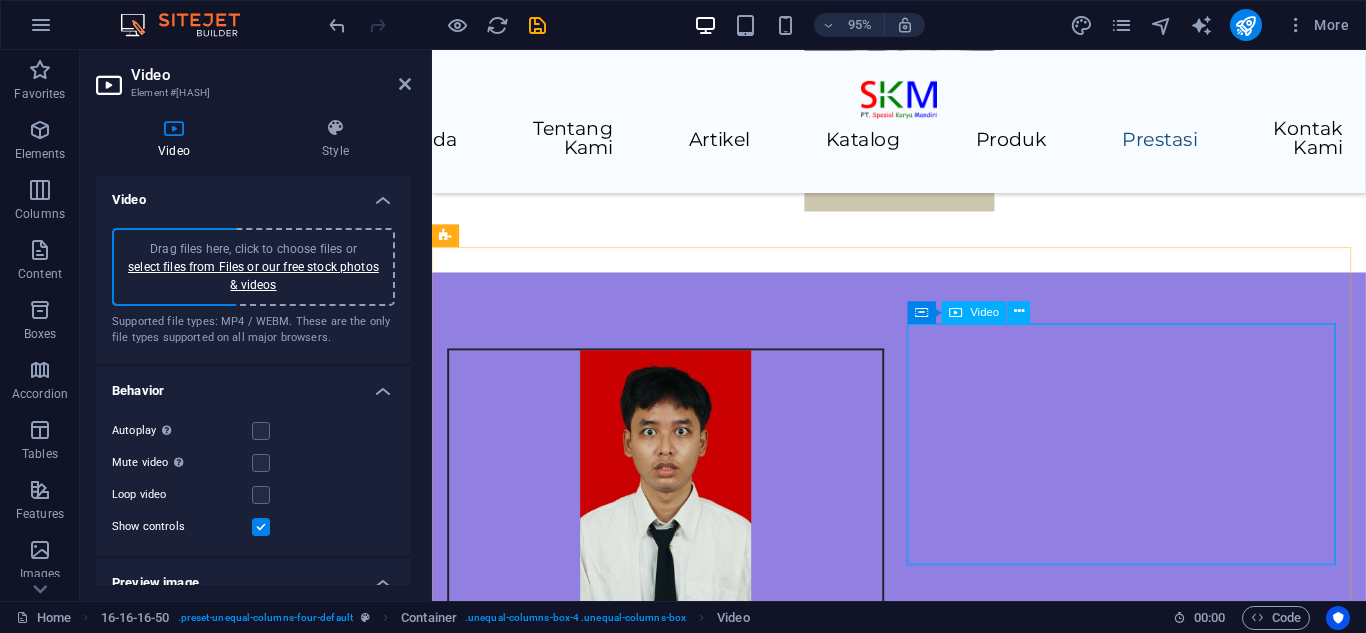 click at bounding box center [923, 11805] 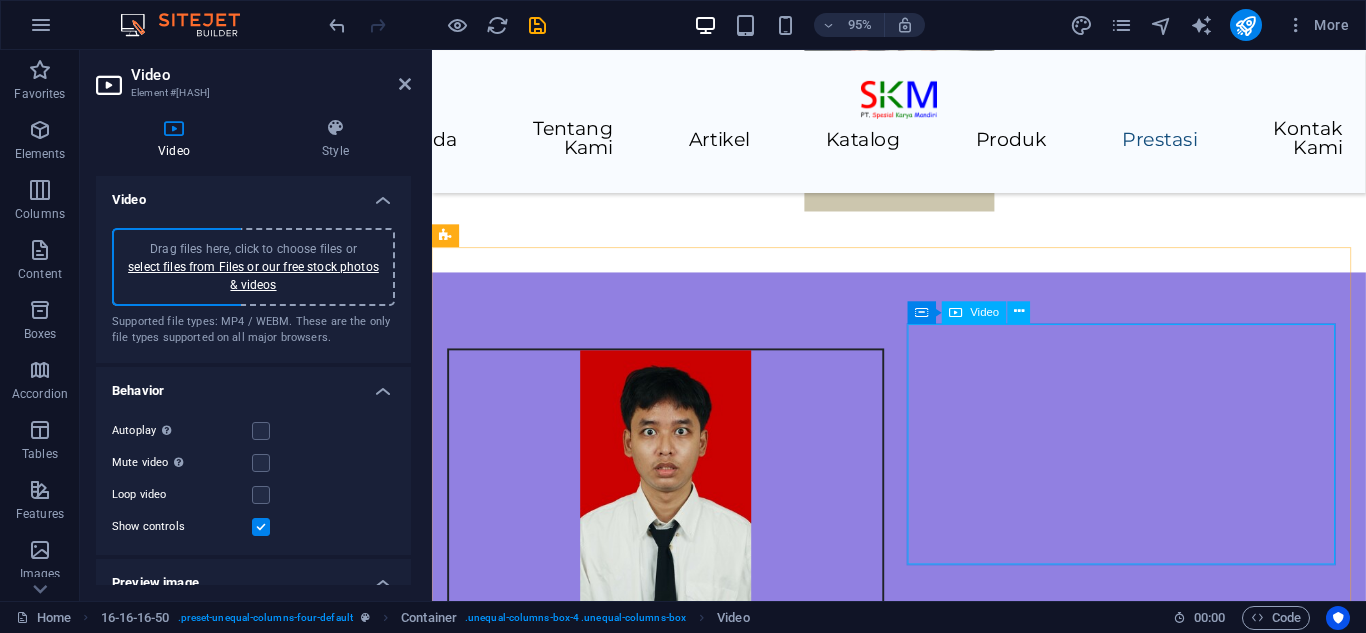 click at bounding box center [923, 11805] 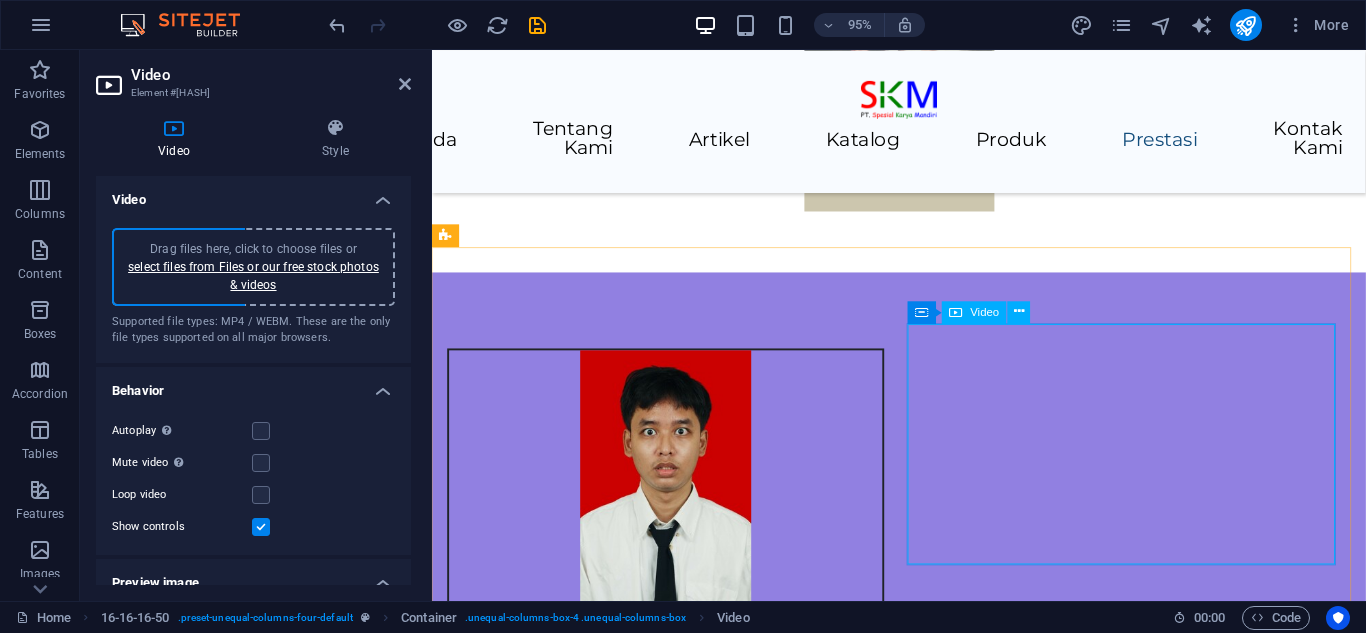 click at bounding box center [923, 11805] 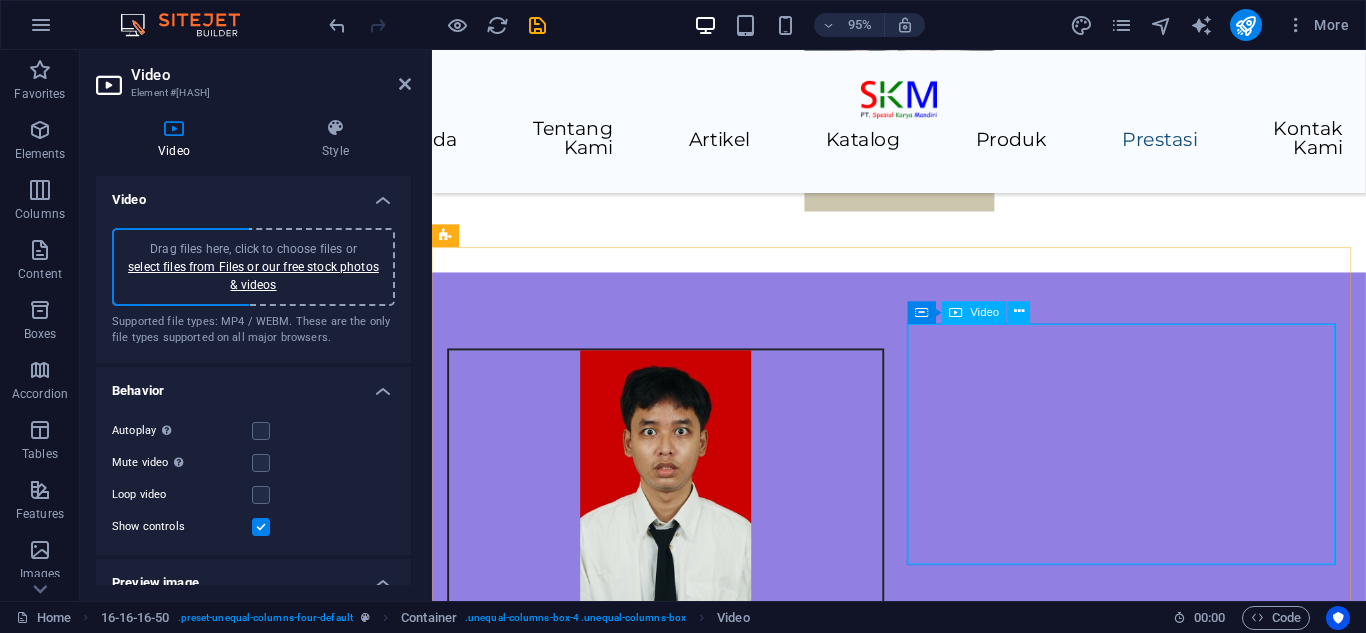 click at bounding box center (923, 11805) 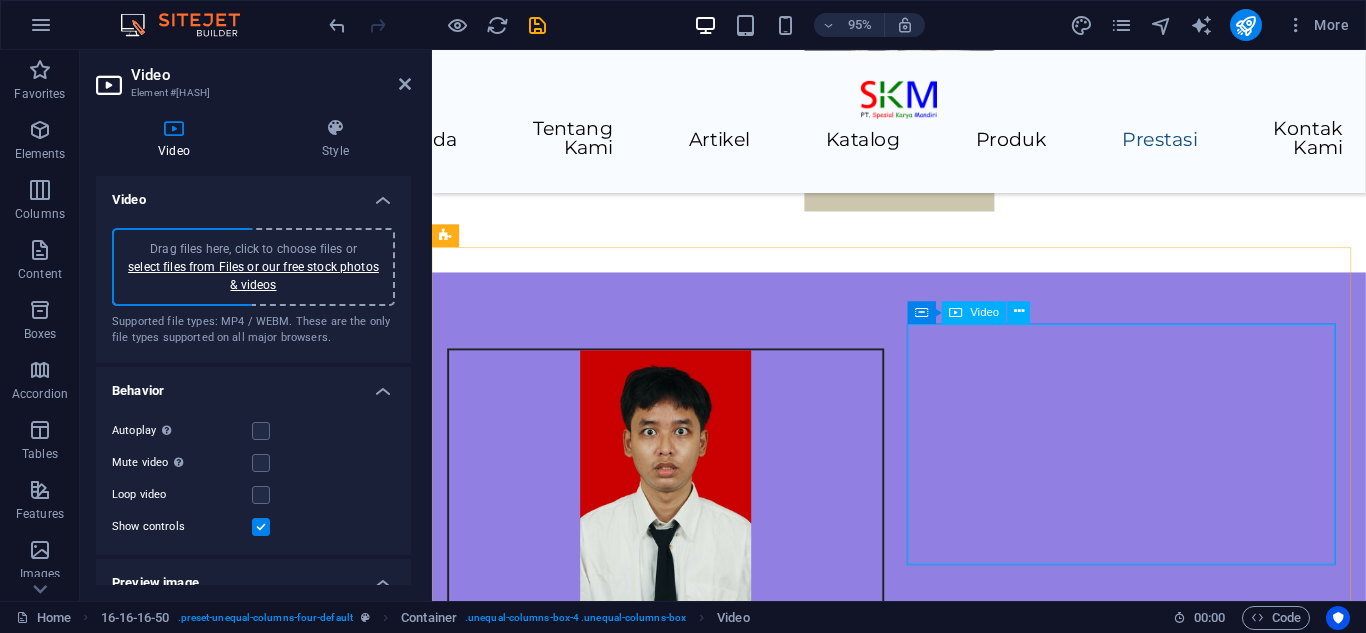 click at bounding box center (923, 11805) 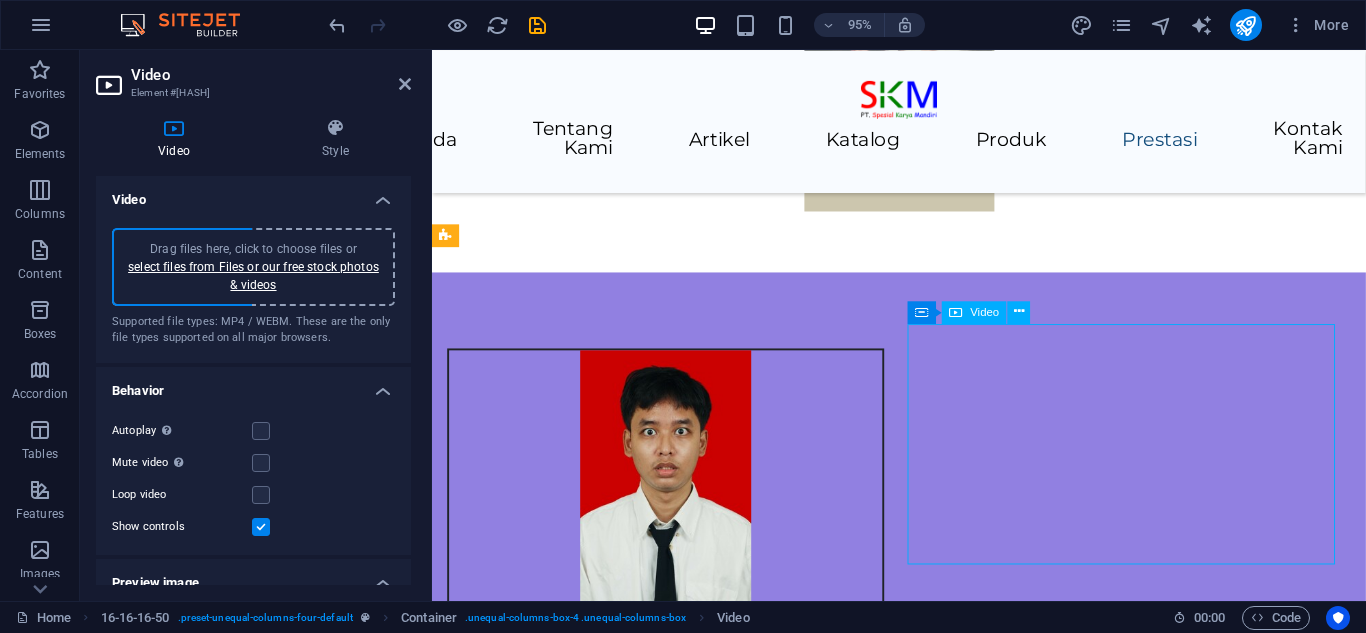 click at bounding box center [923, 11805] 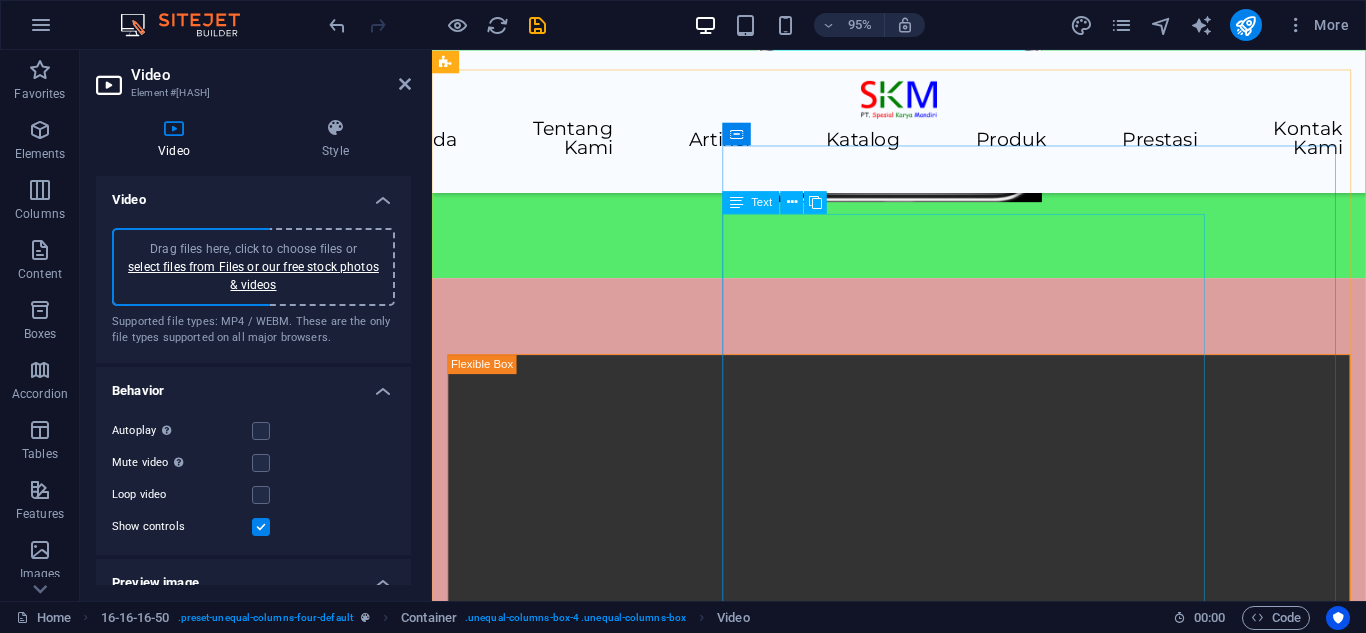 scroll, scrollTop: 677, scrollLeft: 0, axis: vertical 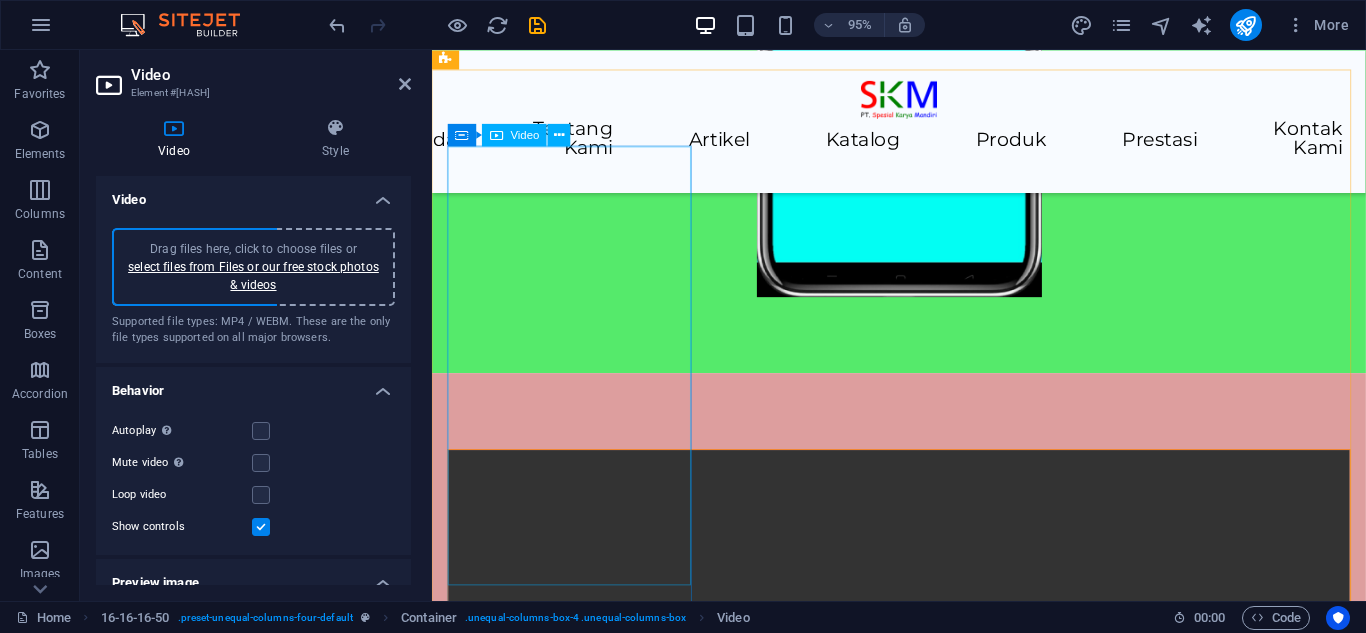 click at bounding box center [923, 708] 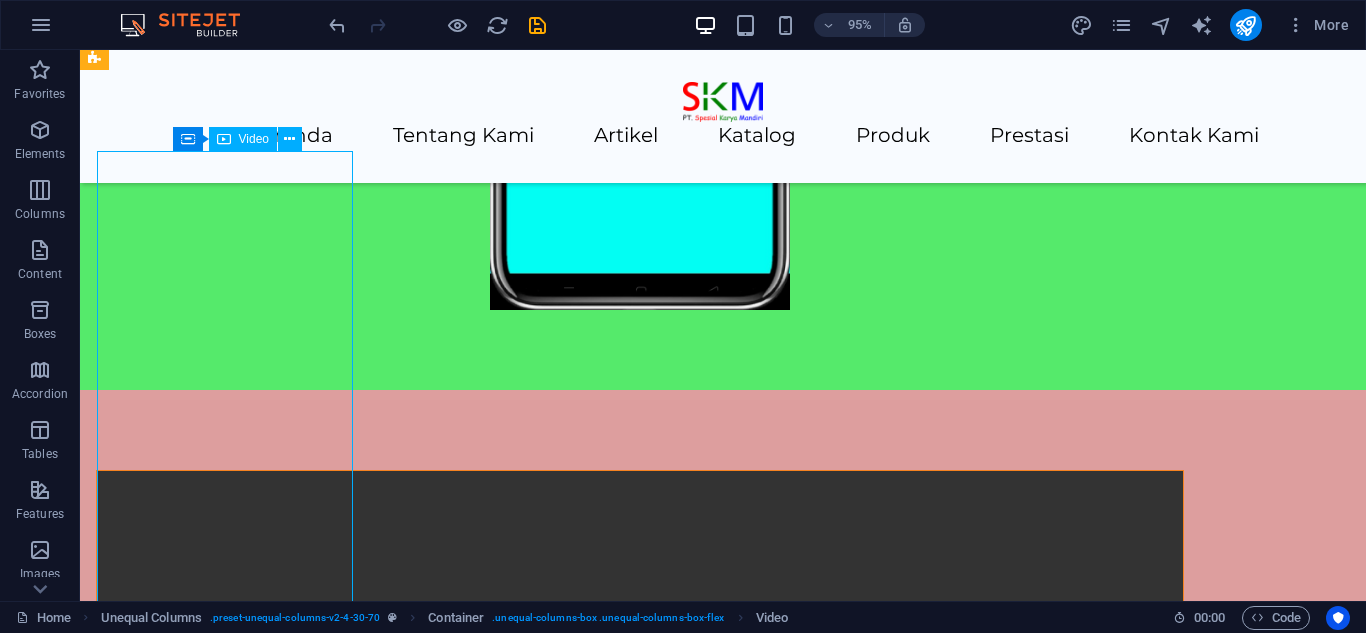 click at bounding box center (640, 742) 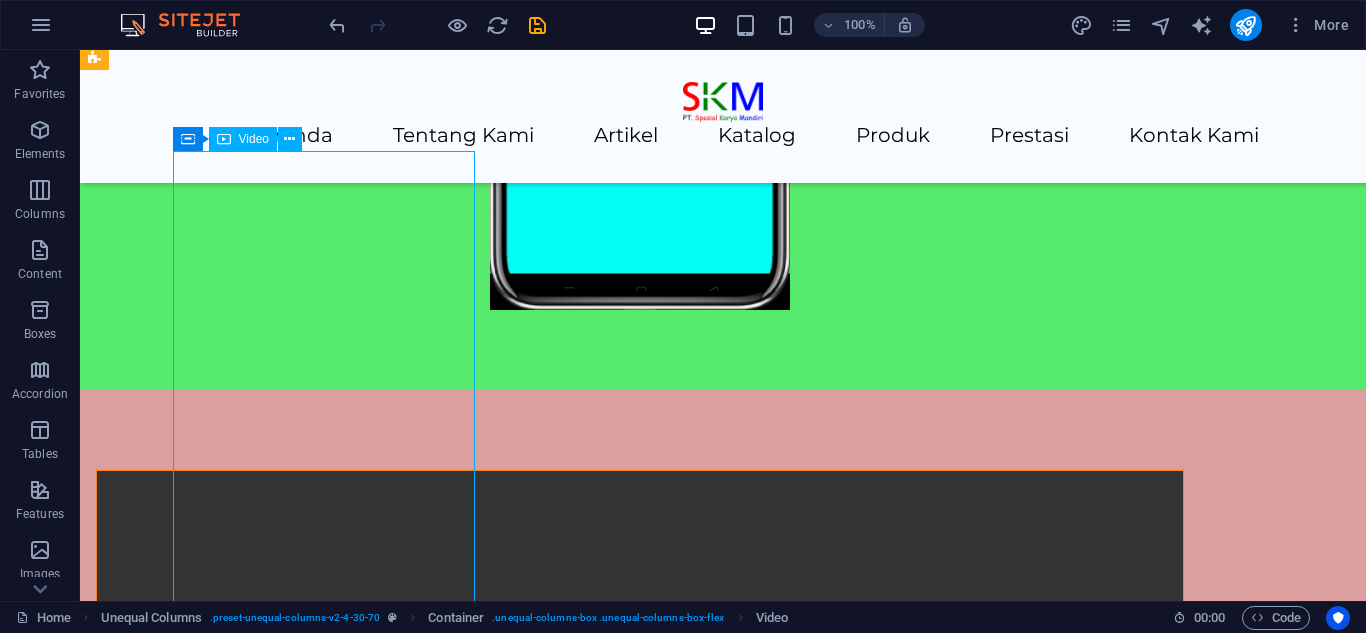 click at bounding box center [640, 742] 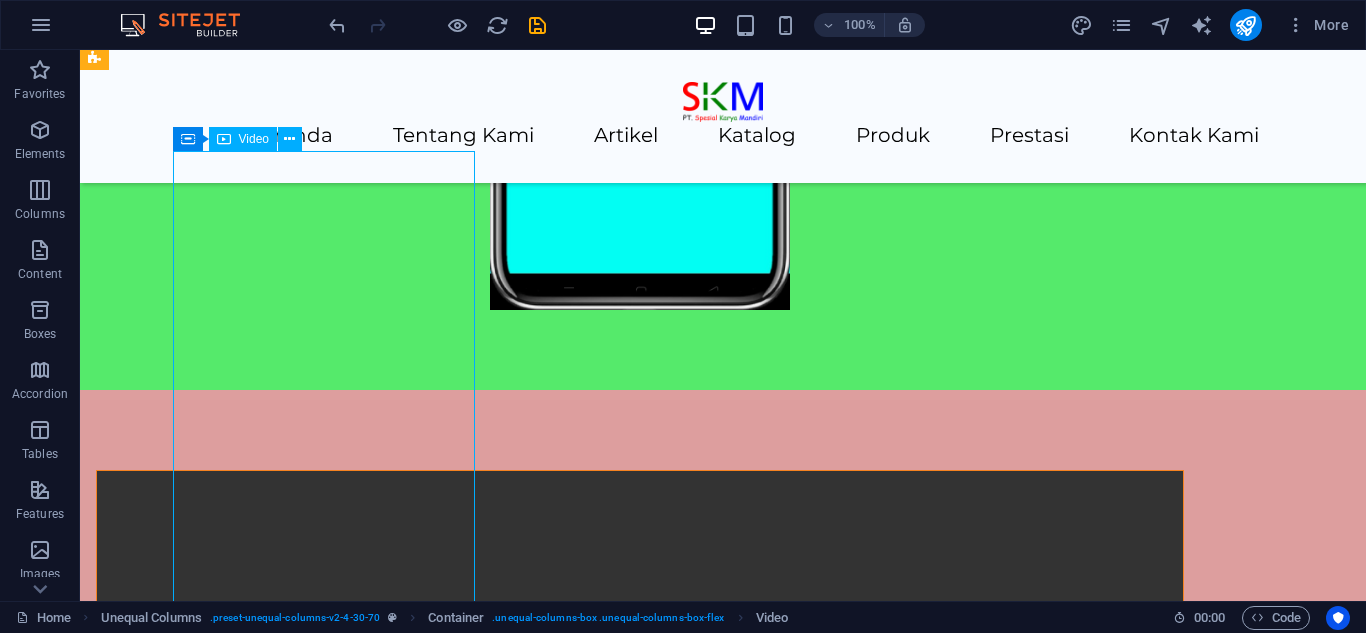 select on "%" 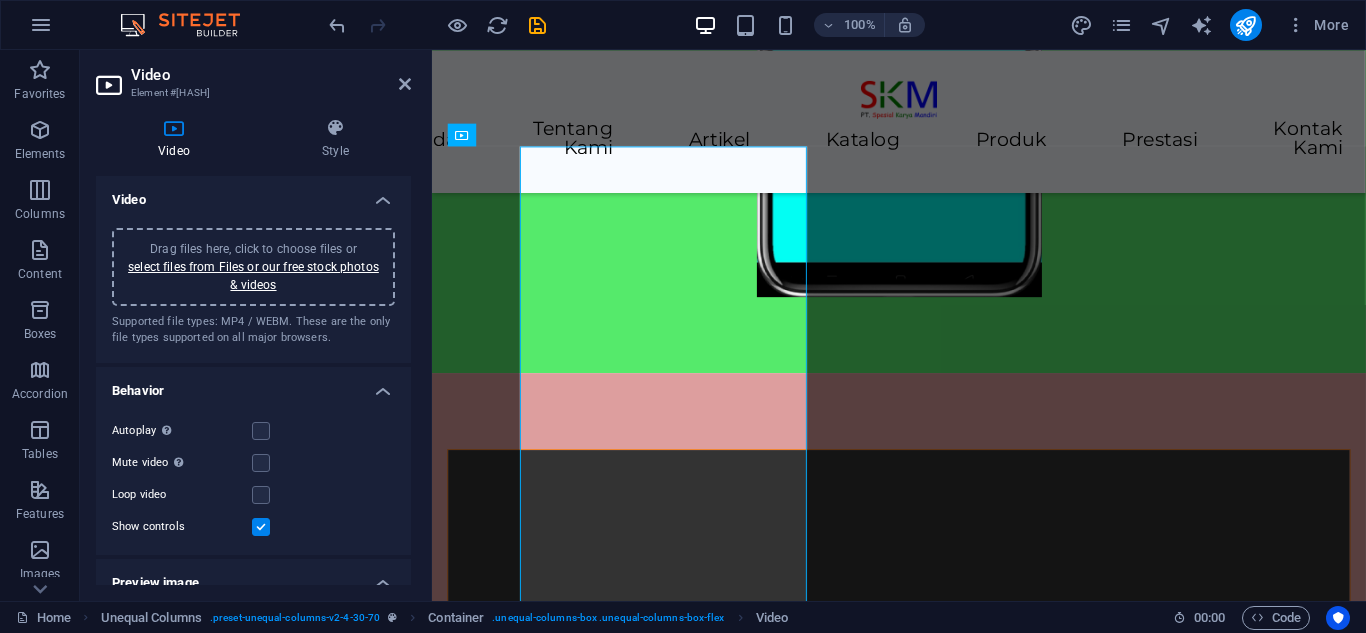 click on "Video Style Video Drag files here, click to choose files or select files from Files or our free stock photos & videos Supported file types: MP4 / WEBM. These are the only file types supported on all major browsers. Behavior Autoplay Autoplay is only available if muted is checked Mute video Autoplay will be available if muted is checked Loop video Show controls Preview image Drag files here, click to choose files or select files from Files or our free stock photos & videos Select files from the file manager, stock photos, or upload file(s) Upload Upload an image that will serve as a preview. Only shows if autoplay is off Alignment Left aligned Centered Right aligned Size Width 100 auto px % Height auto px Text Alternative text The alternative text is used by devices that cannot display videos and should be added to every video to improve website accessibility. Unequal Columns Element" at bounding box center [253, 351] 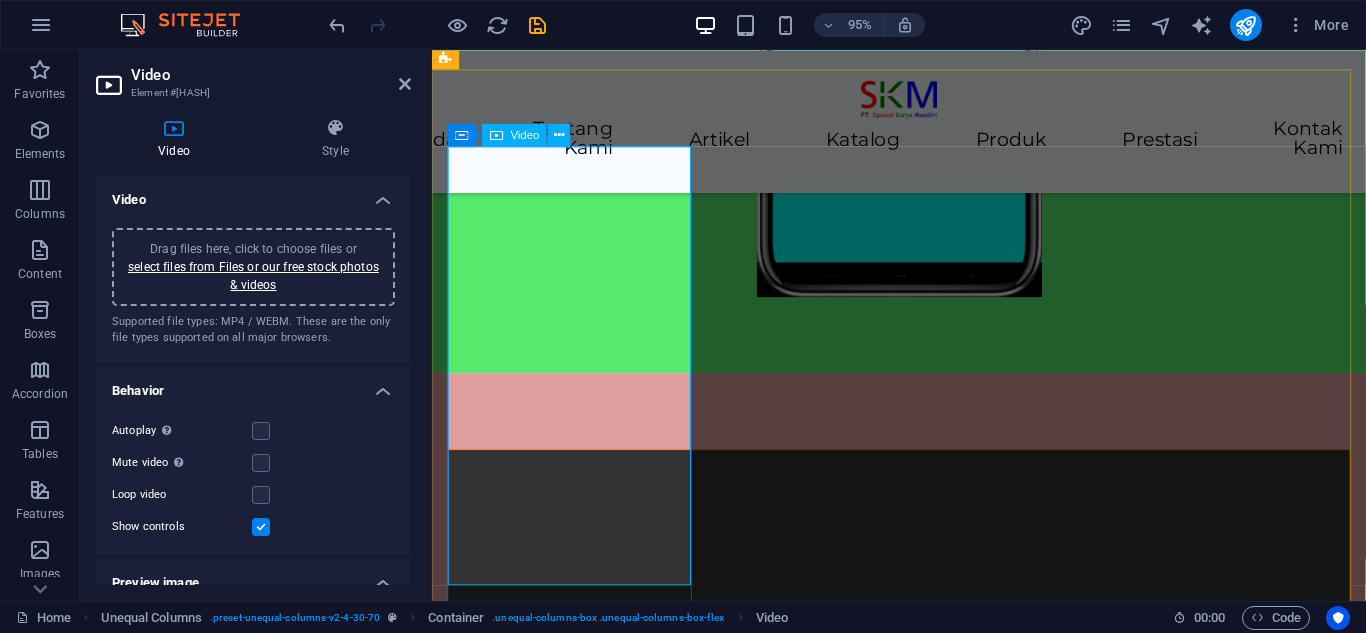 click at bounding box center [923, 708] 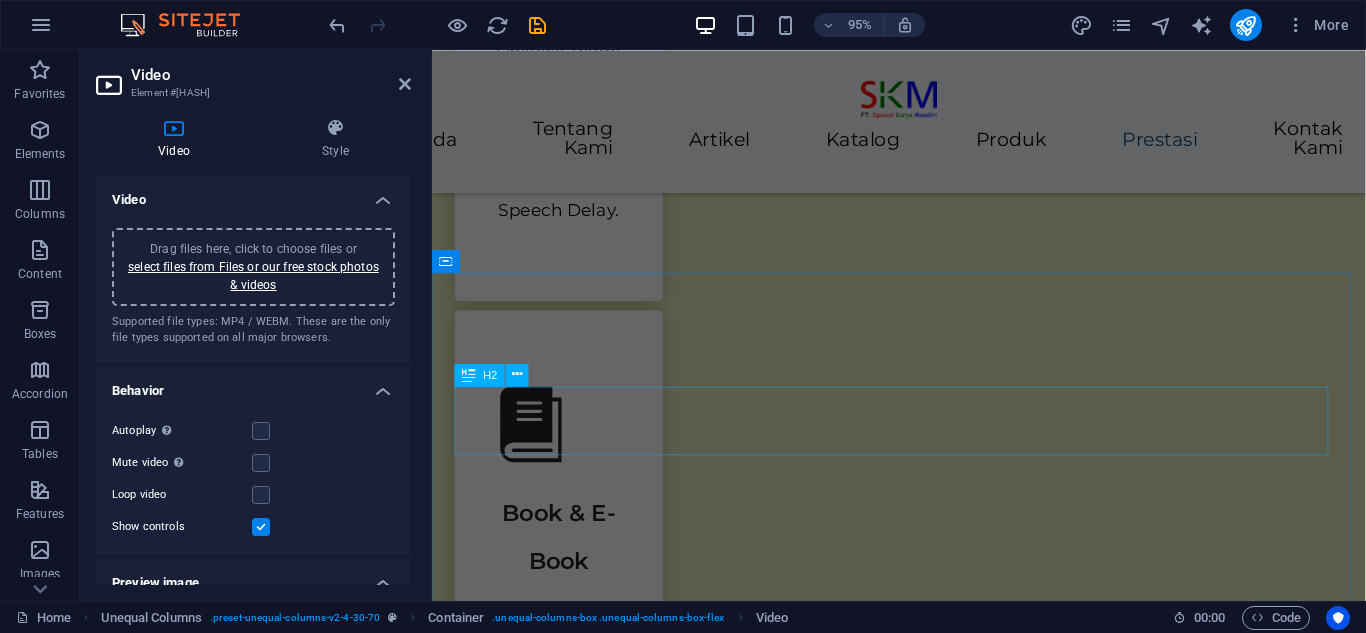 scroll, scrollTop: 3177, scrollLeft: 0, axis: vertical 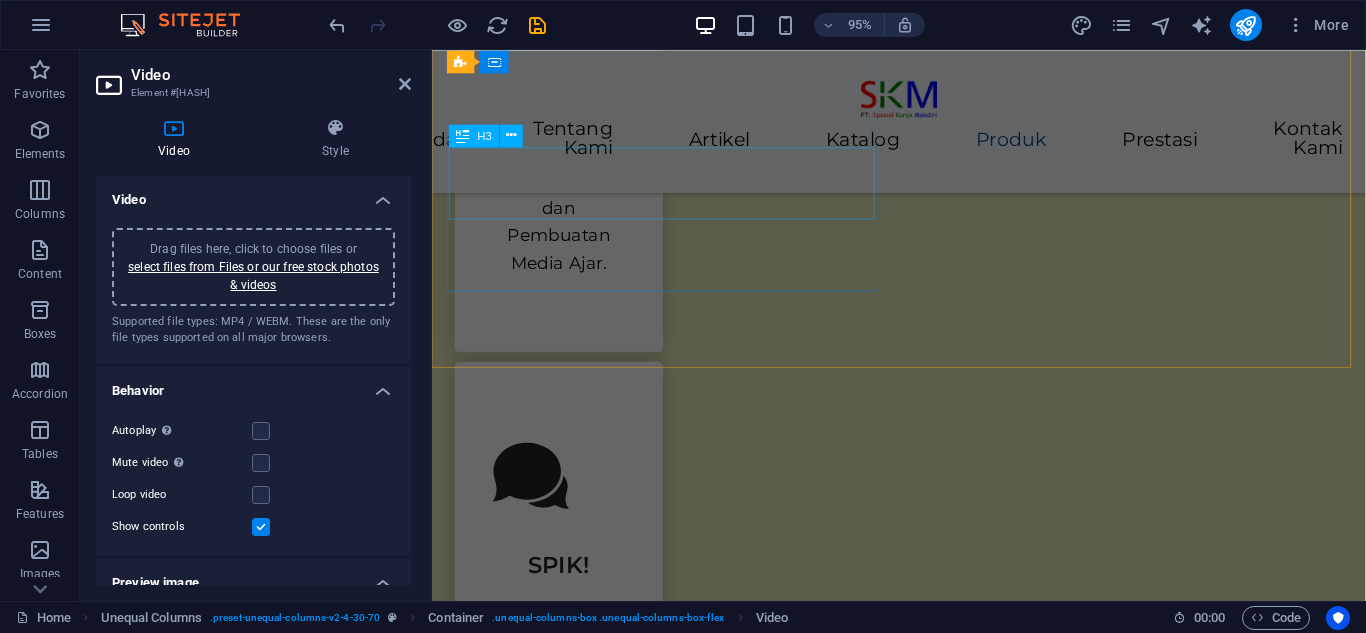 click on "[NAME] - Pendiri" at bounding box center (678, 2674) 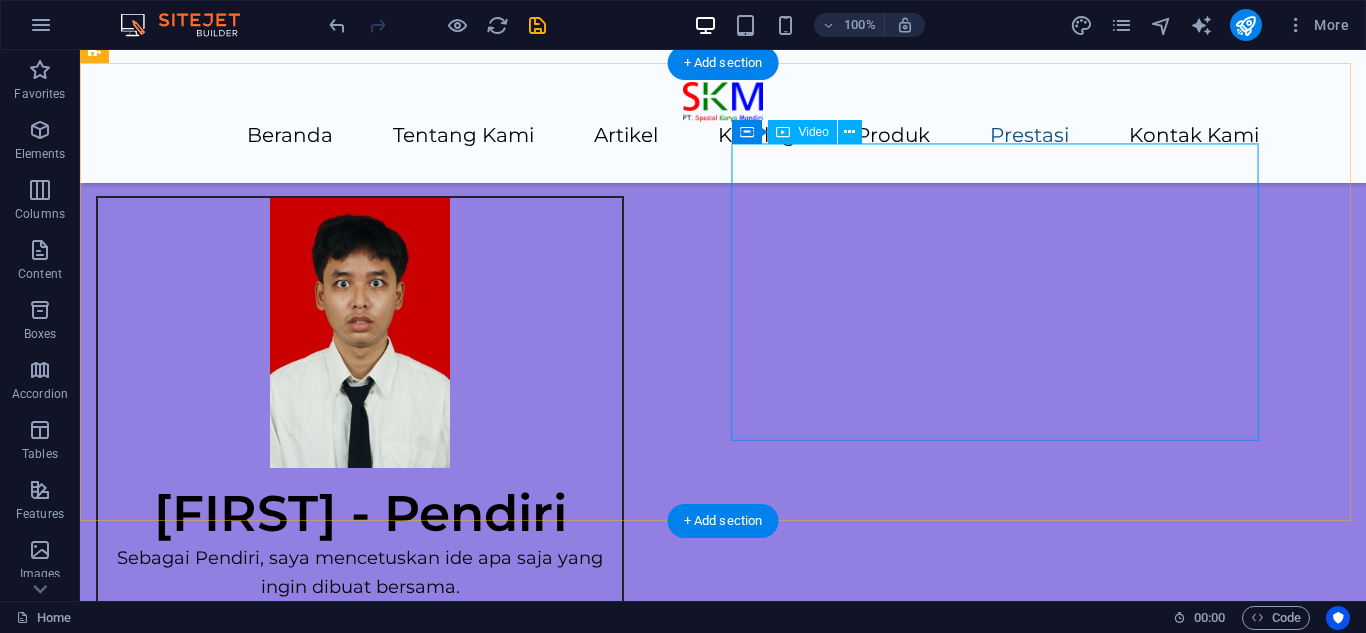 click at bounding box center (640, 13627) 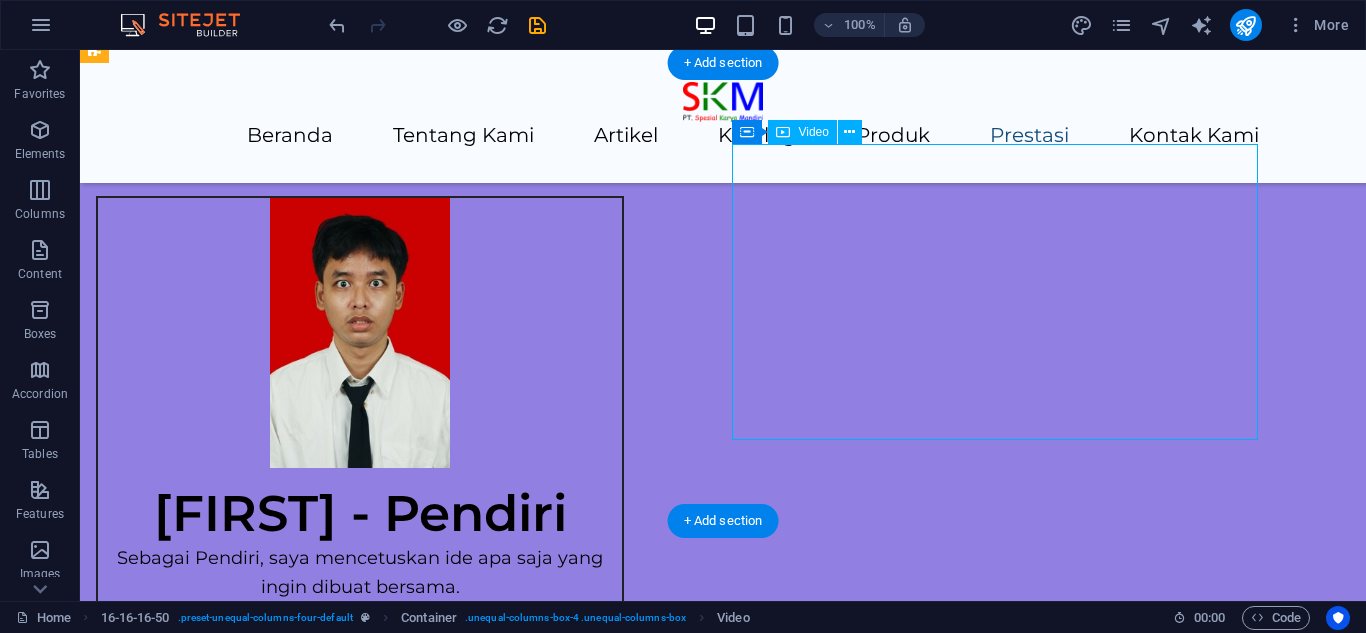 click at bounding box center (640, 13627) 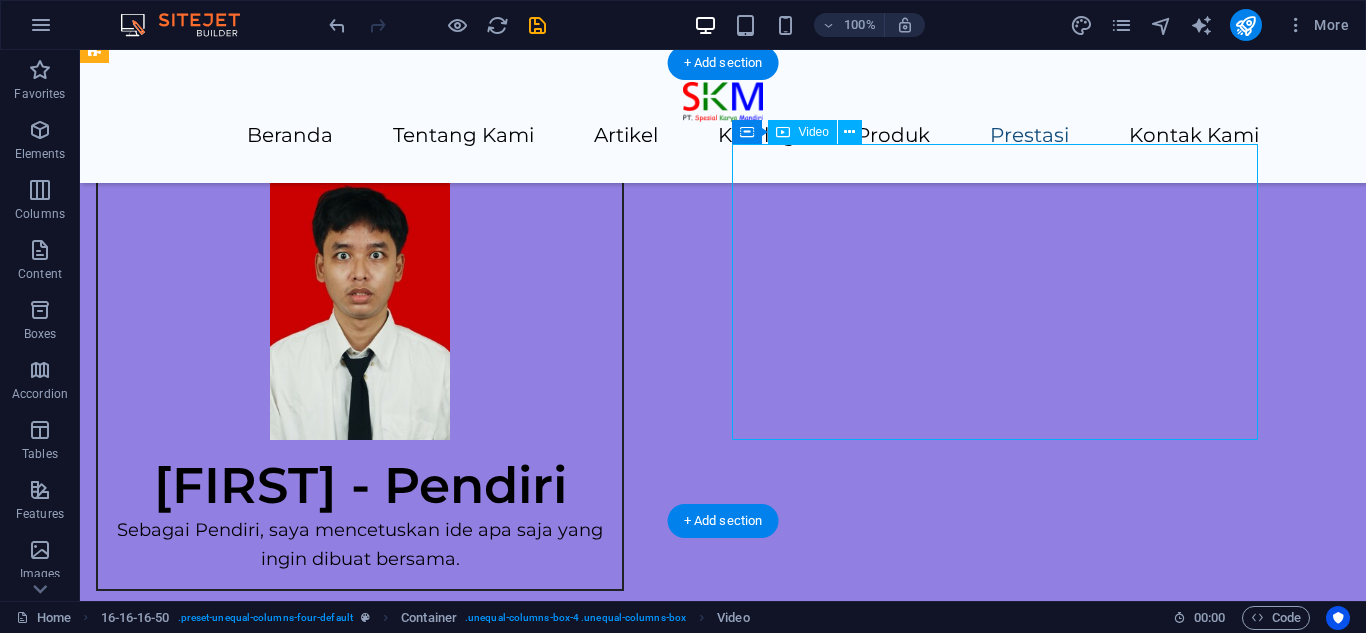 select on "%" 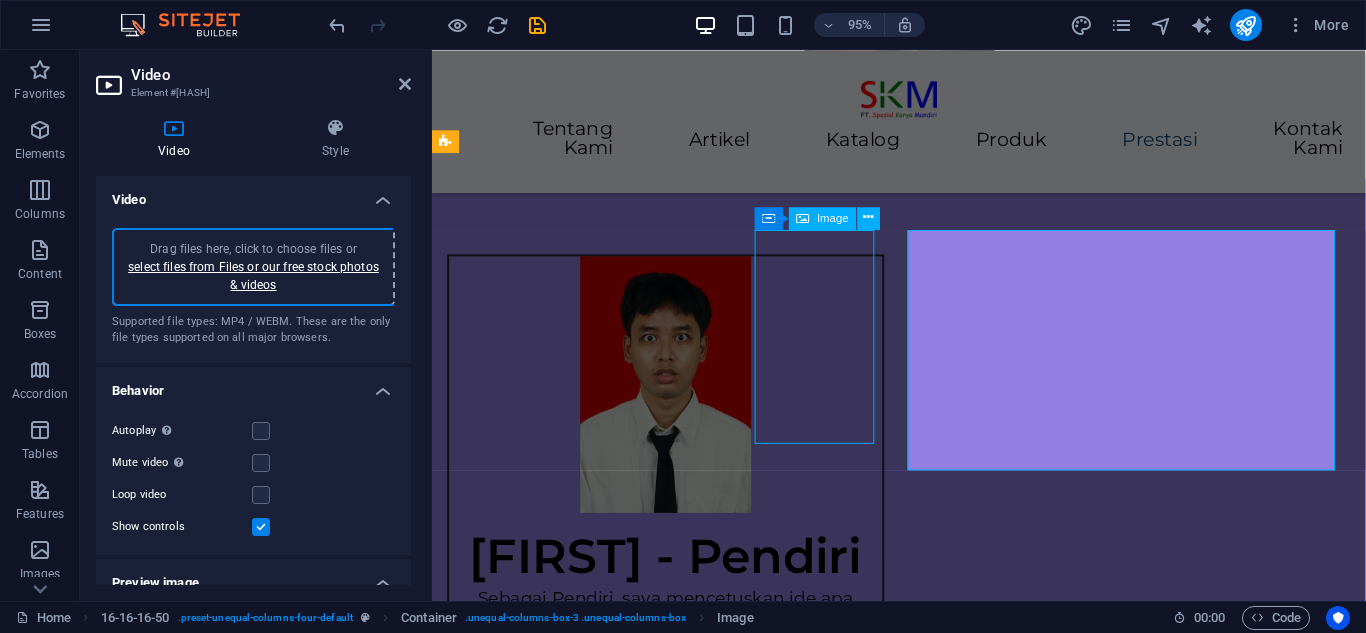 click at bounding box center [923, 10577] 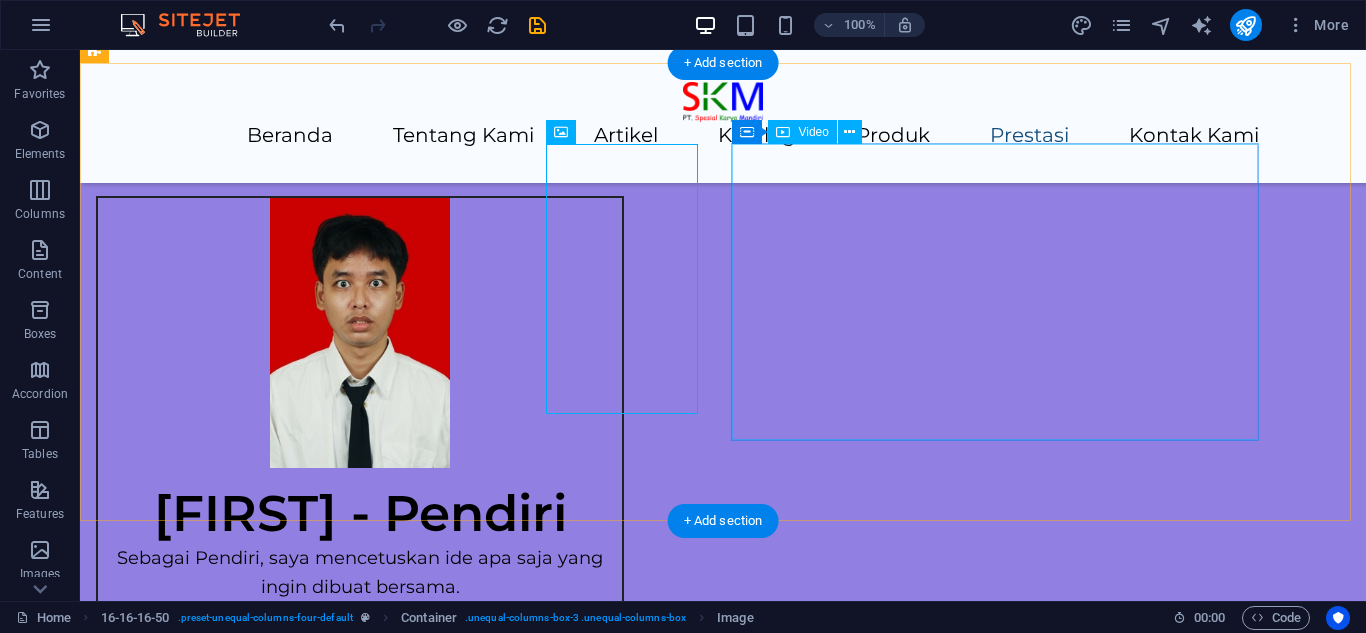 click at bounding box center [640, 13627] 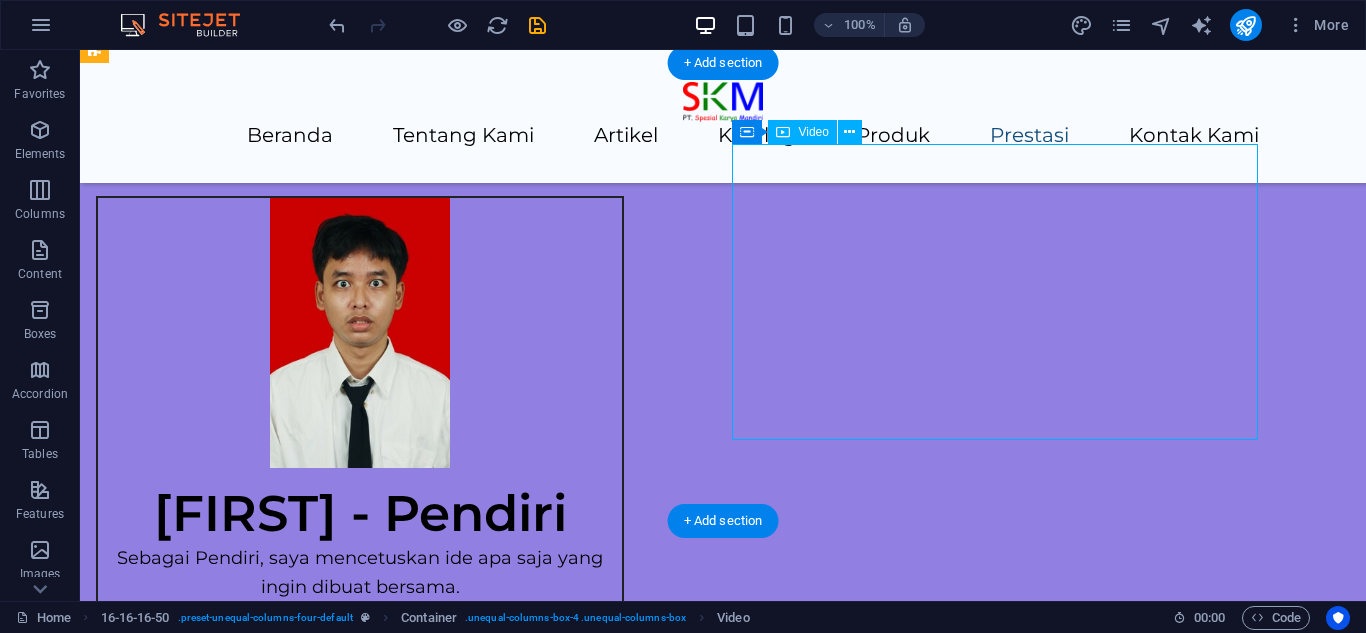 click at bounding box center (640, 13627) 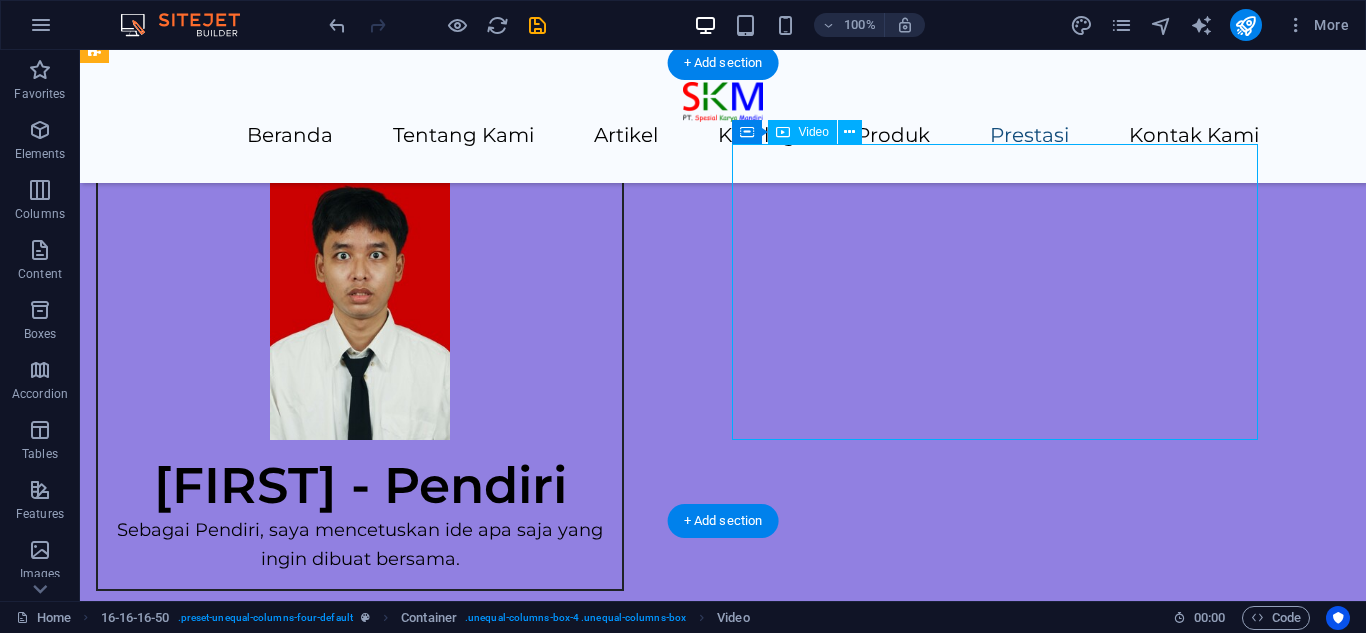 select on "%" 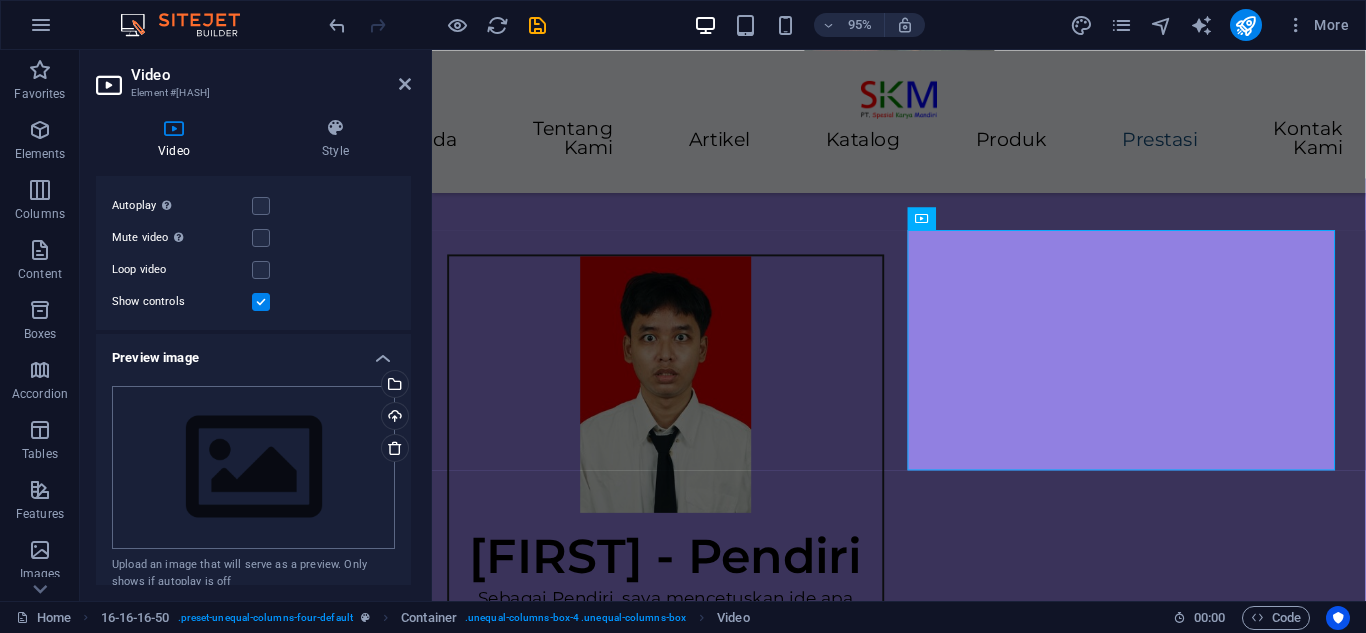 scroll, scrollTop: 325, scrollLeft: 0, axis: vertical 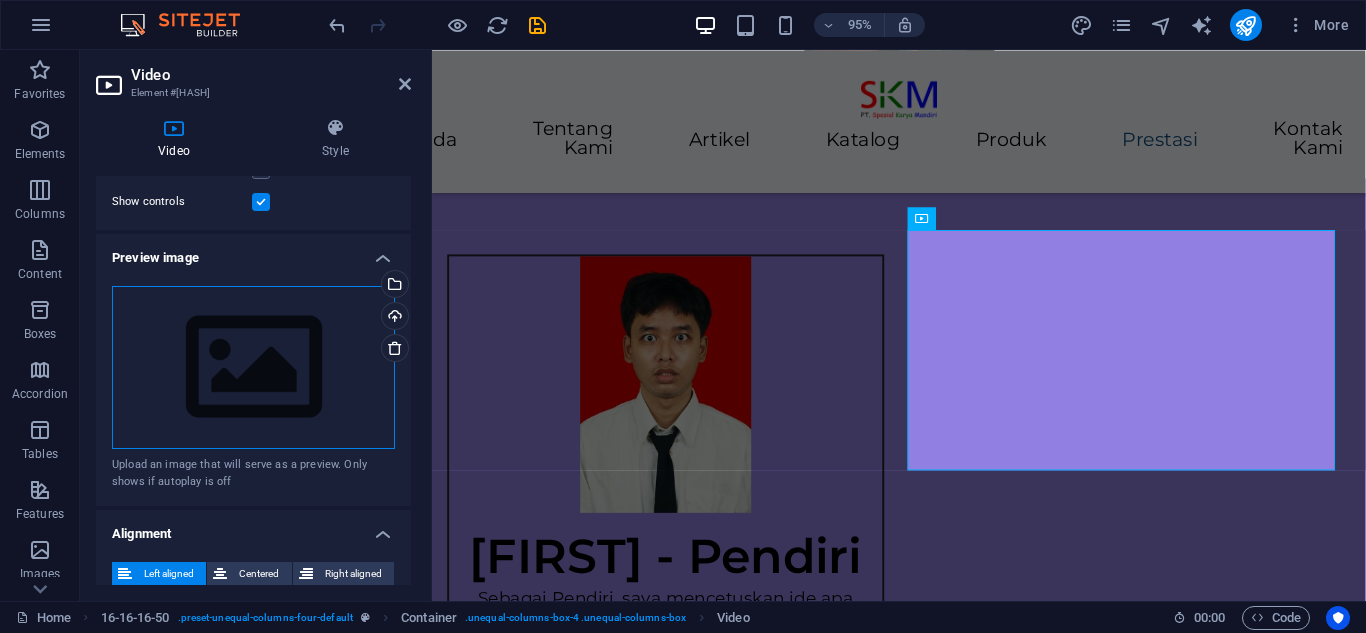 click on "Drag files here, click to choose files or select files from Files or our free stock photos & videos" at bounding box center (253, 368) 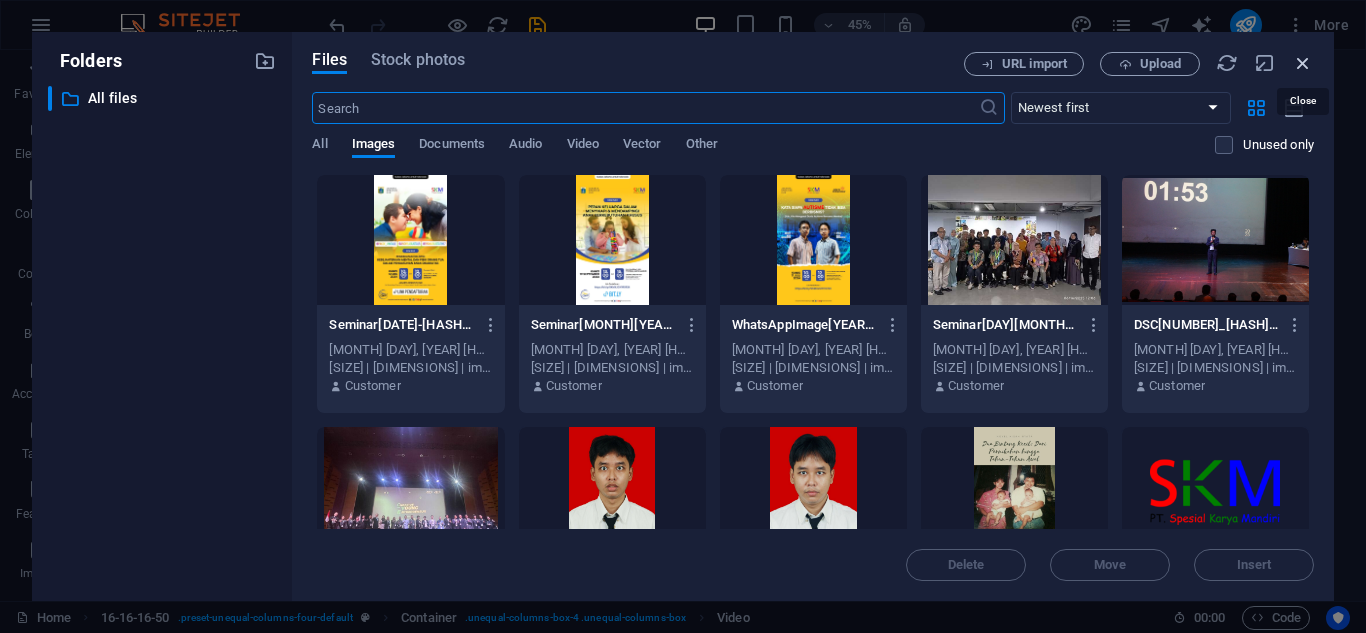 click at bounding box center (1303, 63) 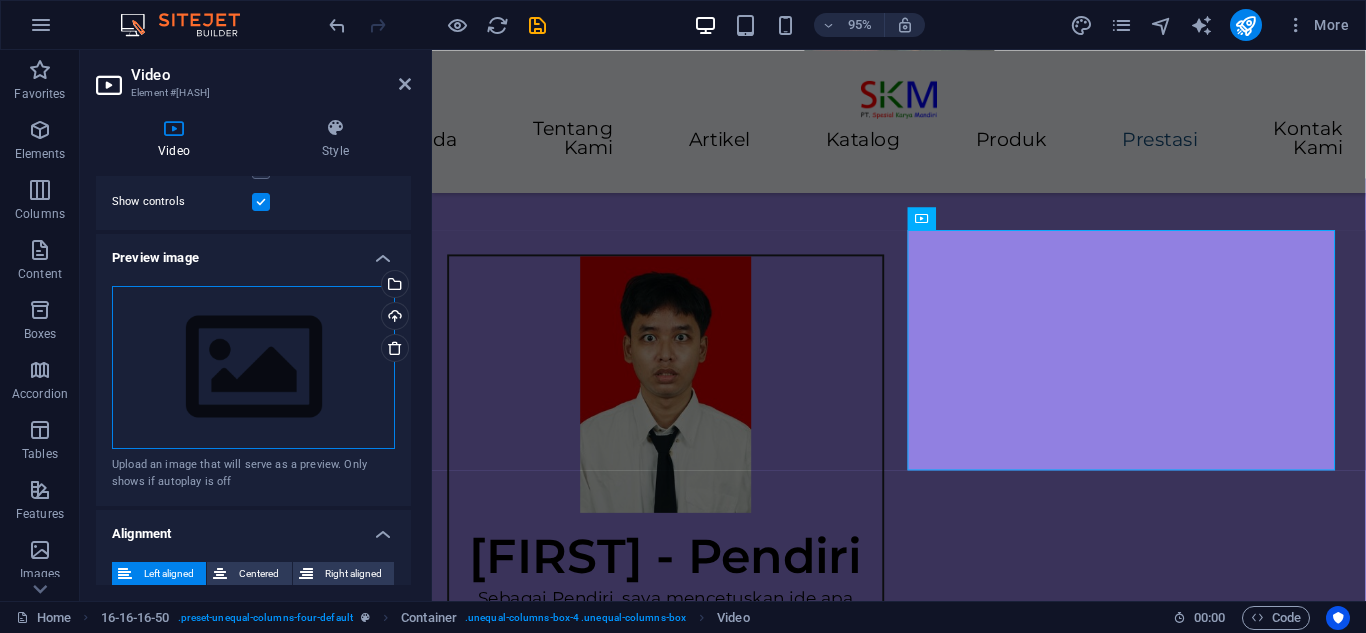 click on "Drag files here, click to choose files or select files from Files or our free stock photos & videos" at bounding box center (253, 368) 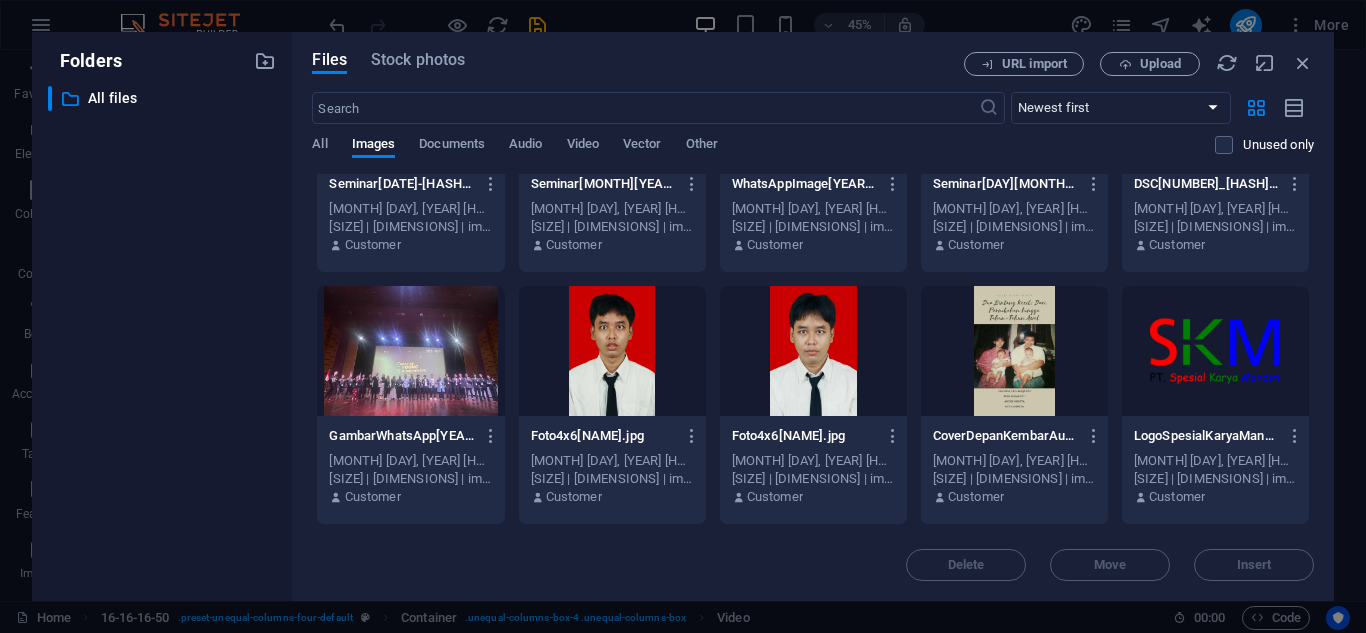 scroll, scrollTop: 41, scrollLeft: 0, axis: vertical 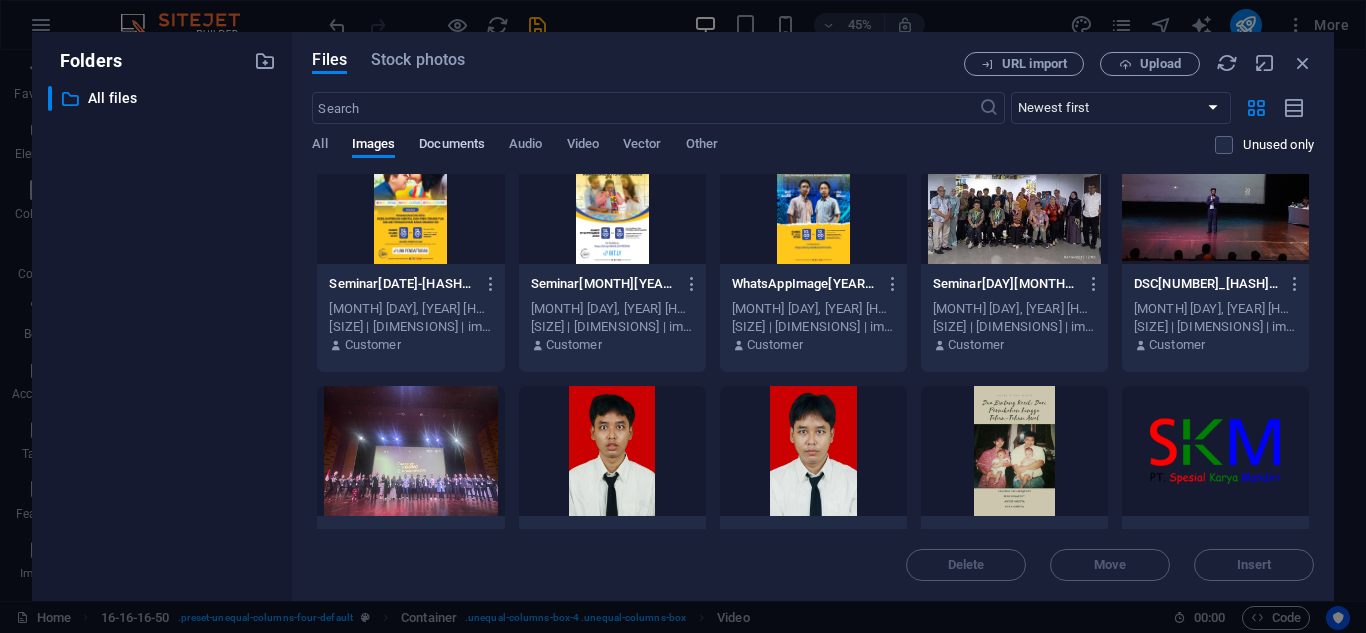 click on "Documents" at bounding box center [452, 146] 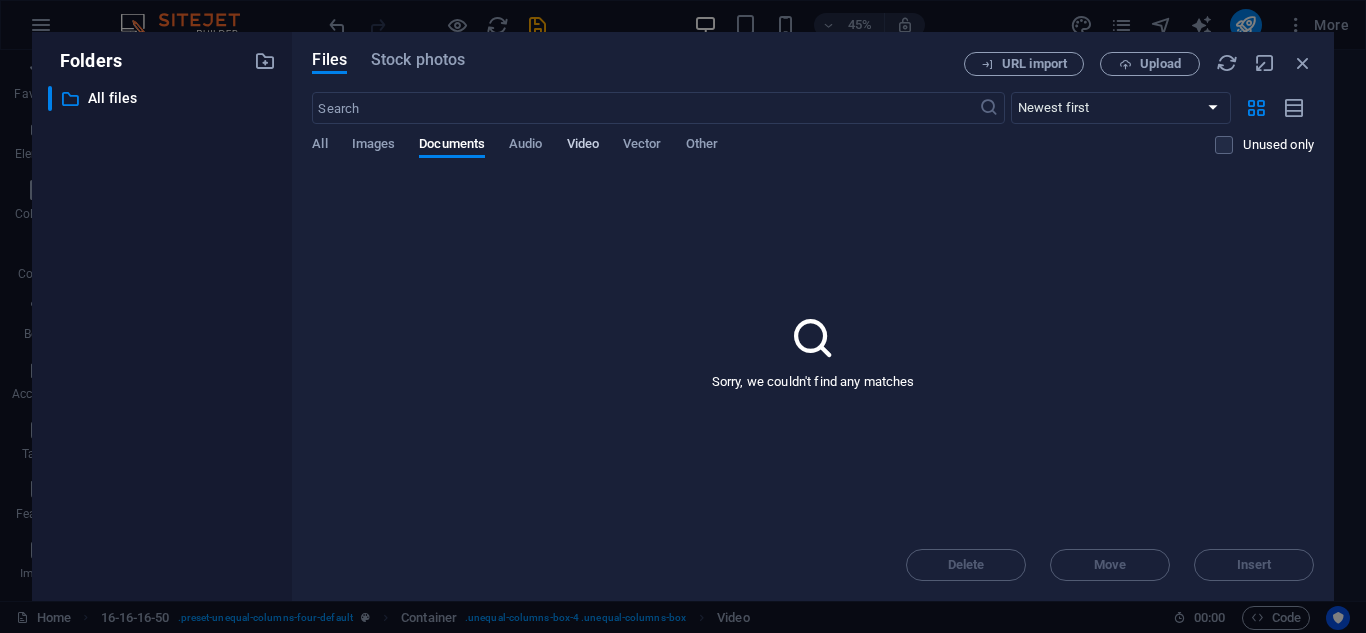 click on "Video" at bounding box center (583, 146) 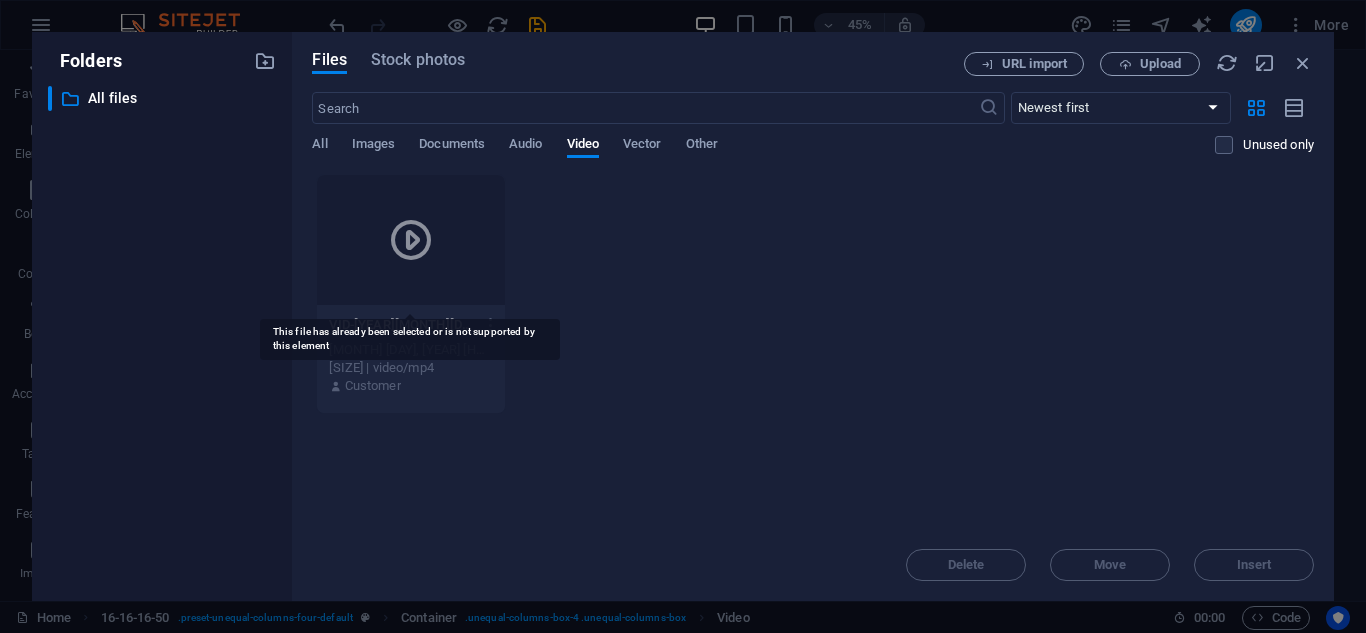 click at bounding box center (411, 240) 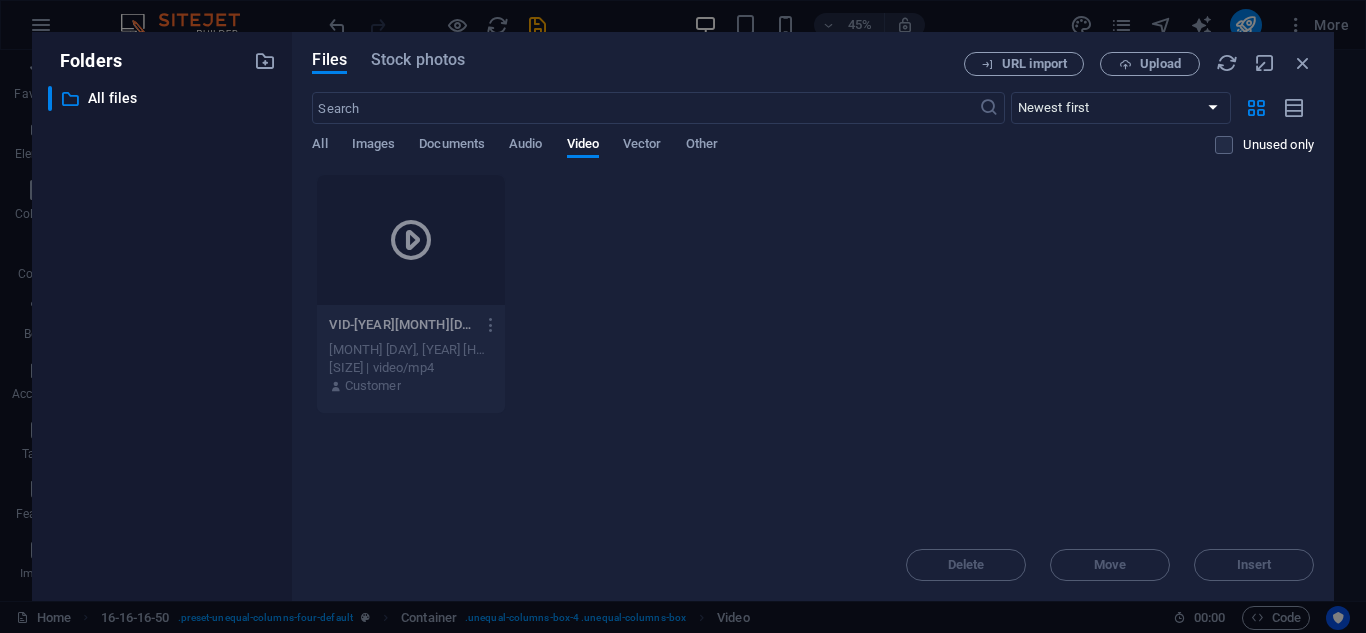 click on "VID-20250416-WA0020-JHGkBcn6NFGrmljJl1QBWw.mp4 VID-20250416-WA0020-JHGkBcn6NFGrmljJl1QBWw.mp4 May 11, 2025 1:43 PM 8.43 MB | video/mp4 Customer" at bounding box center [813, 294] 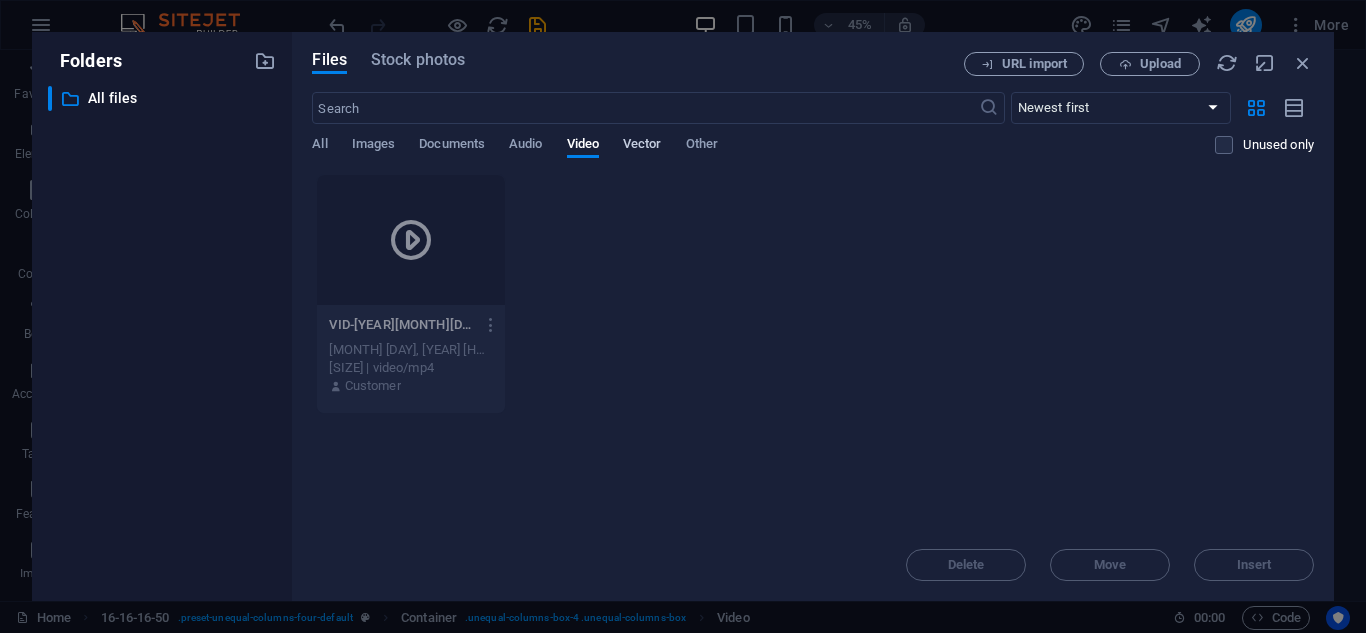 click on "Vector" at bounding box center (642, 146) 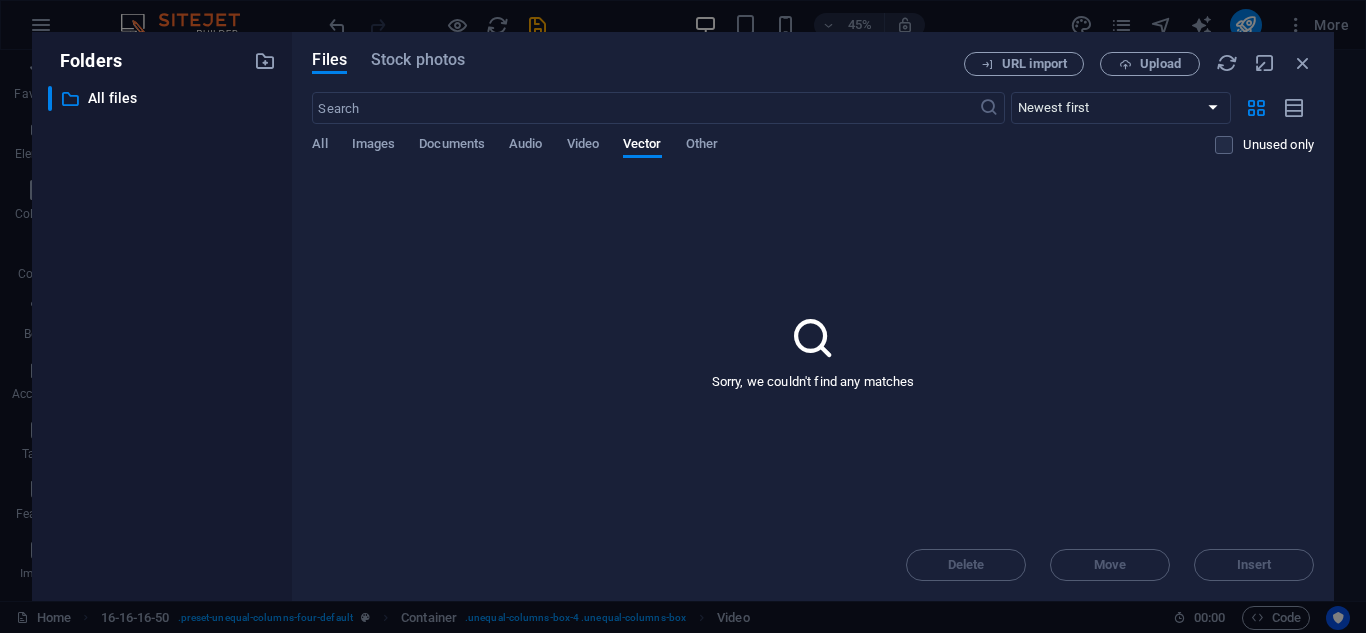 click on "All Images Documents Audio Video Vector Other" at bounding box center (763, 155) 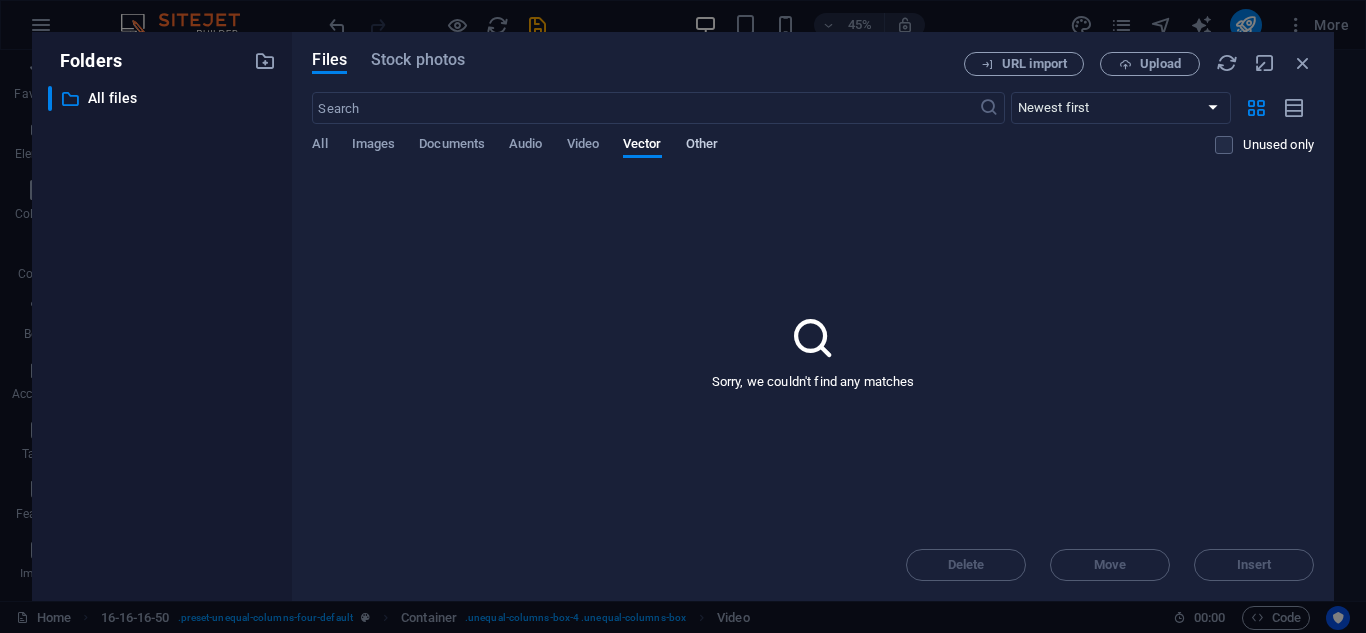 click on "Other" at bounding box center [702, 146] 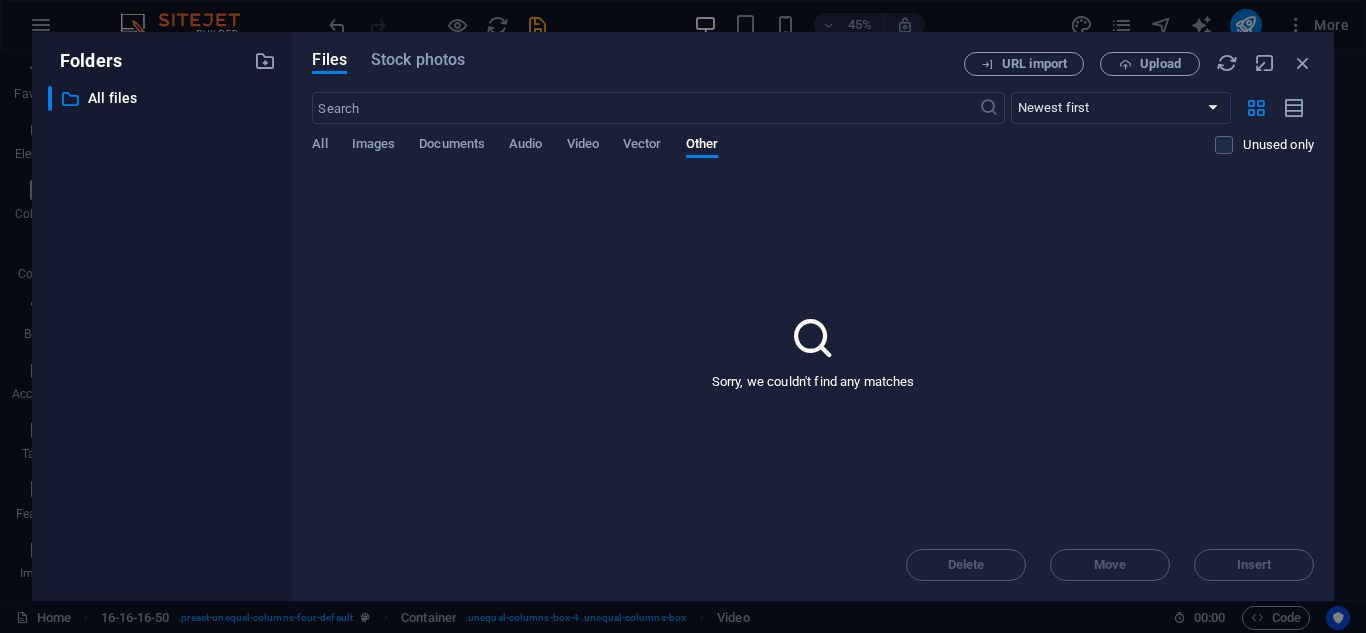 click on "All Images Documents Audio Video Vector Other" at bounding box center [763, 155] 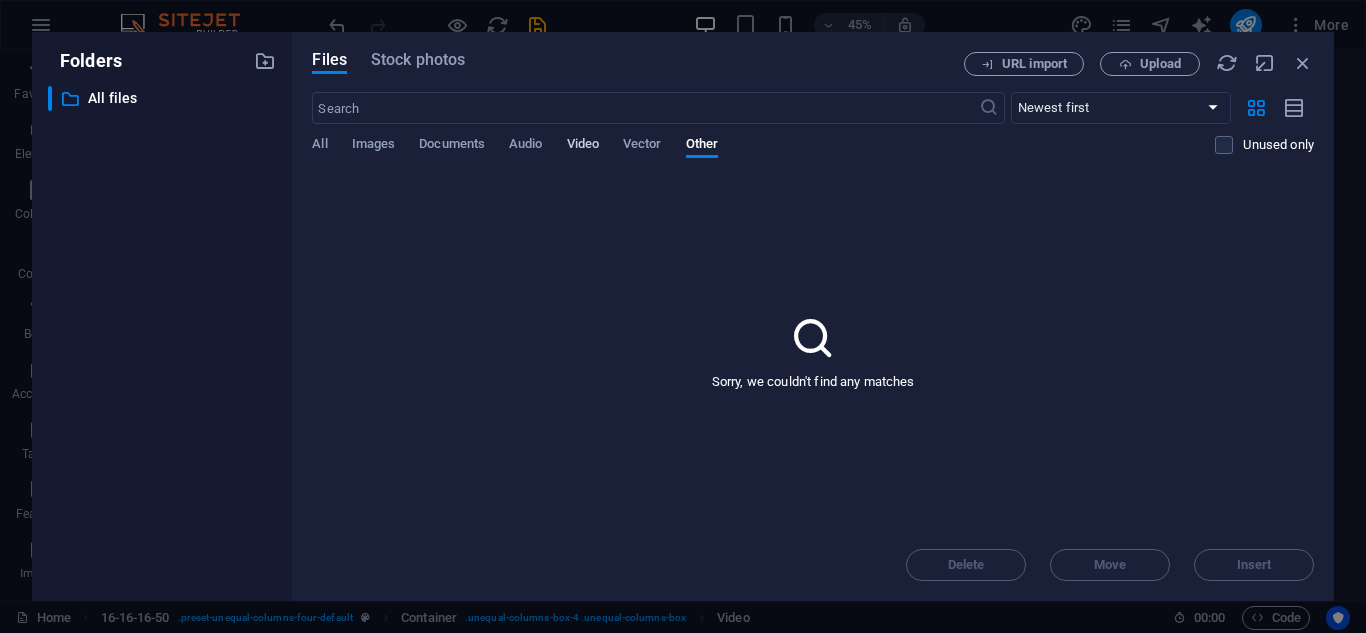 click on "Video" at bounding box center [583, 146] 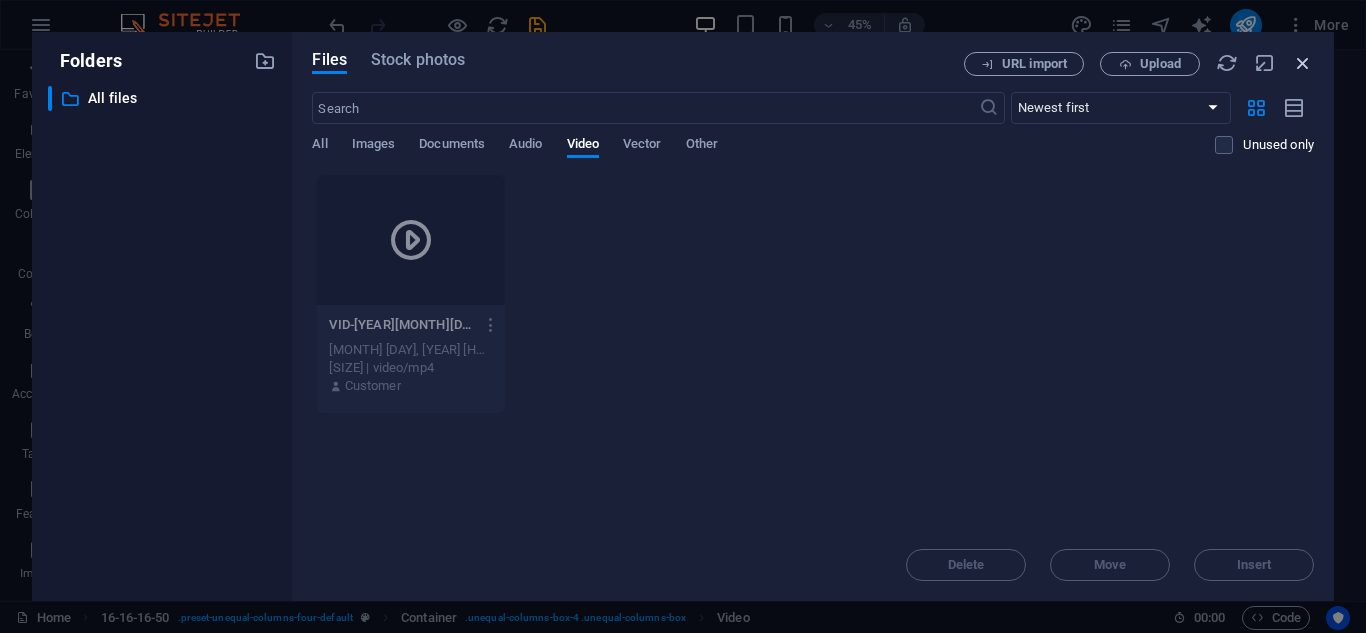 click at bounding box center [1303, 63] 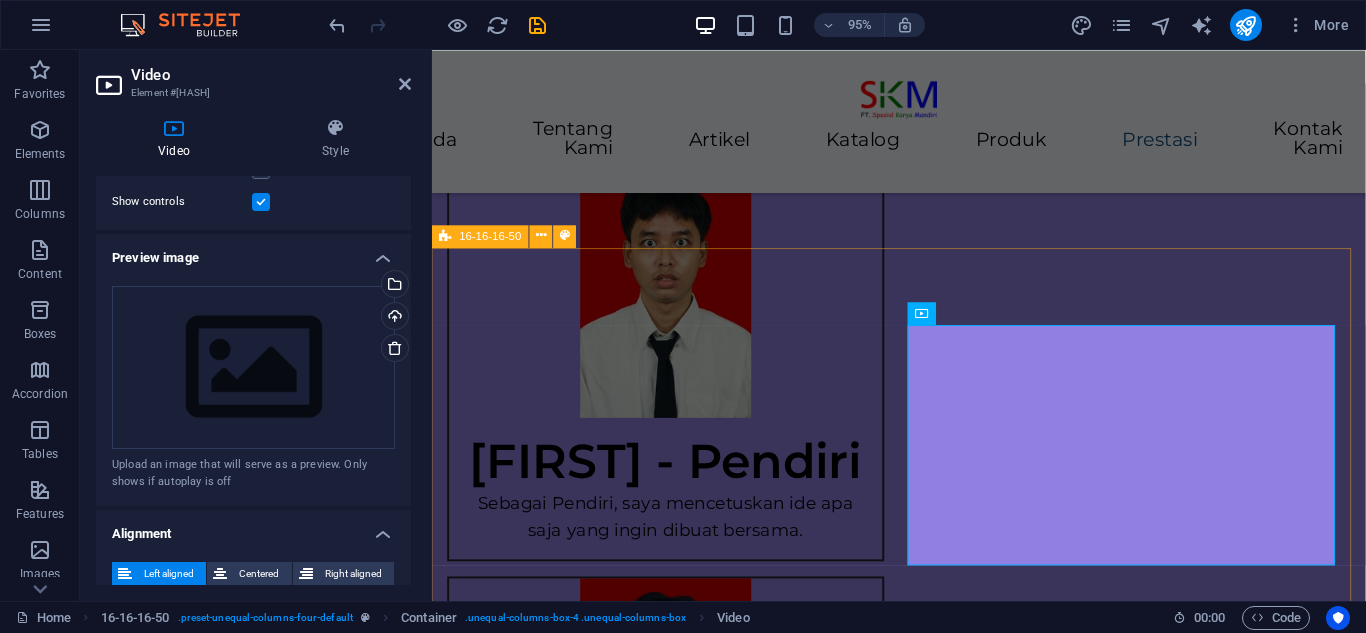 scroll, scrollTop: 5176, scrollLeft: 0, axis: vertical 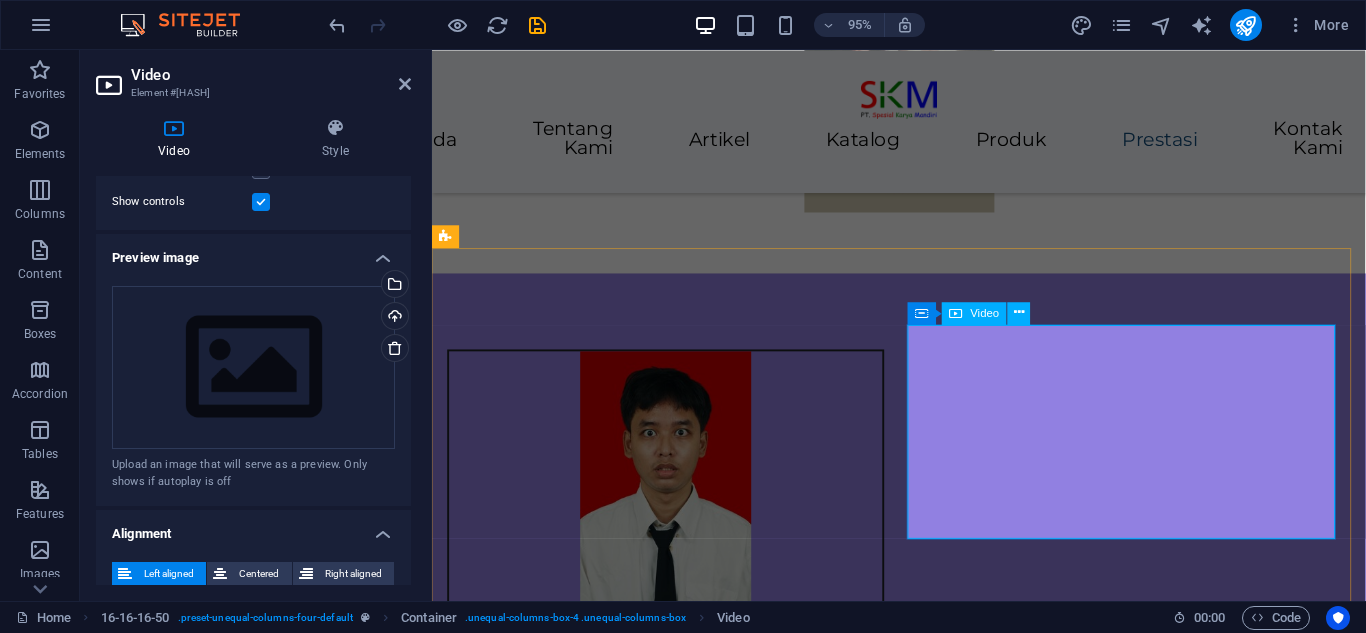 click at bounding box center (923, 11806) 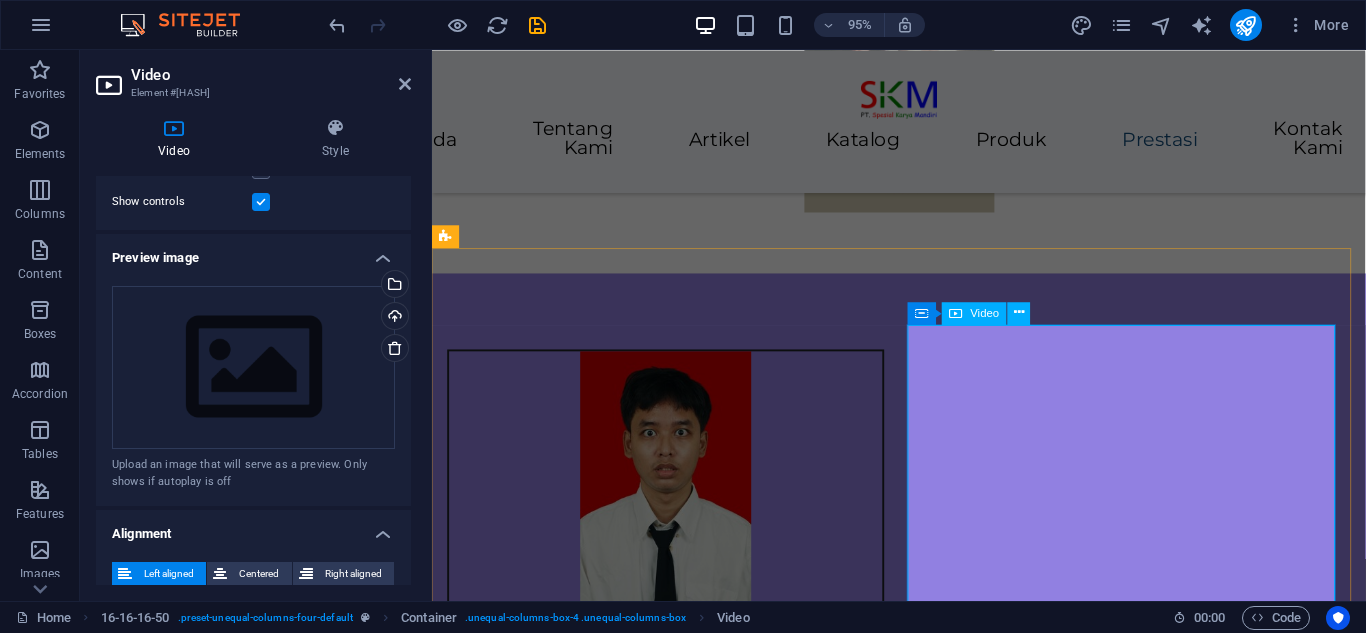 click at bounding box center [923, 11806] 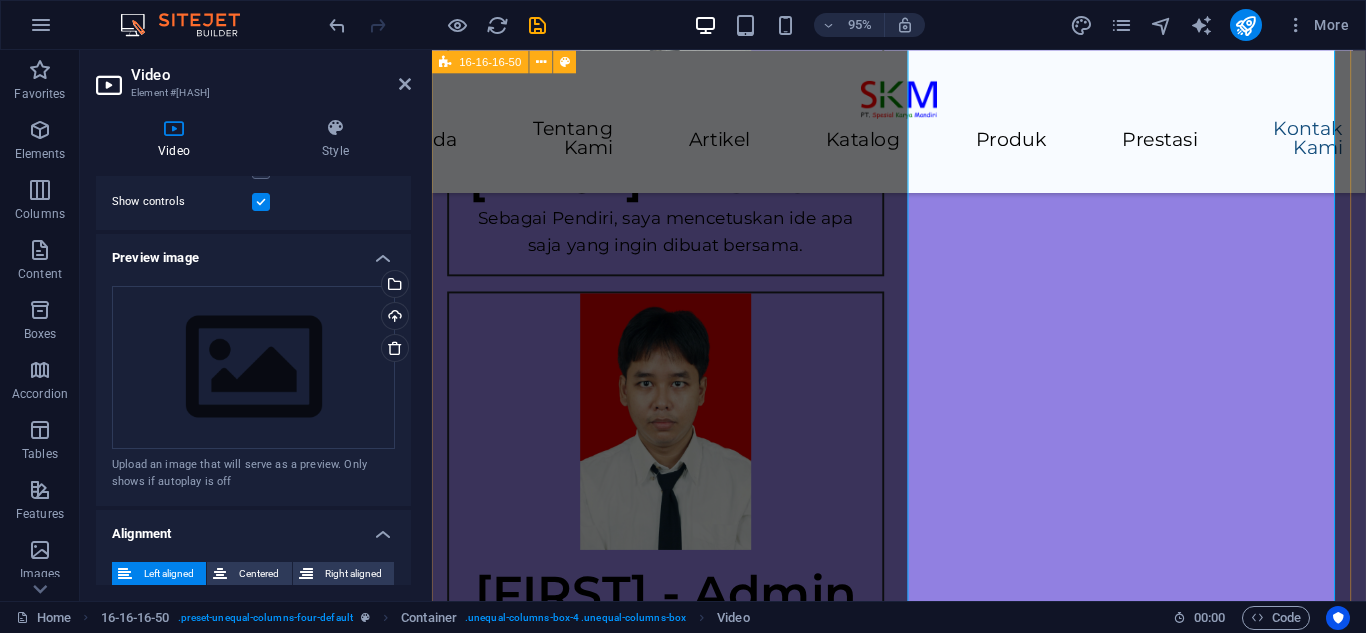 scroll, scrollTop: 5976, scrollLeft: 0, axis: vertical 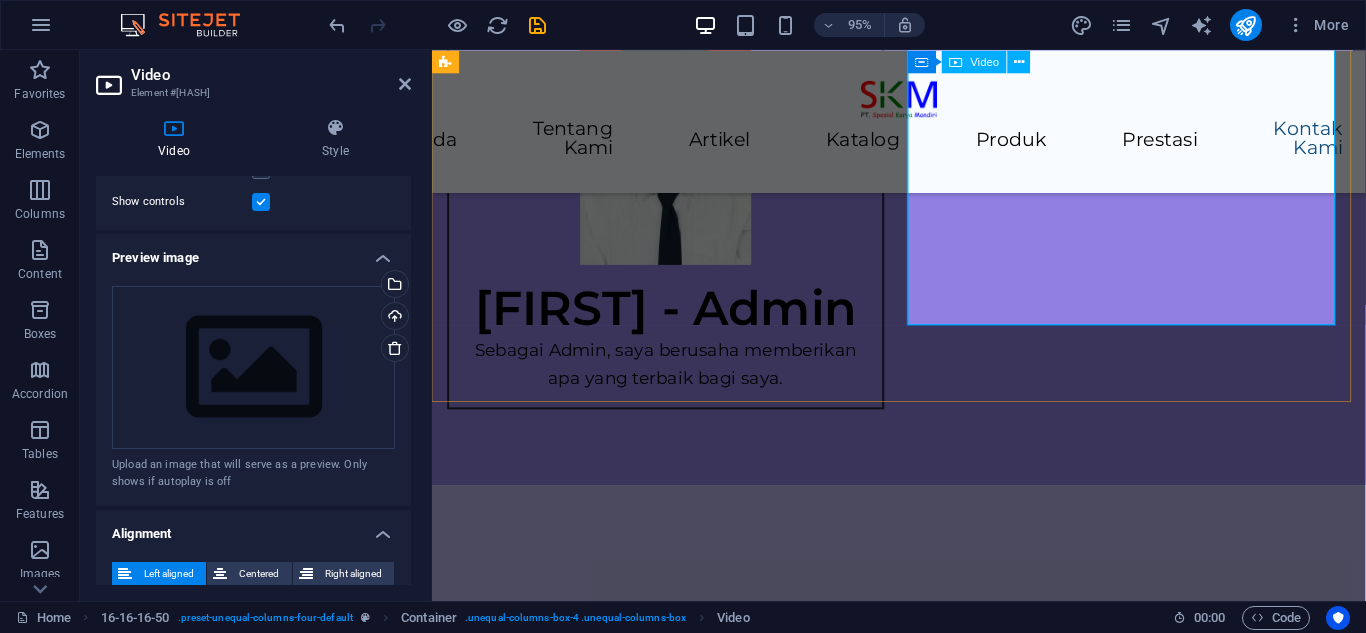 click at bounding box center [923, 11006] 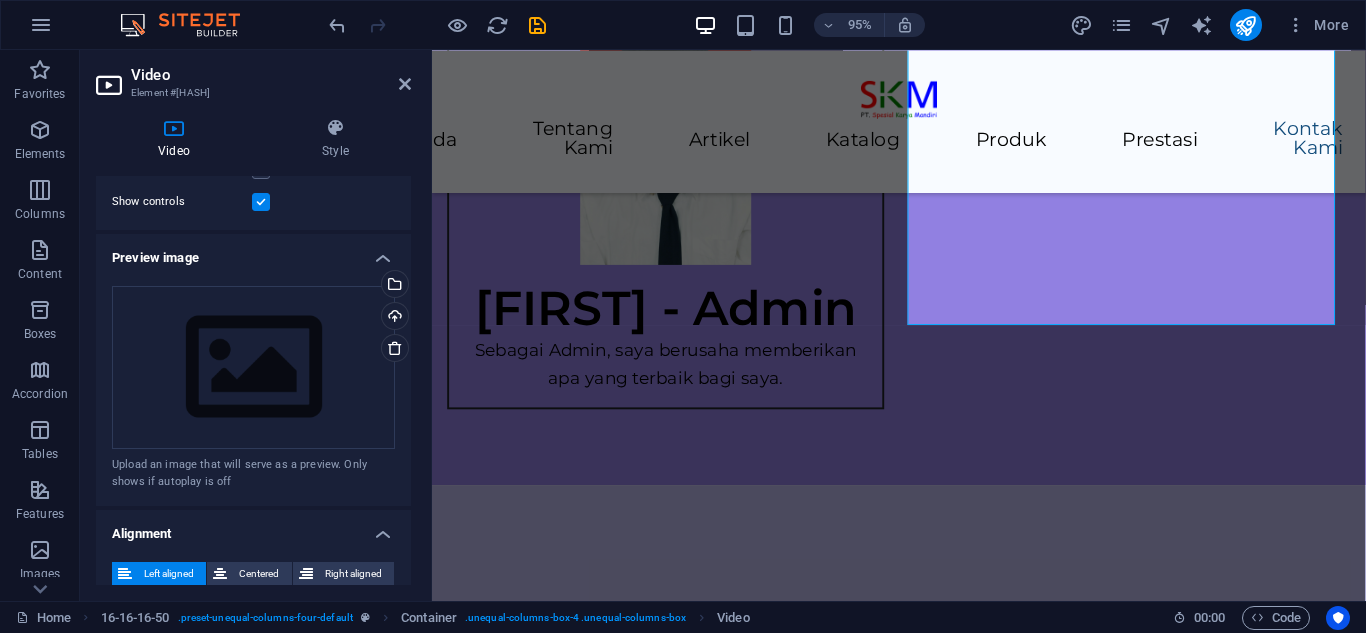 click on "Video Element #ed-new-322" at bounding box center (253, 76) 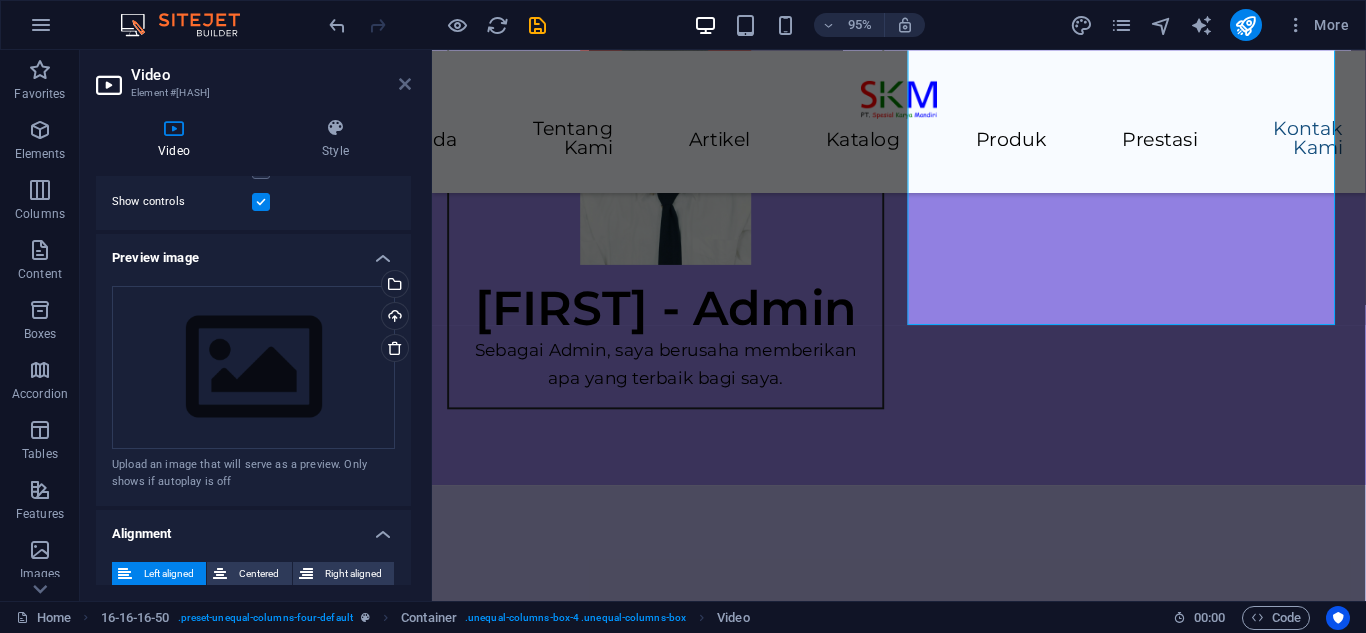 click at bounding box center [405, 84] 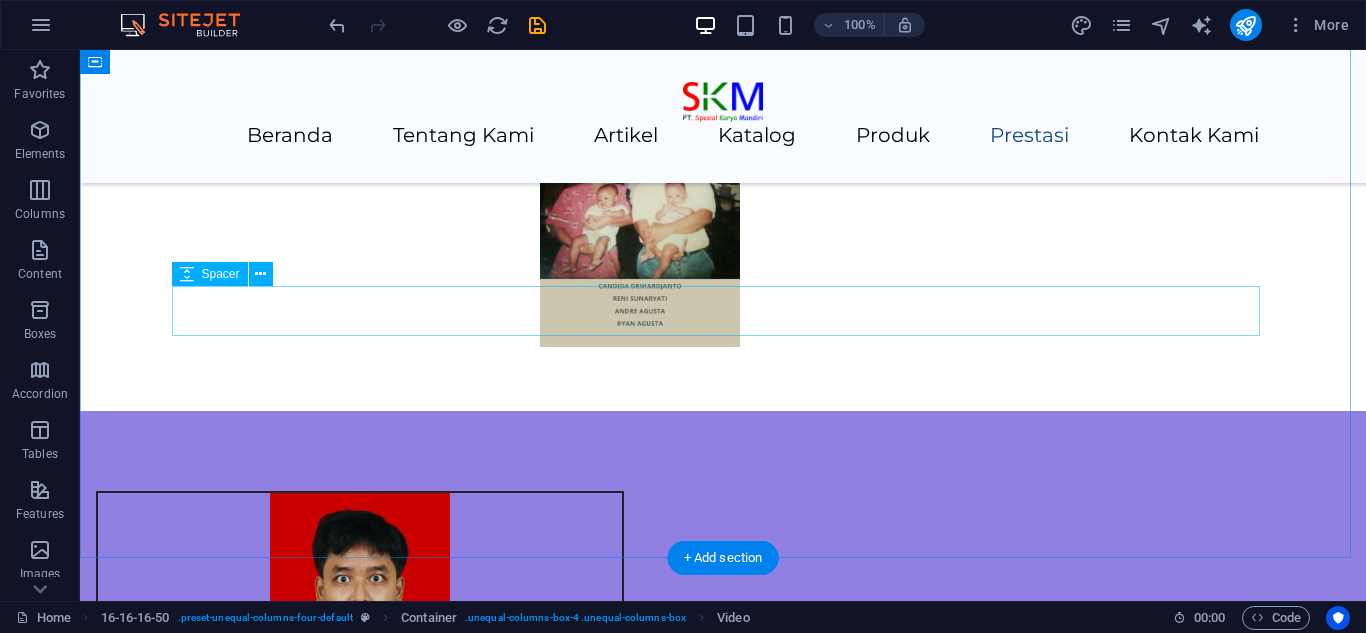 scroll, scrollTop: 4753, scrollLeft: 0, axis: vertical 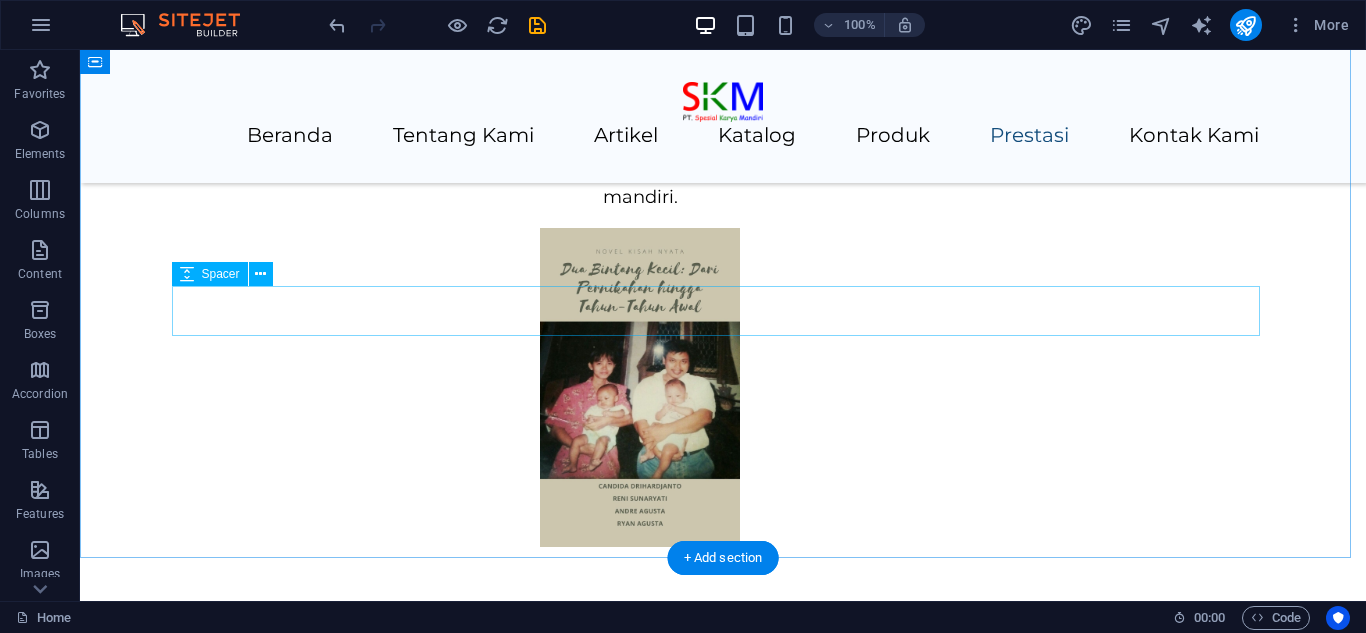 click at bounding box center [723, 6294] 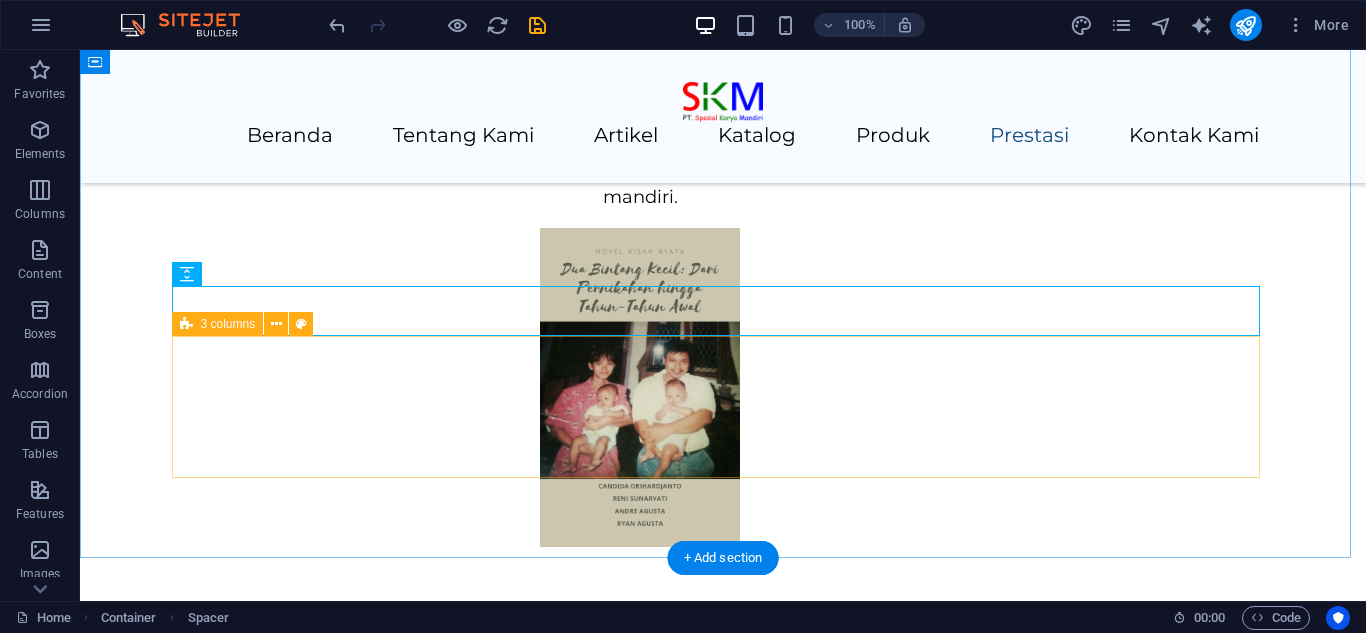click on "Drop content here or  Add elements  Paste clipboard Drop content here or  Add elements  Paste clipboard Drop content here or  Add elements  Paste clipboard" at bounding box center (723, 6548) 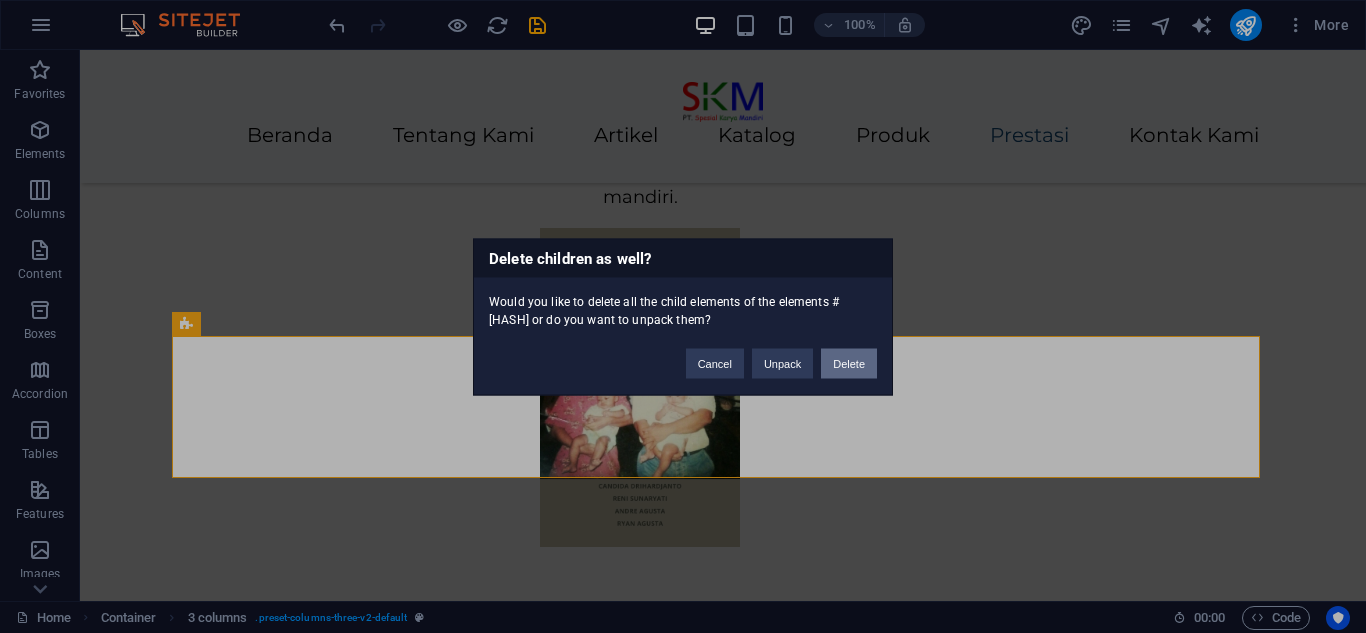 click on "Delete" at bounding box center [849, 363] 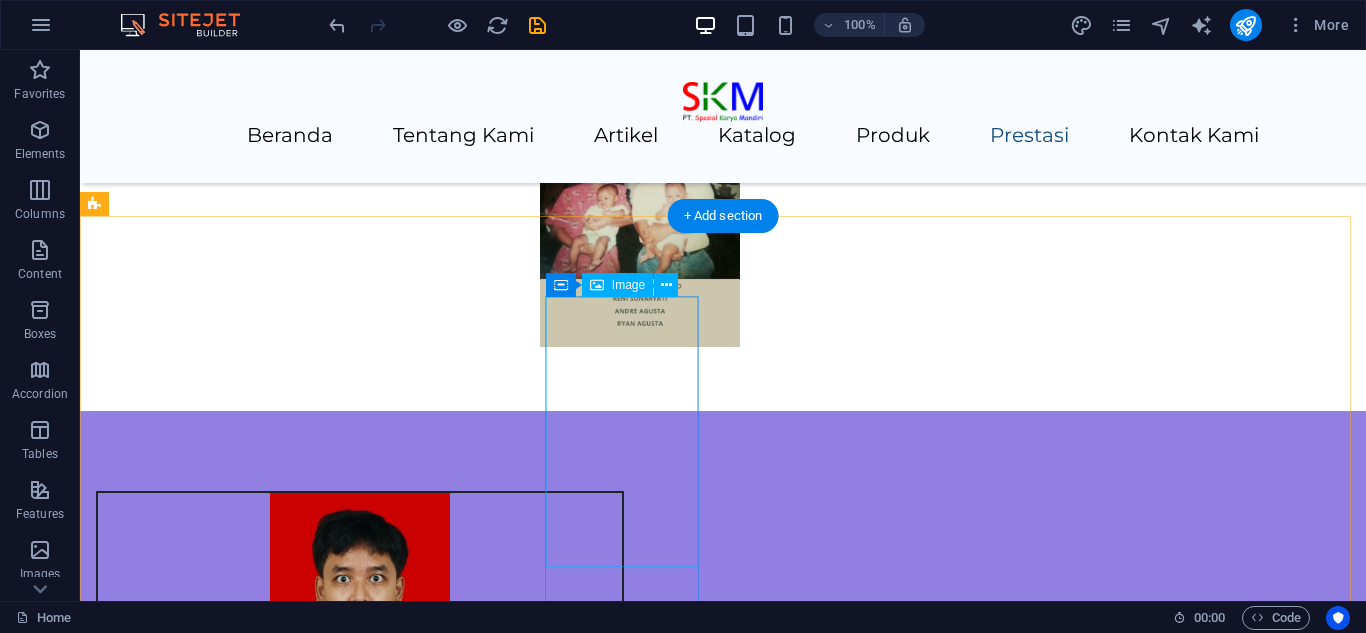 scroll, scrollTop: 5053, scrollLeft: 0, axis: vertical 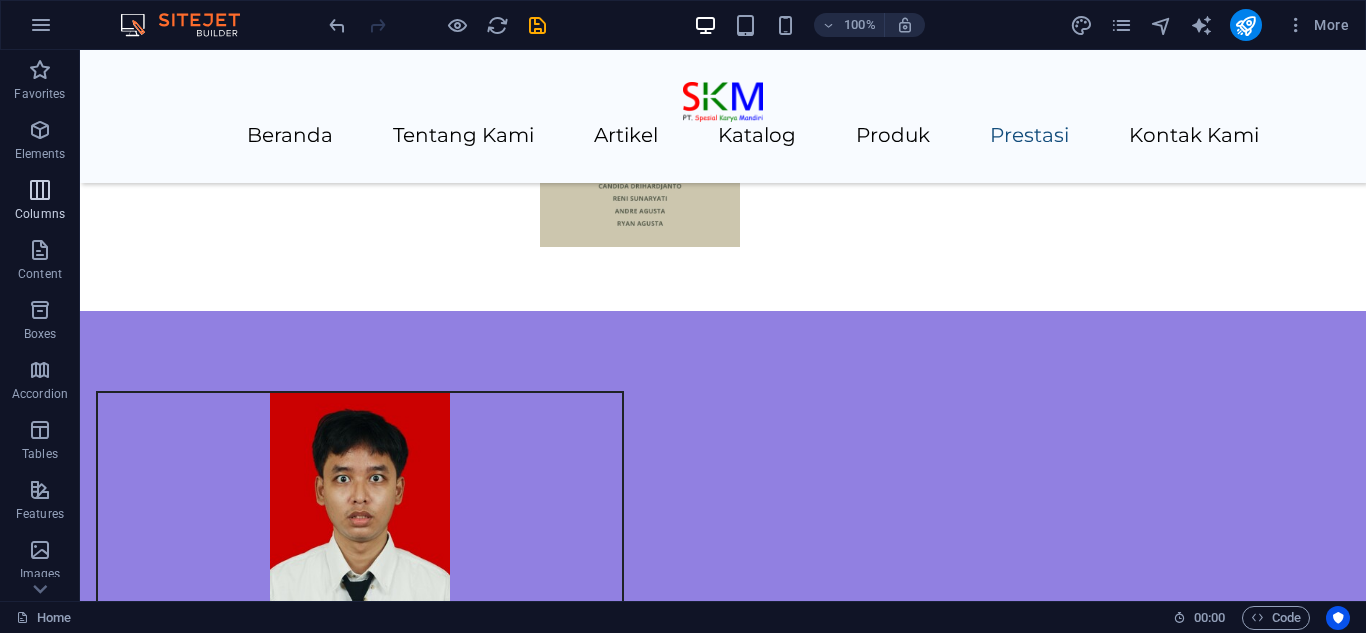 click on "Columns" at bounding box center (40, 214) 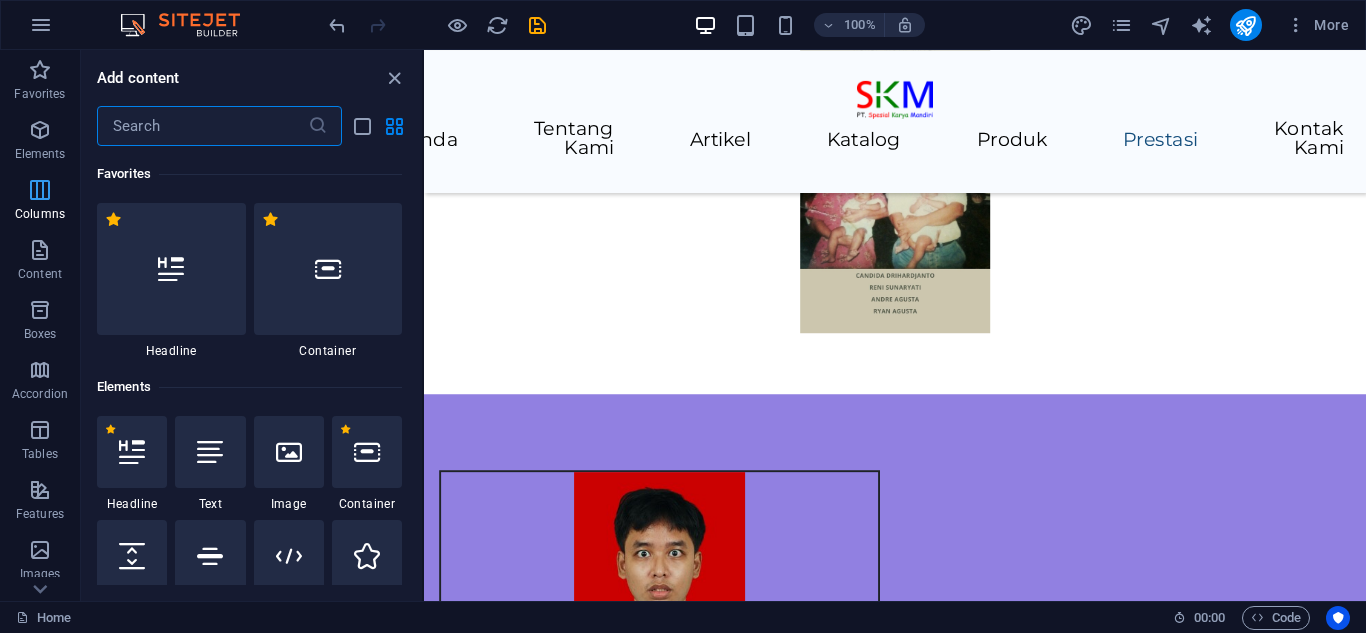 scroll, scrollTop: 5081, scrollLeft: 0, axis: vertical 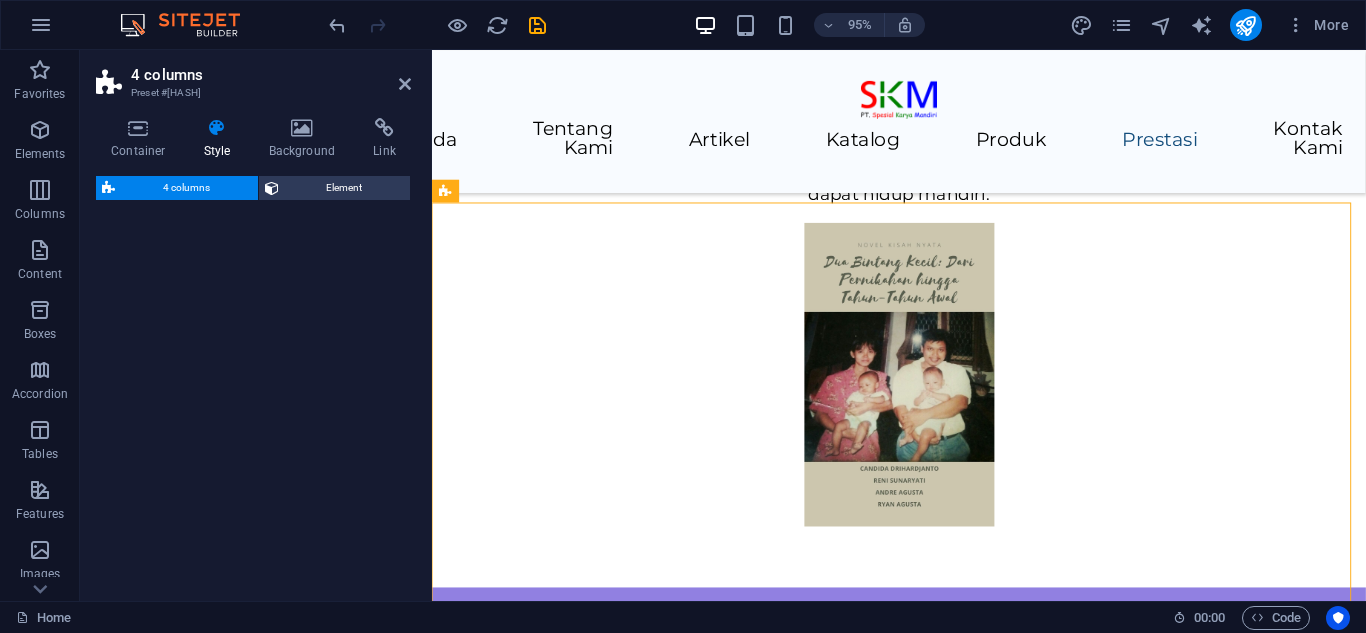 select on "rem" 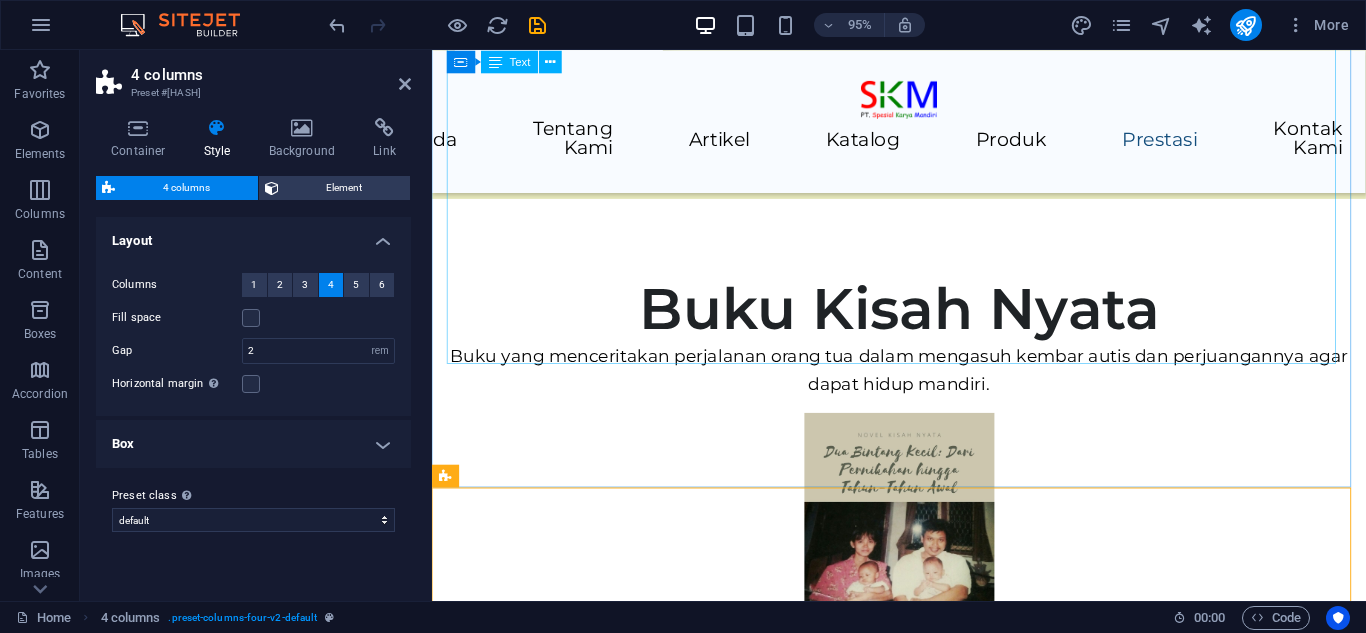 scroll, scrollTop: 4846, scrollLeft: 0, axis: vertical 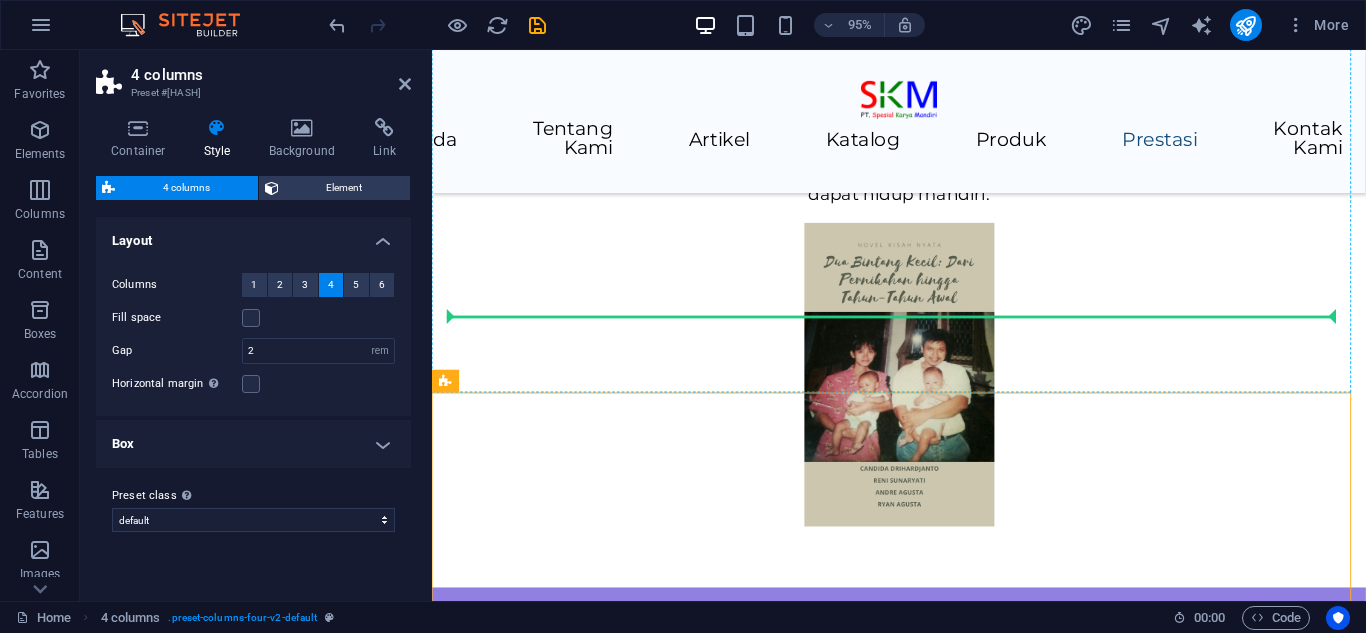 drag, startPoint x: 642, startPoint y: 444, endPoint x: 631, endPoint y: 314, distance: 130.46455 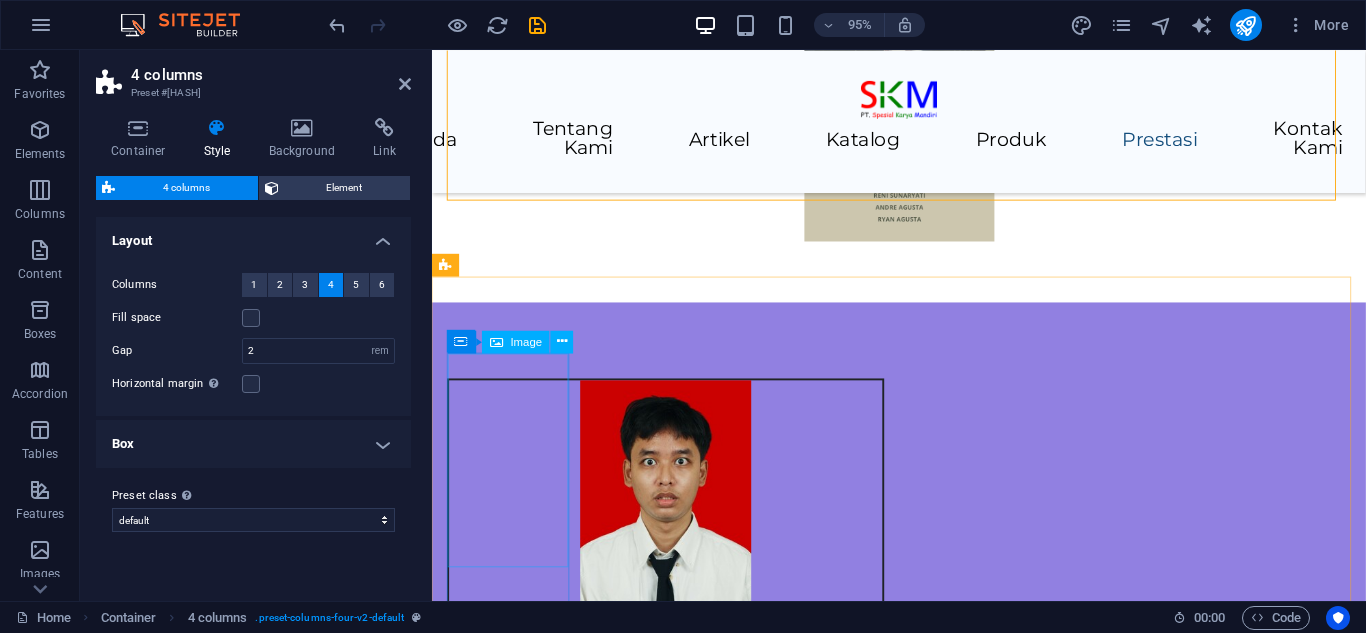 scroll, scrollTop: 5059, scrollLeft: 0, axis: vertical 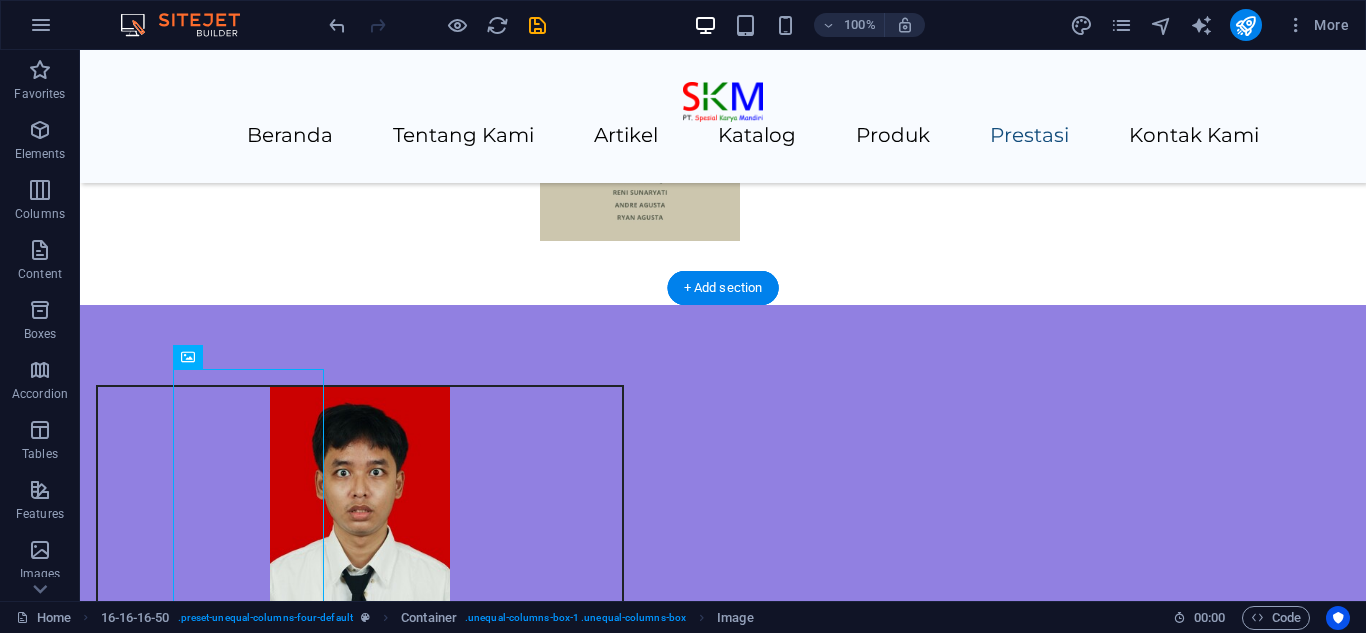 drag, startPoint x: 164, startPoint y: 453, endPoint x: 373, endPoint y: 200, distance: 328.16156 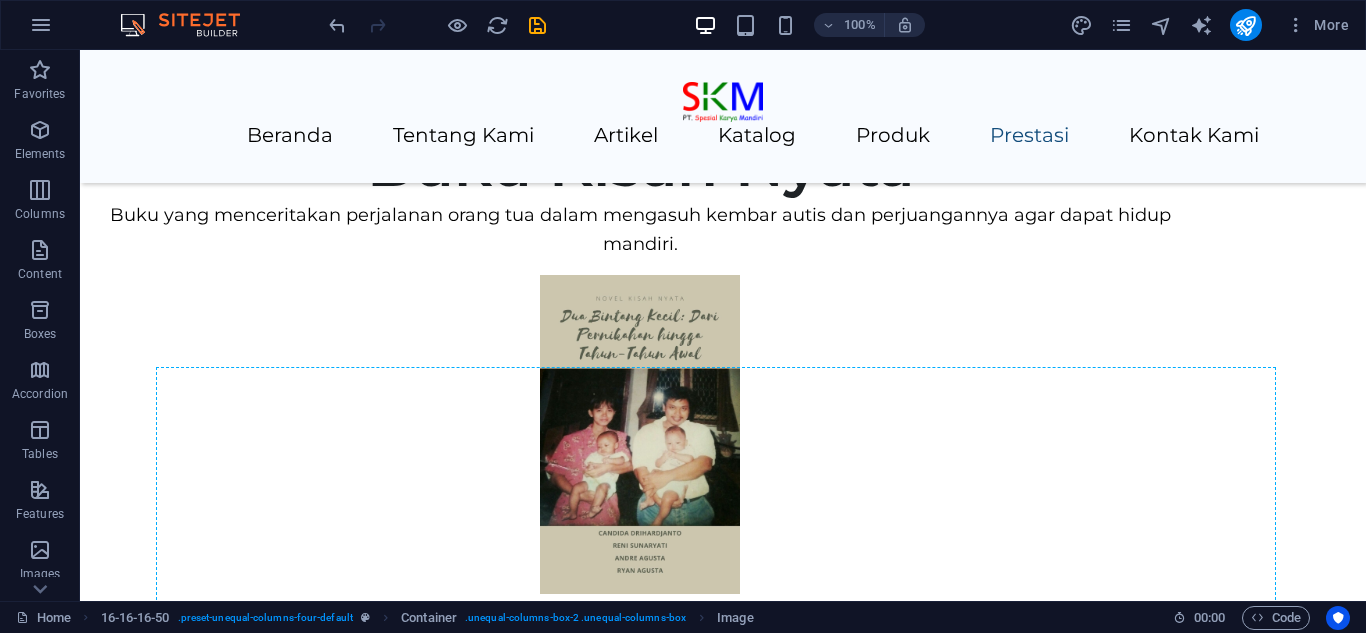 scroll, scrollTop: 4606, scrollLeft: 0, axis: vertical 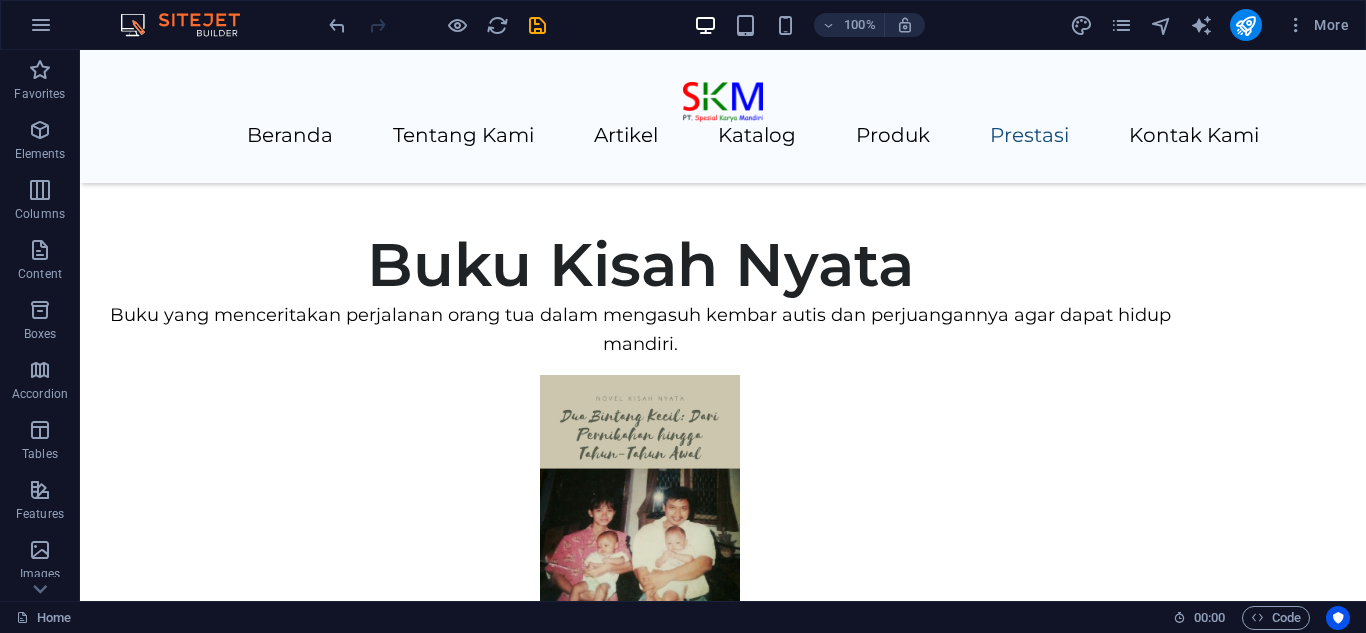 drag, startPoint x: 447, startPoint y: 378, endPoint x: 504, endPoint y: 509, distance: 142.86357 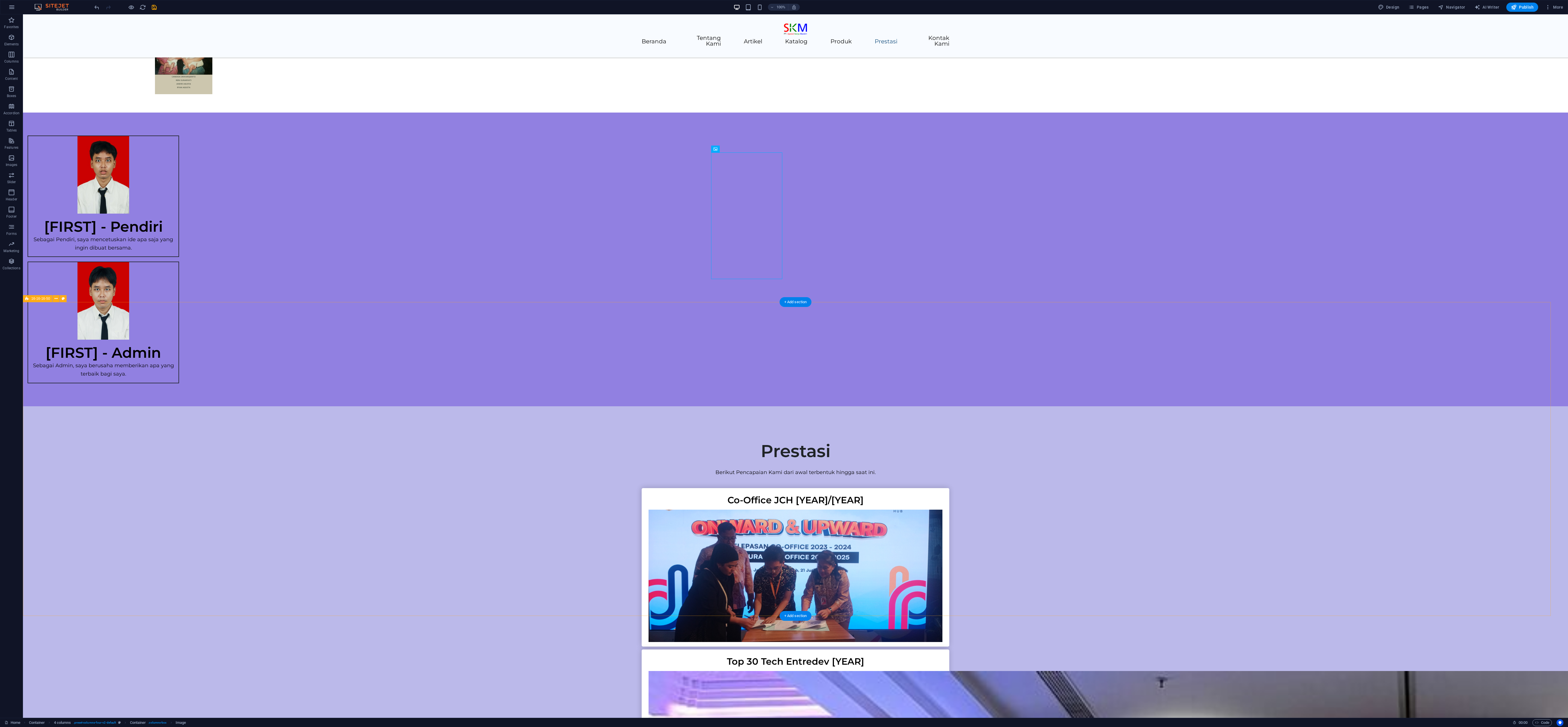 scroll, scrollTop: 1198, scrollLeft: 0, axis: vertical 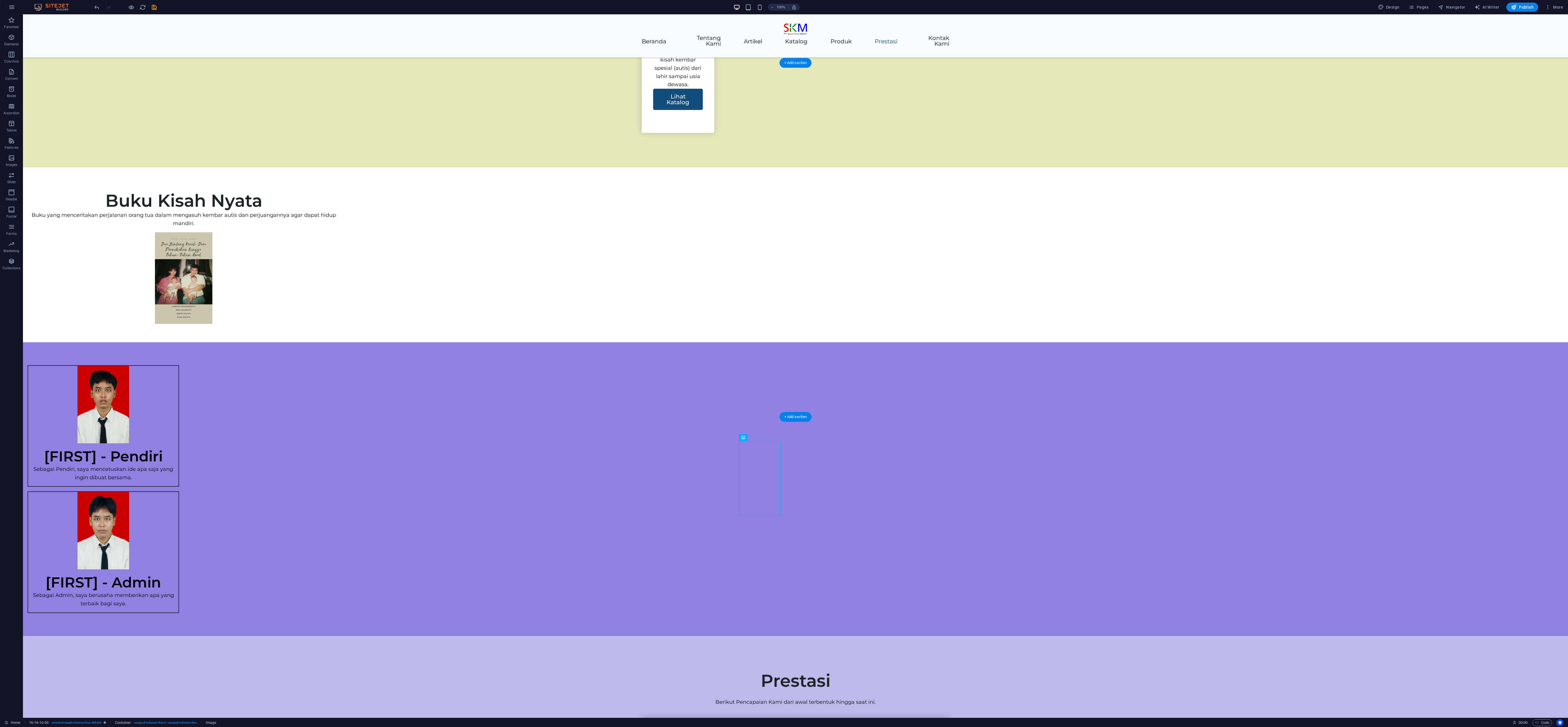 drag, startPoint x: 755, startPoint y: 478, endPoint x: 830, endPoint y: 292, distance: 200.55174 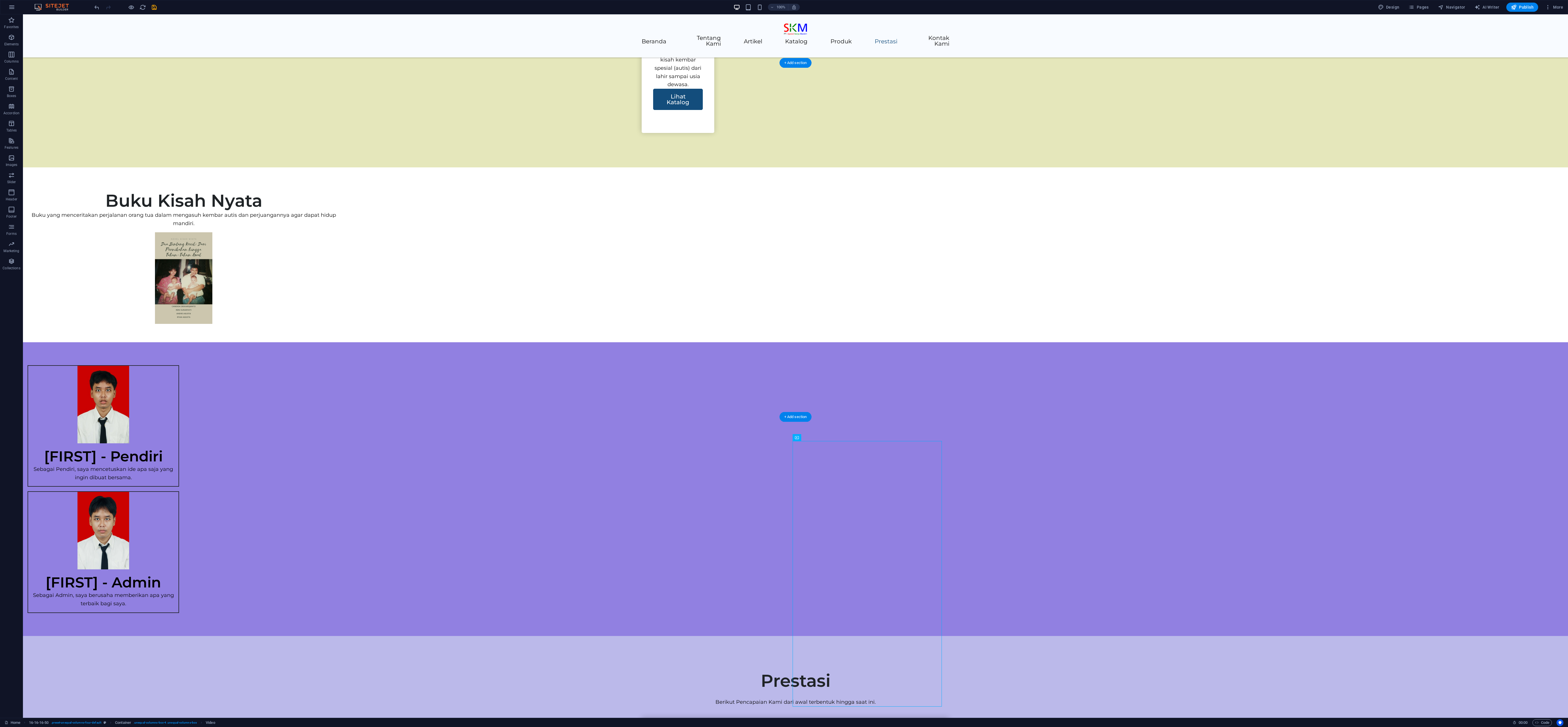 drag, startPoint x: 843, startPoint y: 552, endPoint x: 925, endPoint y: 293, distance: 271.67076 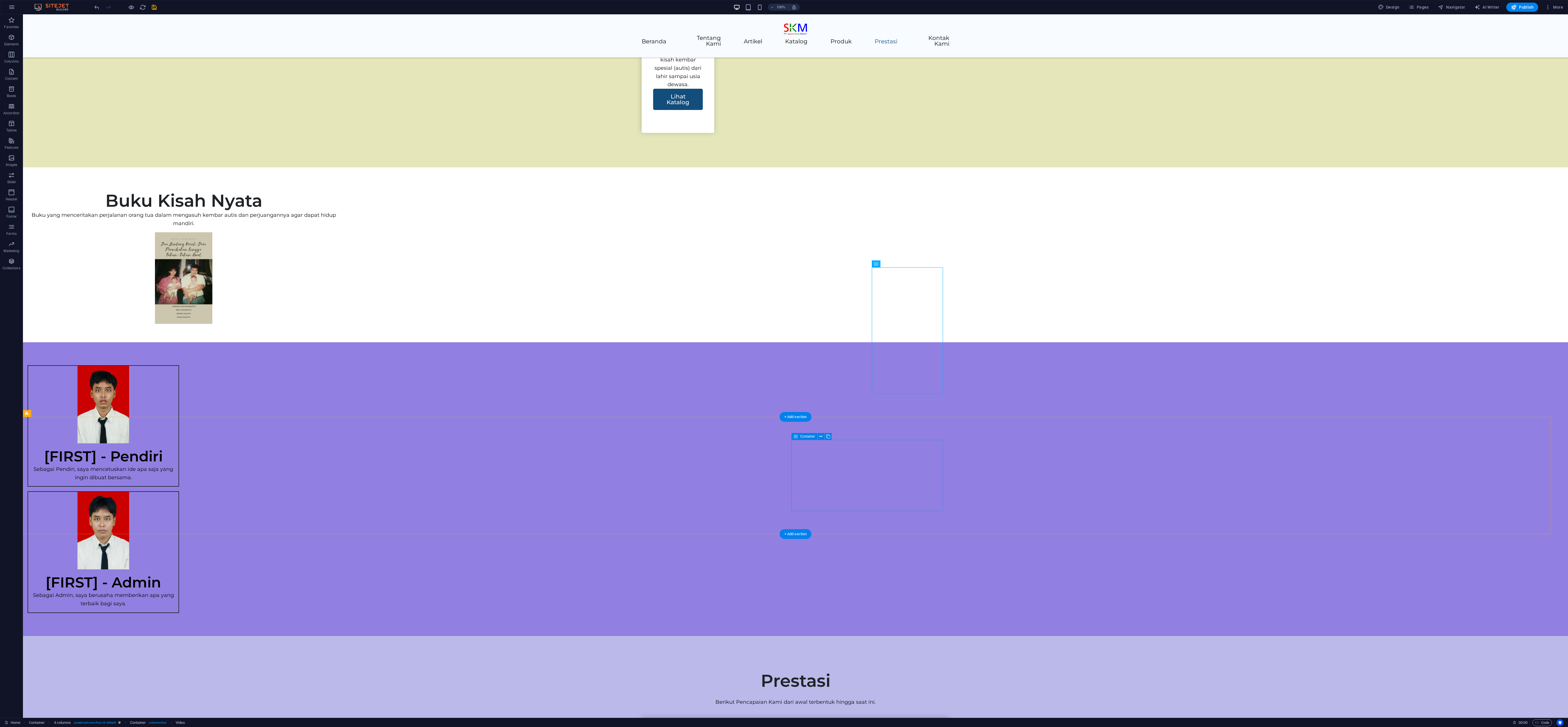 click on "Drop content here or  Add elements  Paste clipboard" at bounding box center [184, 12024] 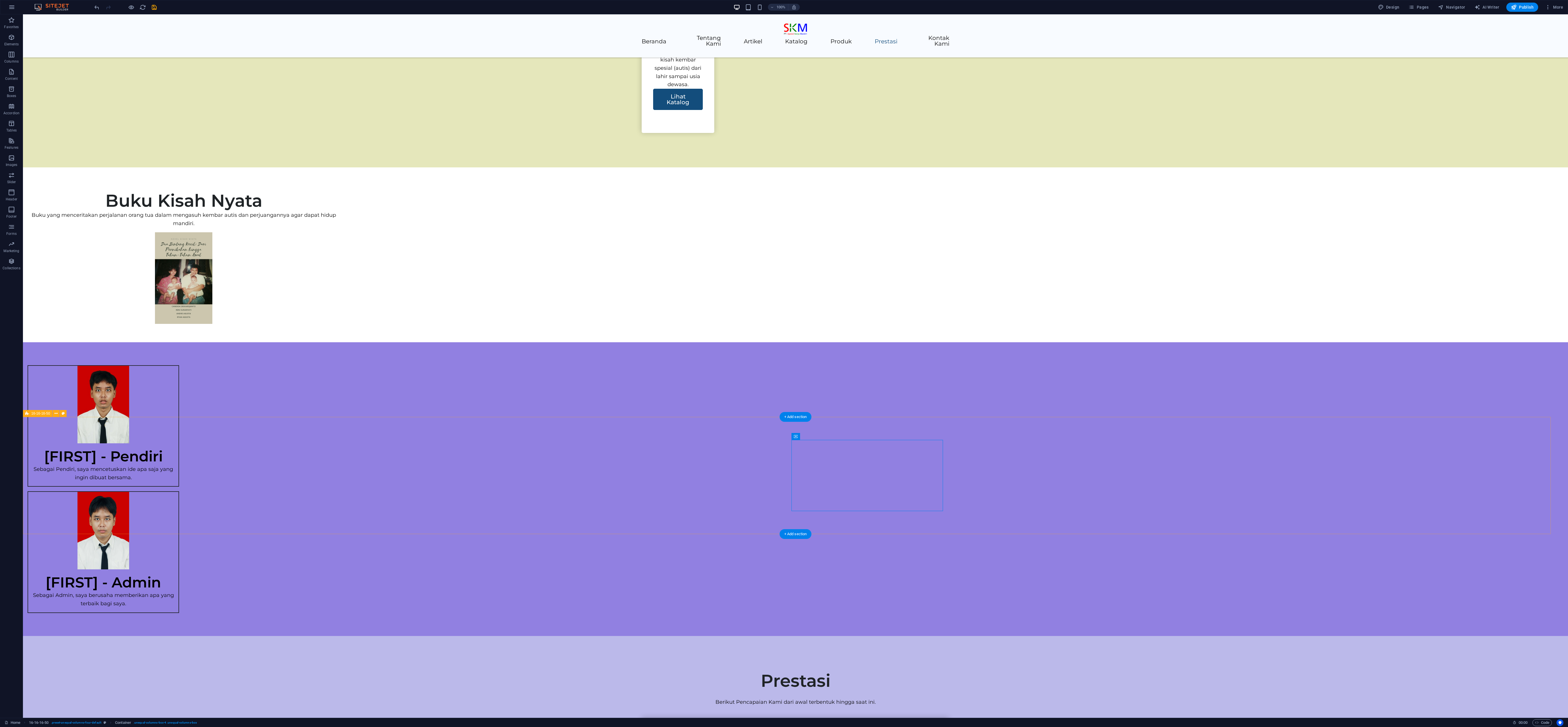 click on "Drop content here or  Add elements  Paste clipboard Drop content here or  Add elements  Paste clipboard Drop content here or  Add elements  Paste clipboard Drop content here or  Add elements  Paste clipboard" at bounding box center [795, 11955] 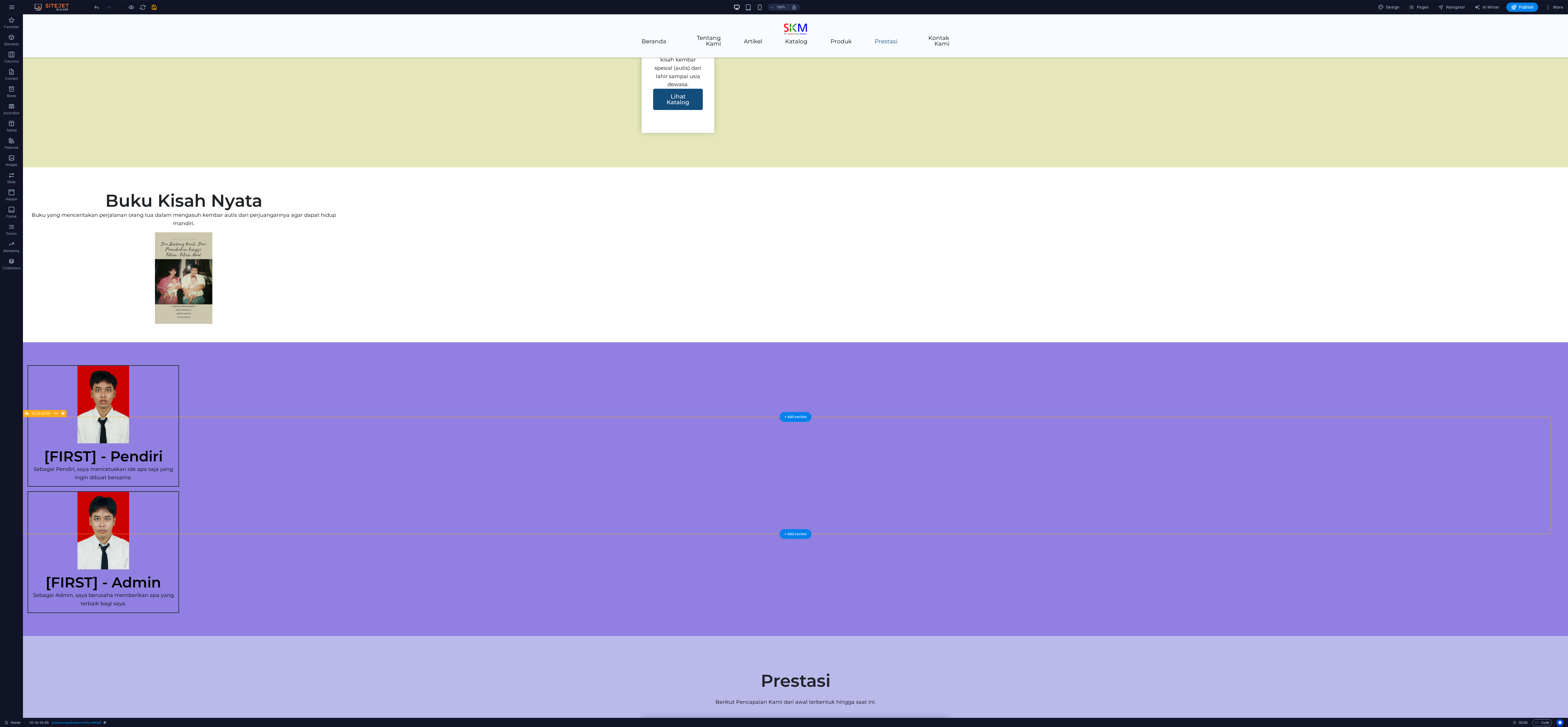 click on "Drop content here or  Add elements  Paste clipboard Drop content here or  Add elements  Paste clipboard Drop content here or  Add elements  Paste clipboard Drop content here or  Add elements  Paste clipboard" at bounding box center [795, 11955] 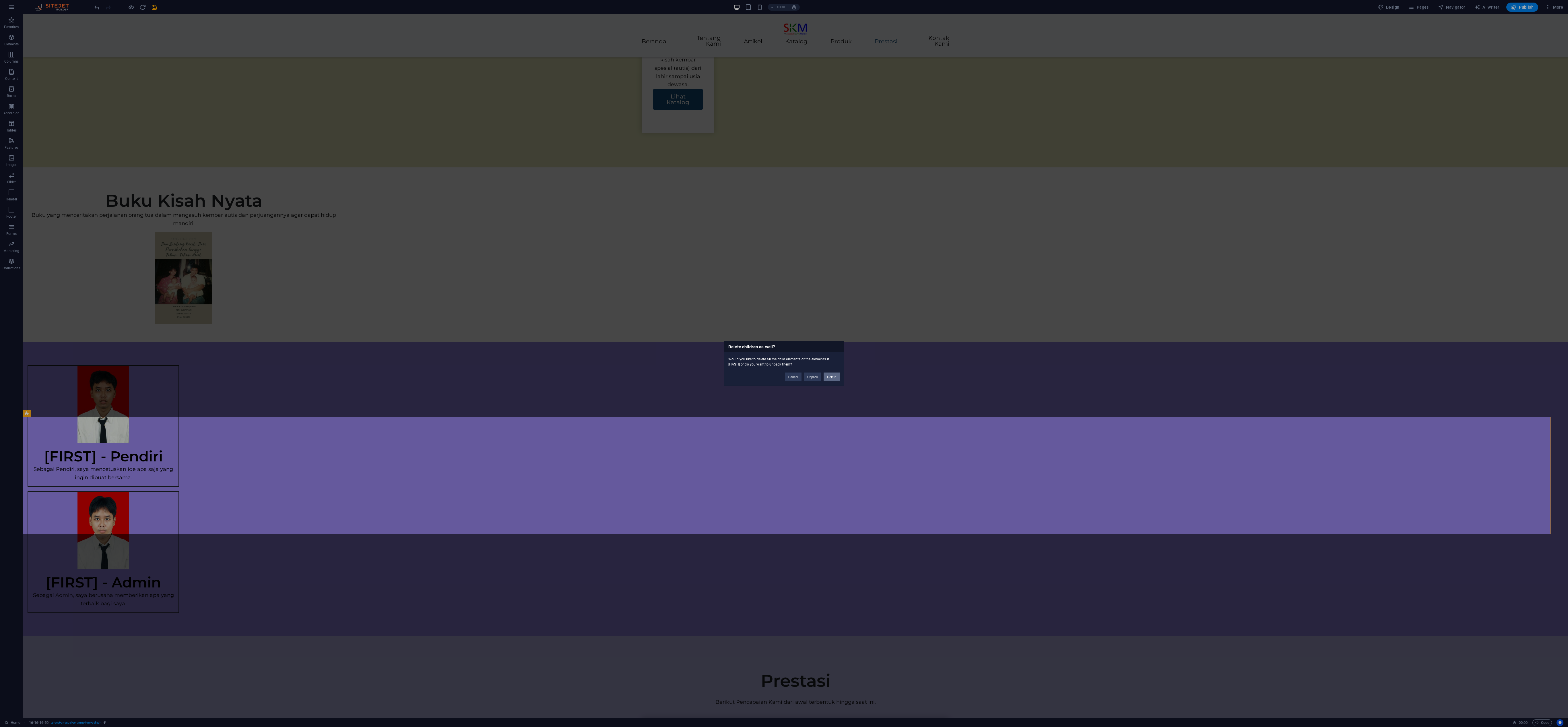 type 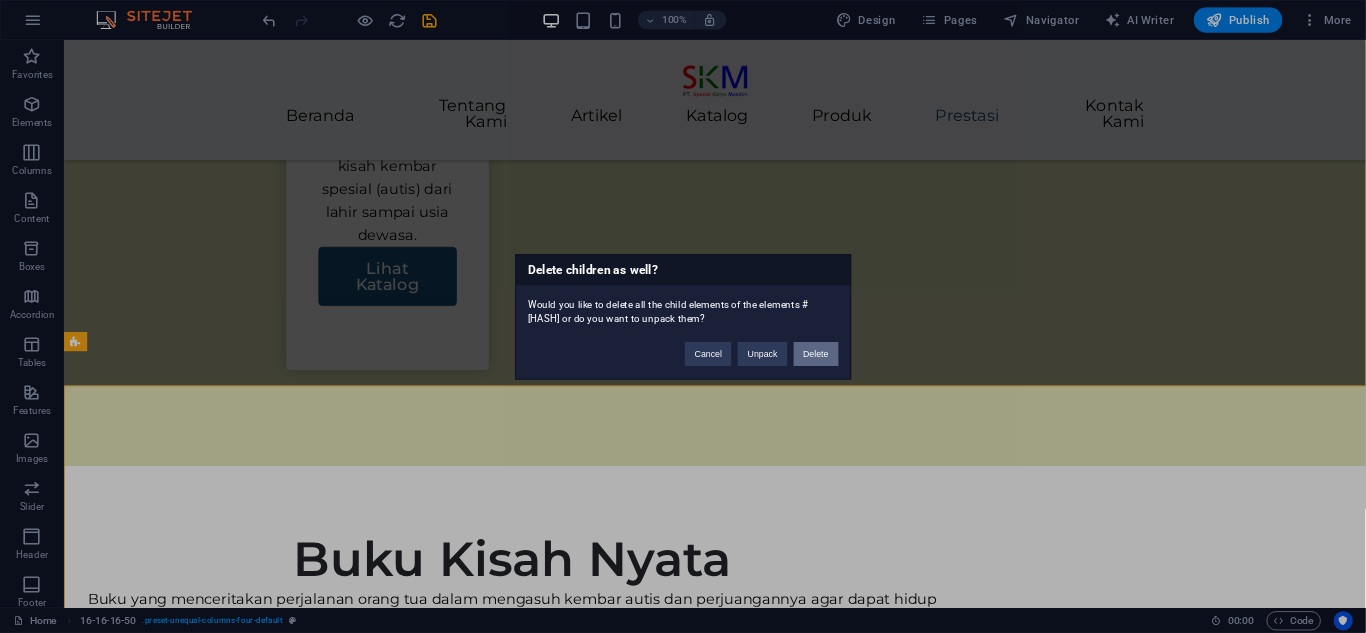 scroll, scrollTop: 5142, scrollLeft: 0, axis: vertical 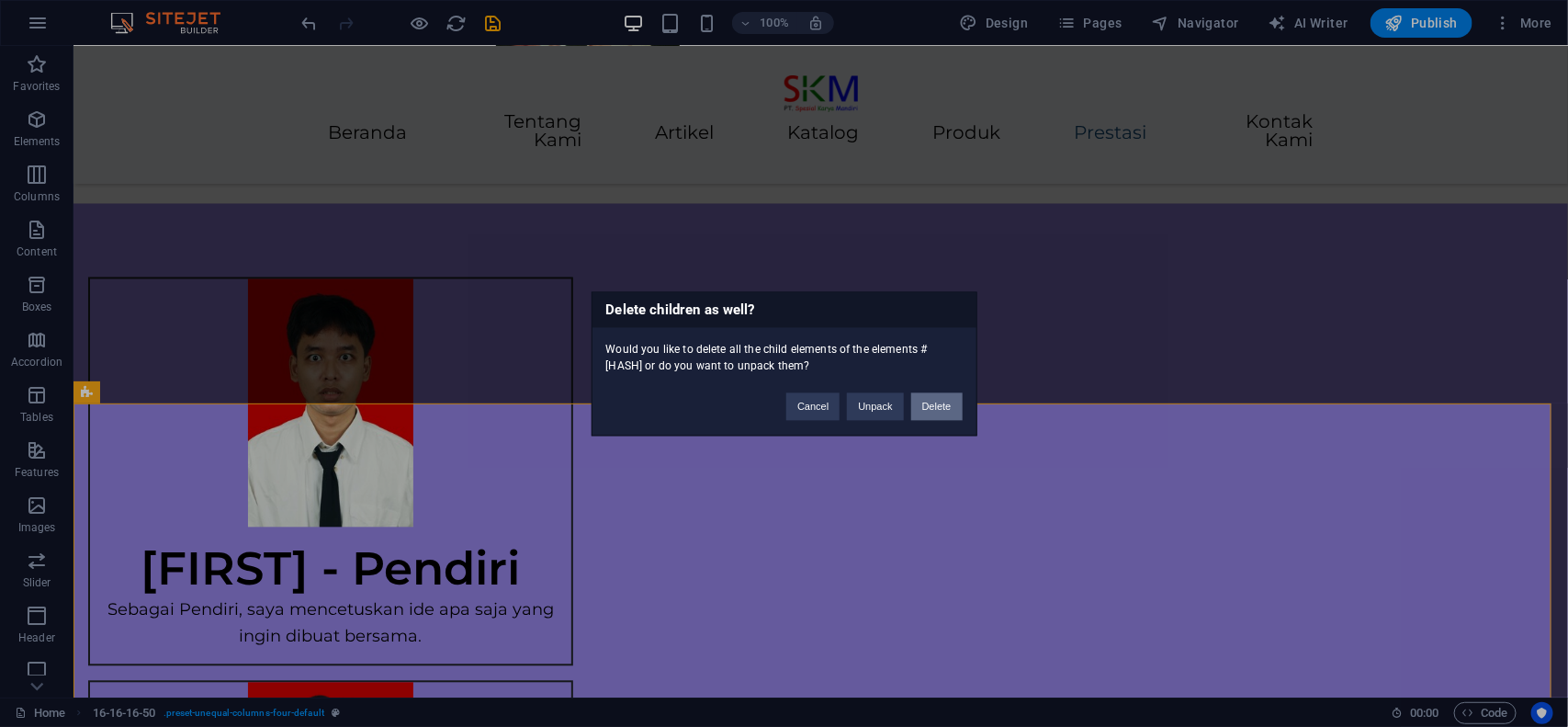 click on "Delete" at bounding box center (937, 406) 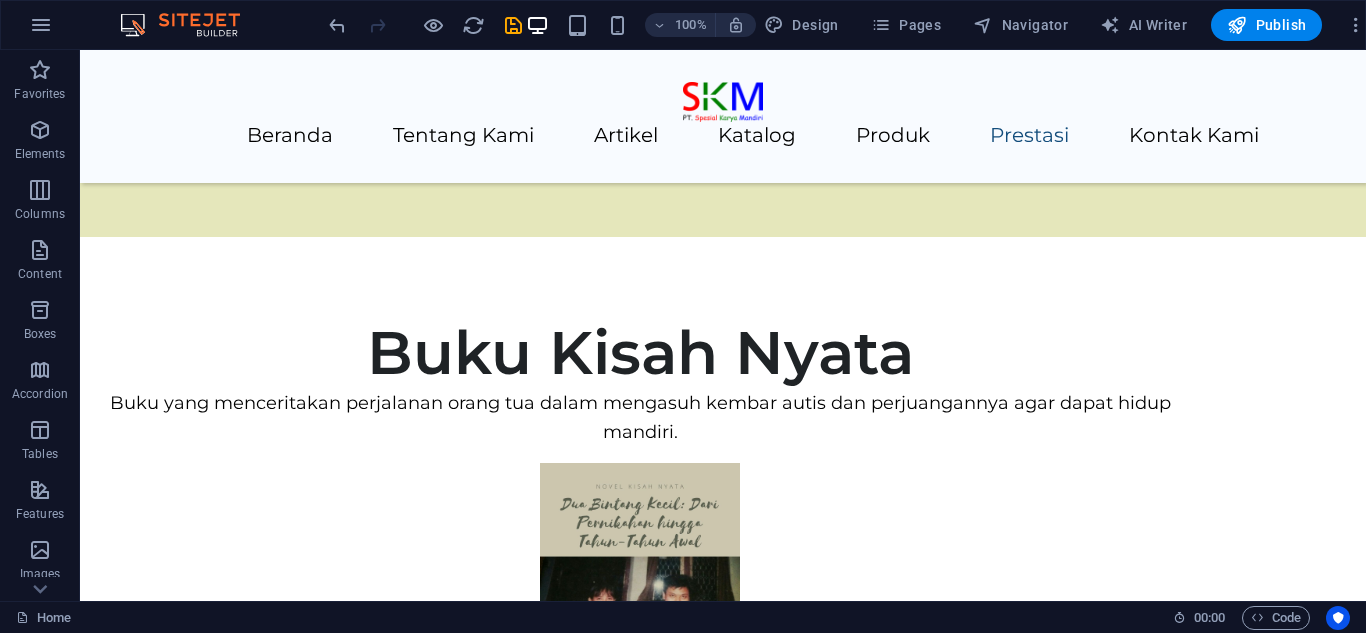 scroll, scrollTop: 4519, scrollLeft: 0, axis: vertical 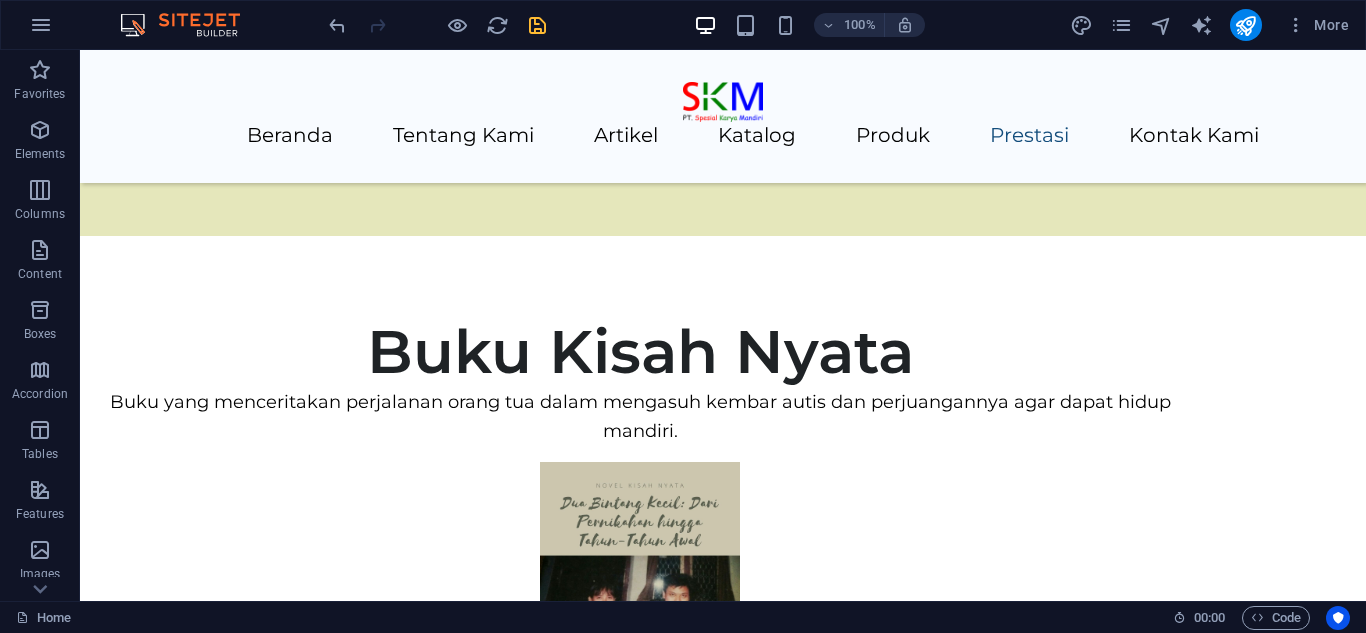 click at bounding box center (537, 25) 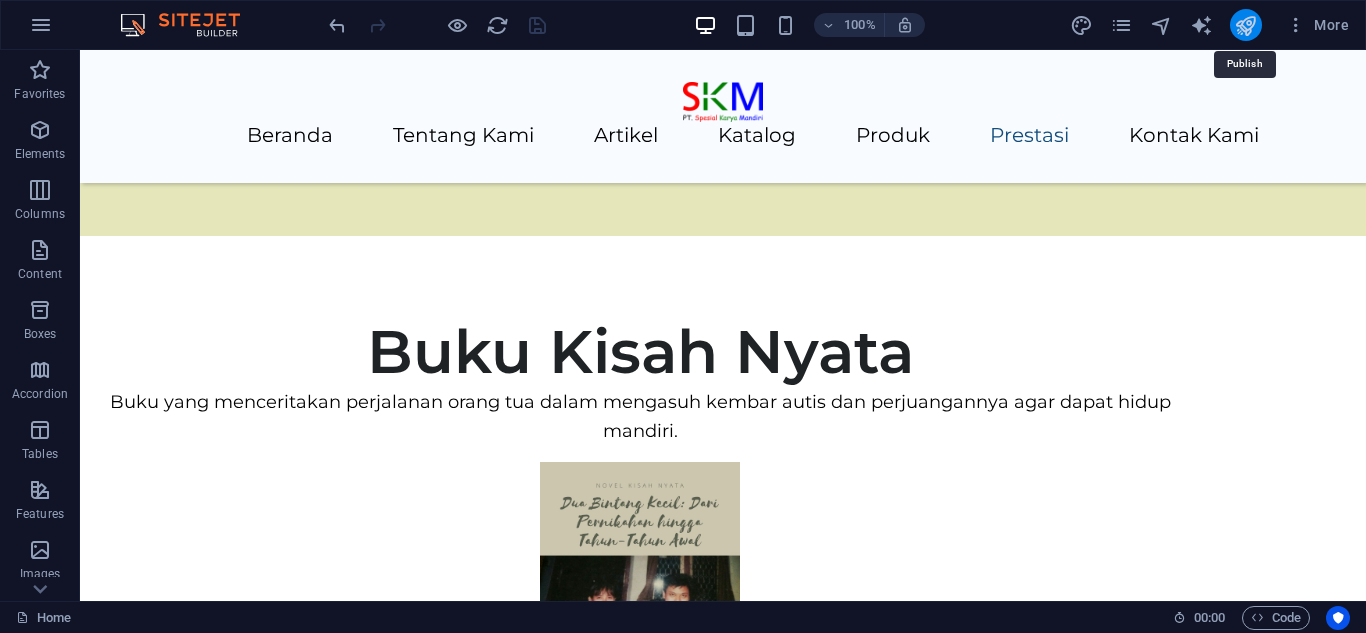 click at bounding box center (1245, 25) 